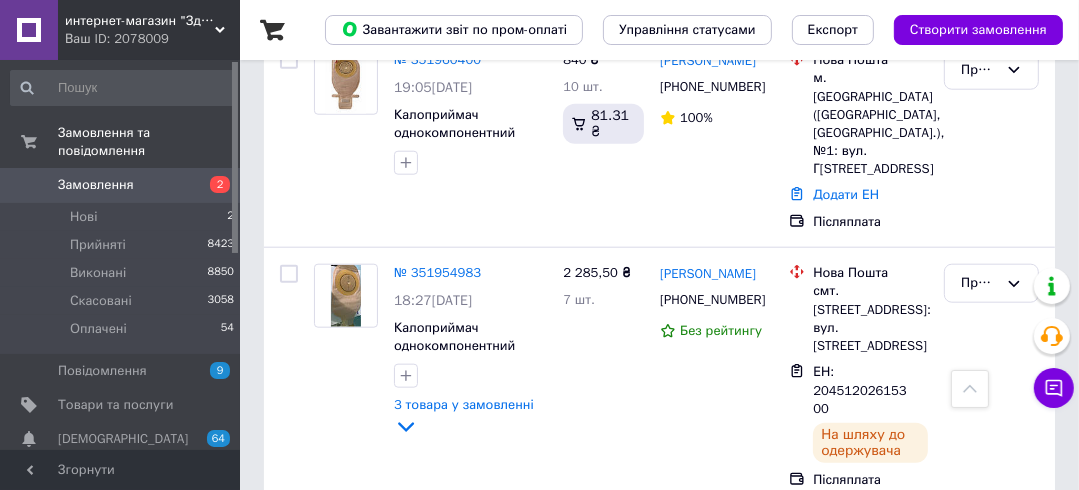 scroll, scrollTop: 1360, scrollLeft: 0, axis: vertical 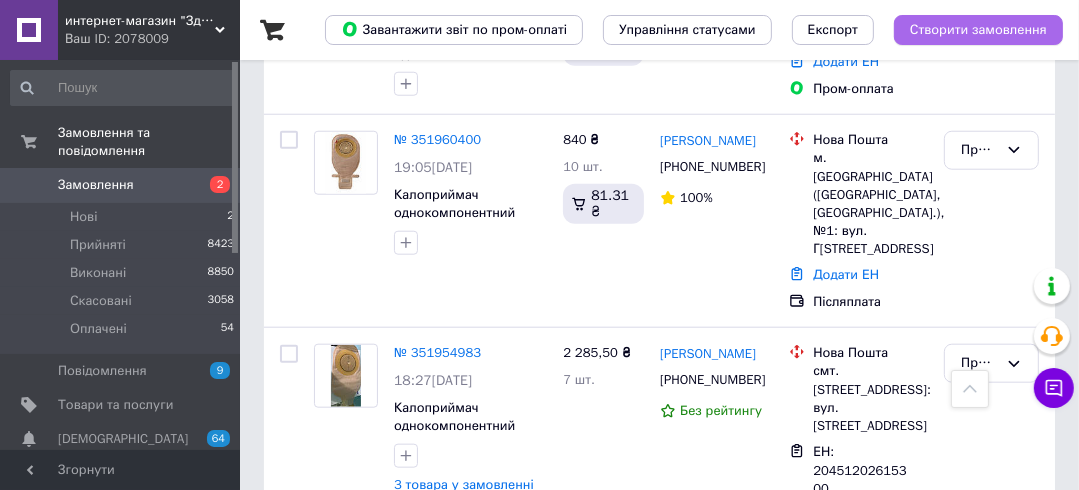 click on "Створити замовлення" at bounding box center [978, 30] 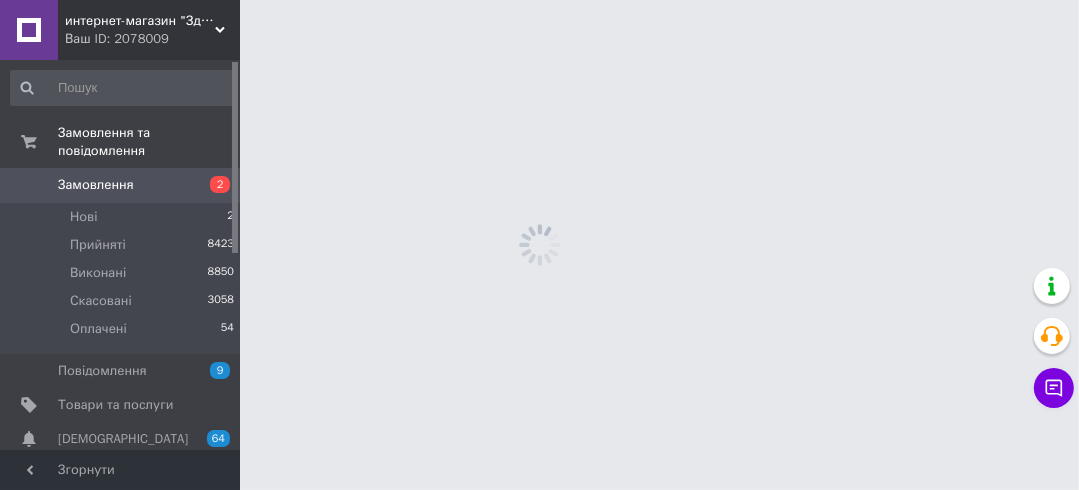 scroll, scrollTop: 0, scrollLeft: 0, axis: both 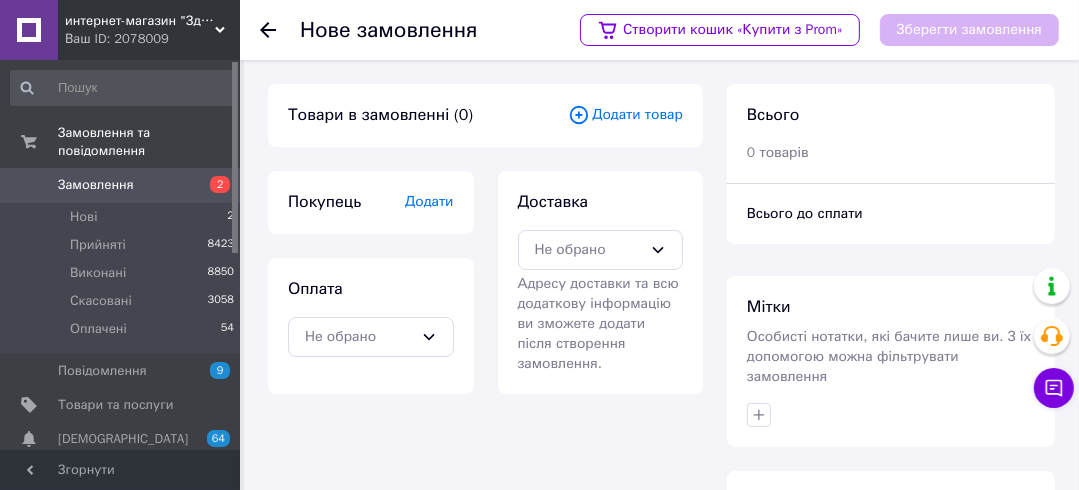click on "Додати товар" at bounding box center [625, 115] 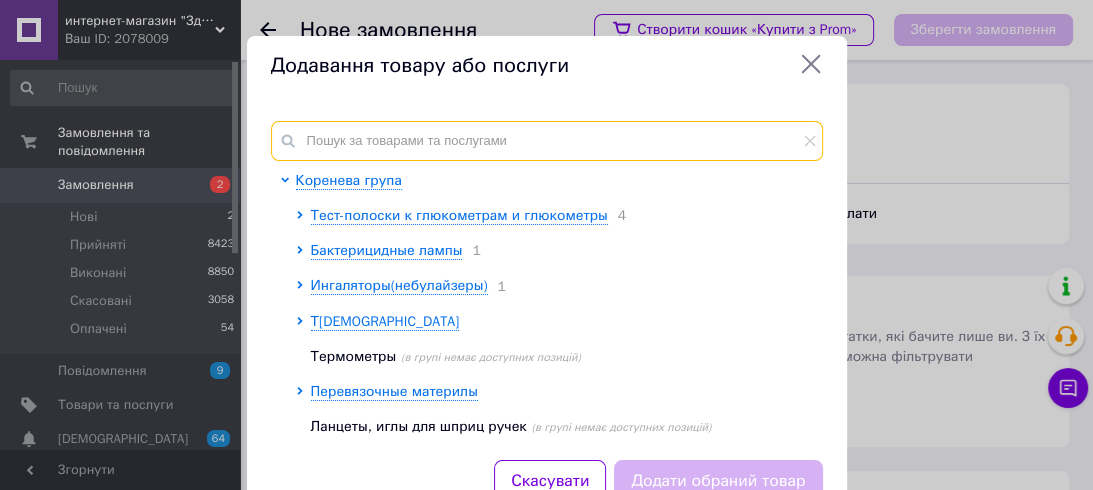 click at bounding box center [547, 141] 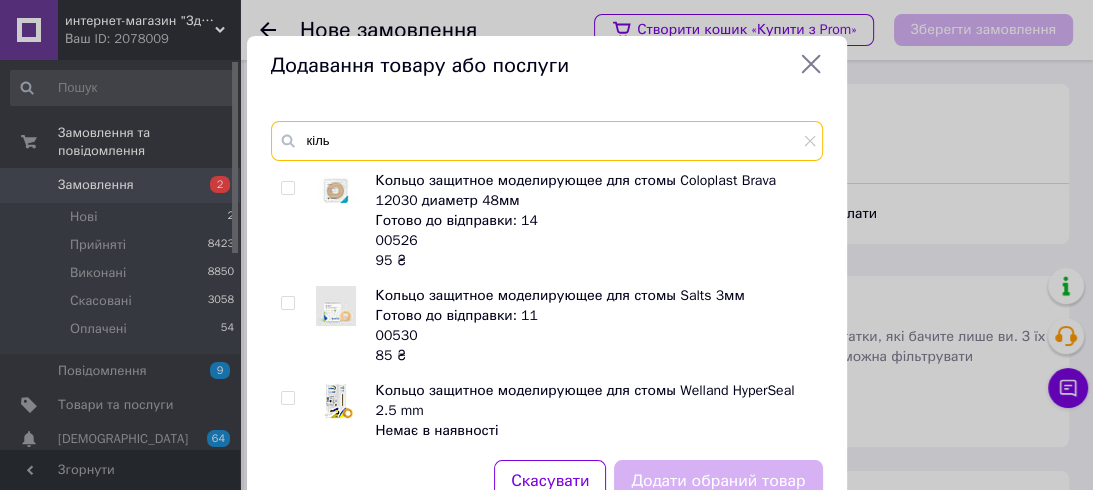 type on "кіль" 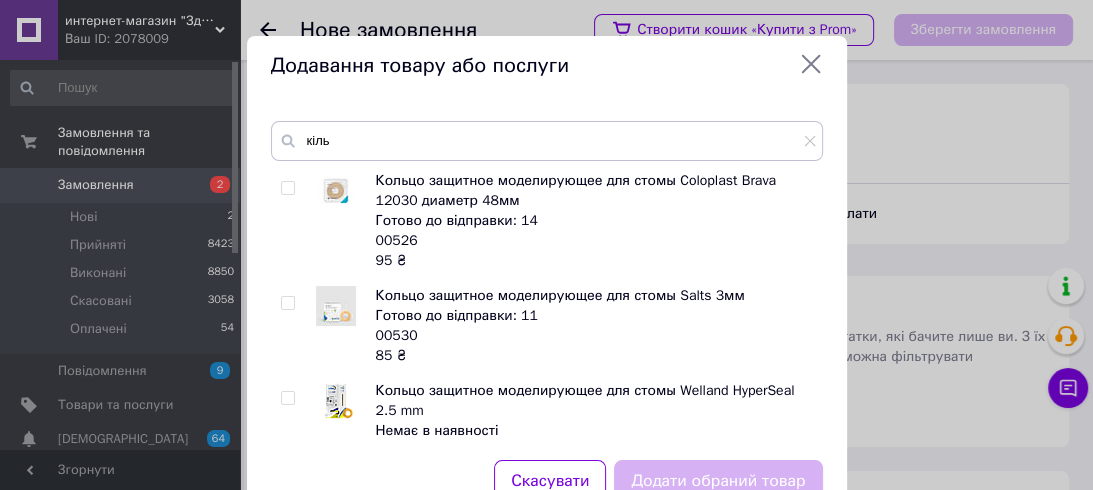 click at bounding box center (287, 303) 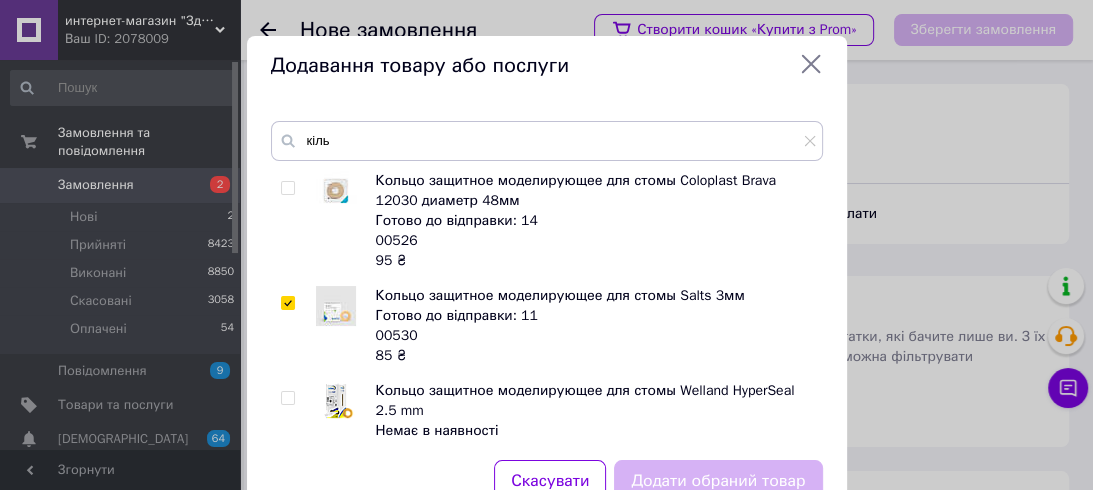 checkbox on "true" 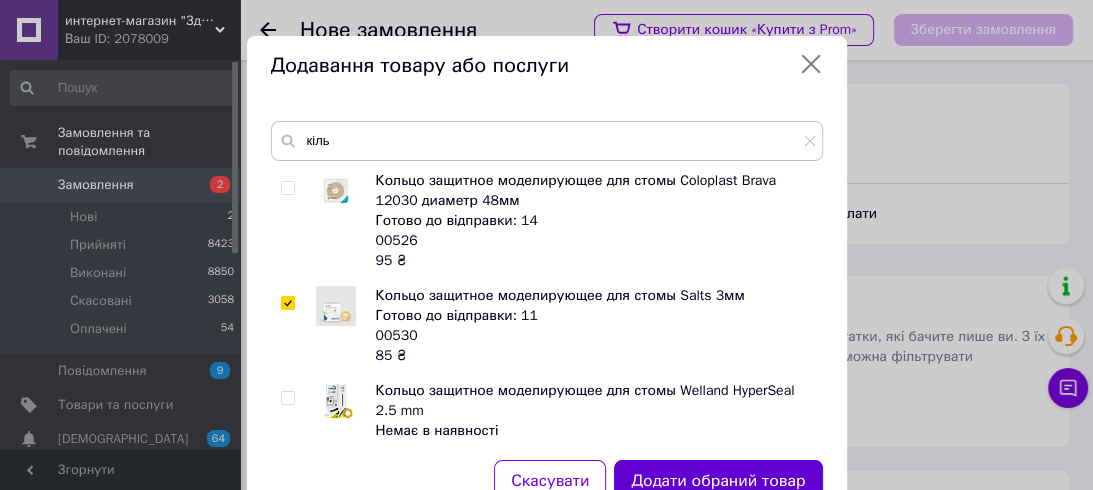 click on "Додати обраний товар" at bounding box center [718, 481] 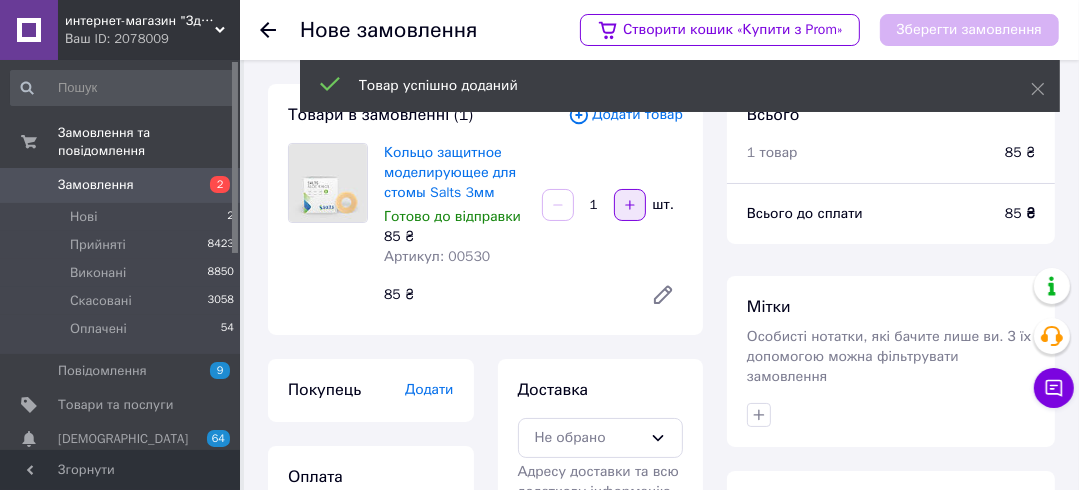 click 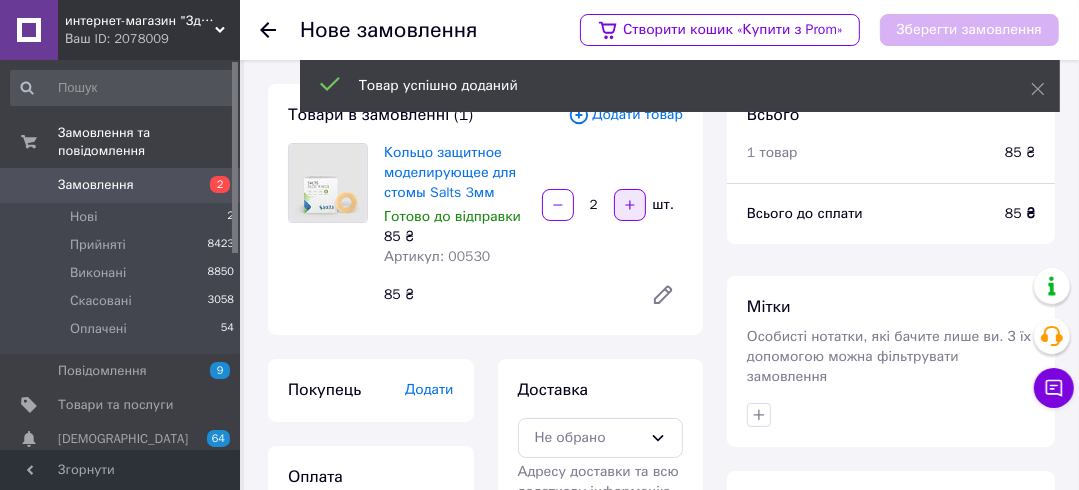 click 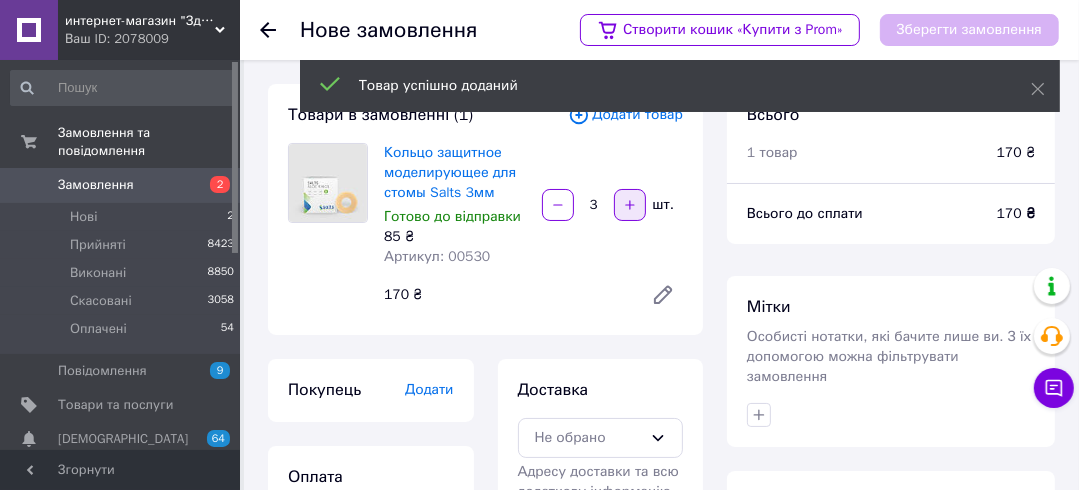 click 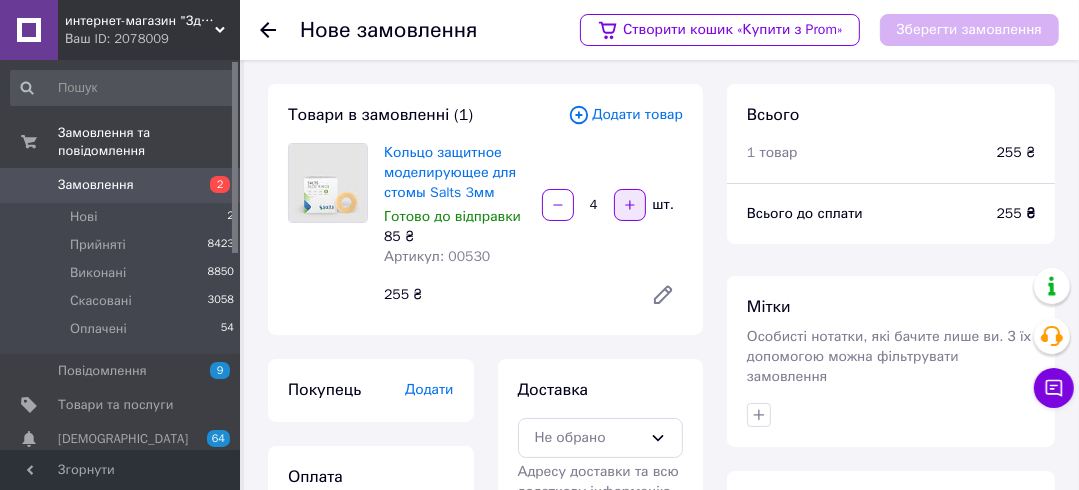 click 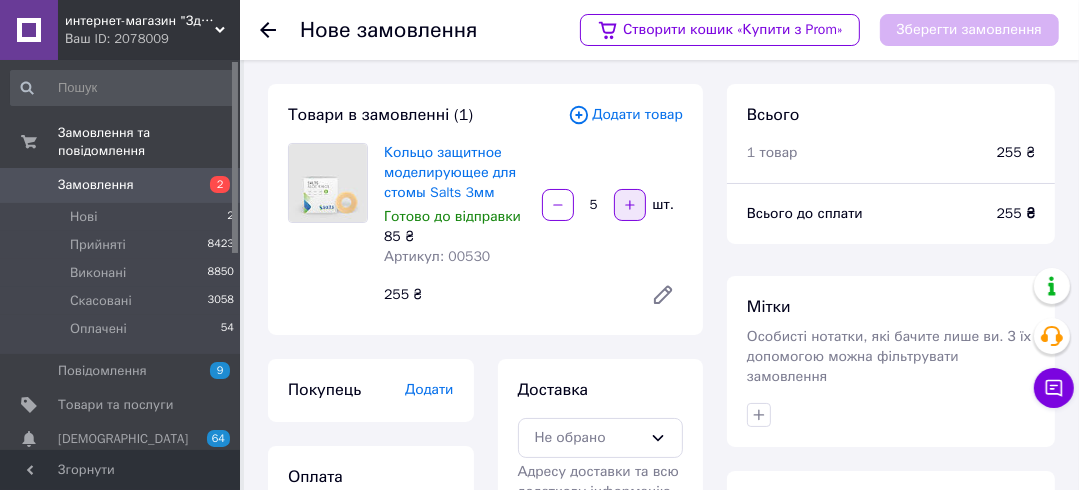 click 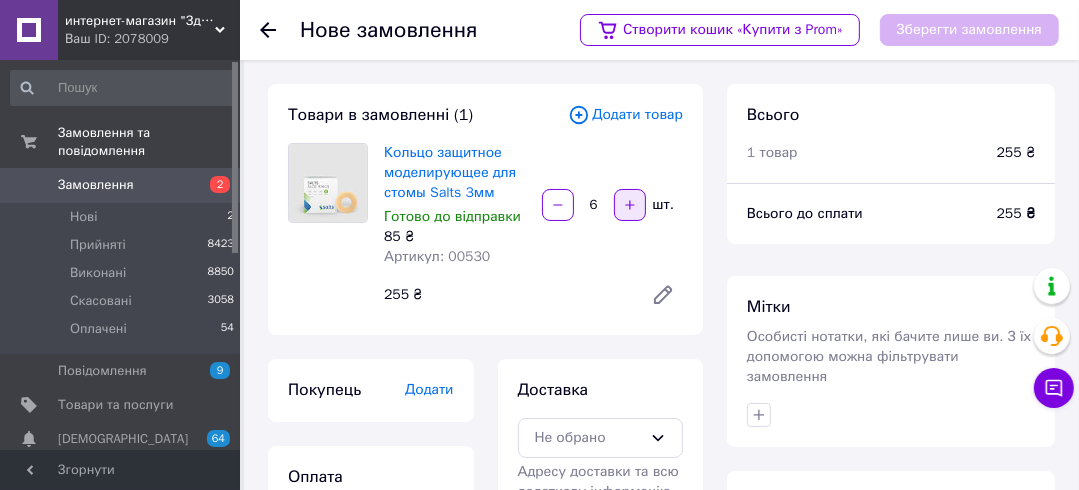 click 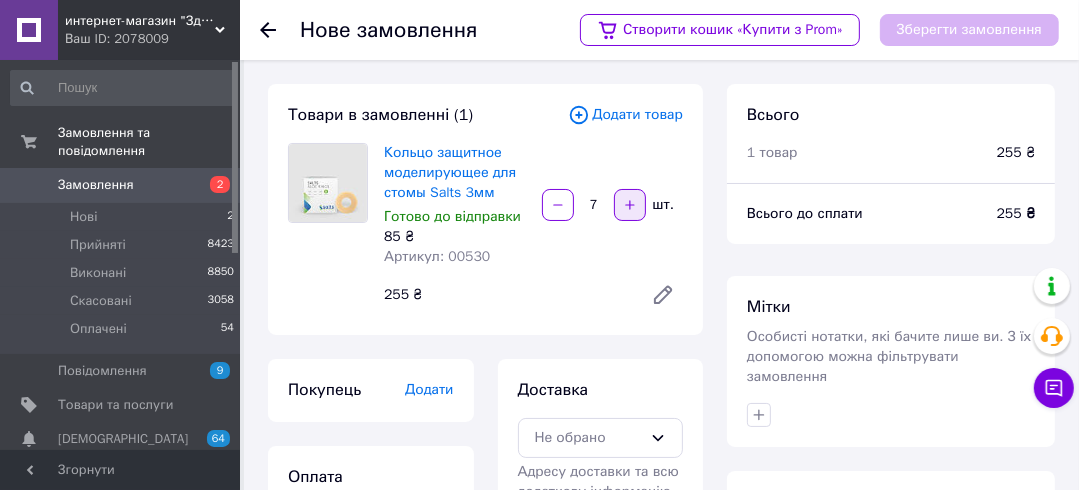click 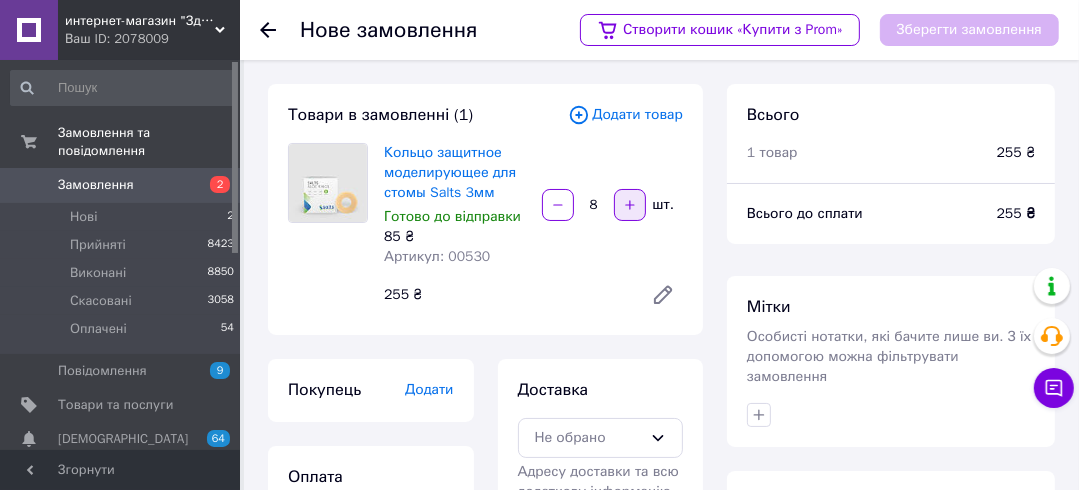 click 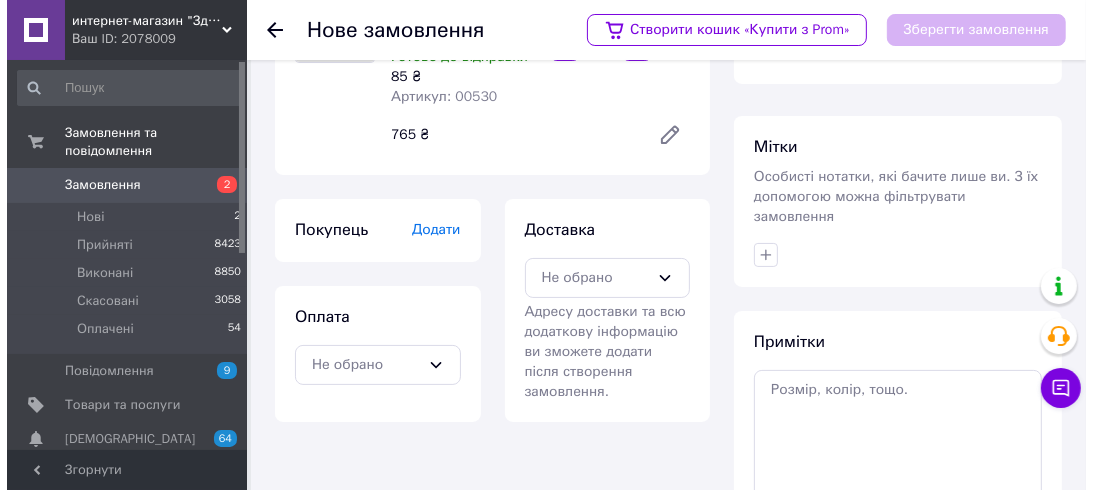 scroll, scrollTop: 240, scrollLeft: 0, axis: vertical 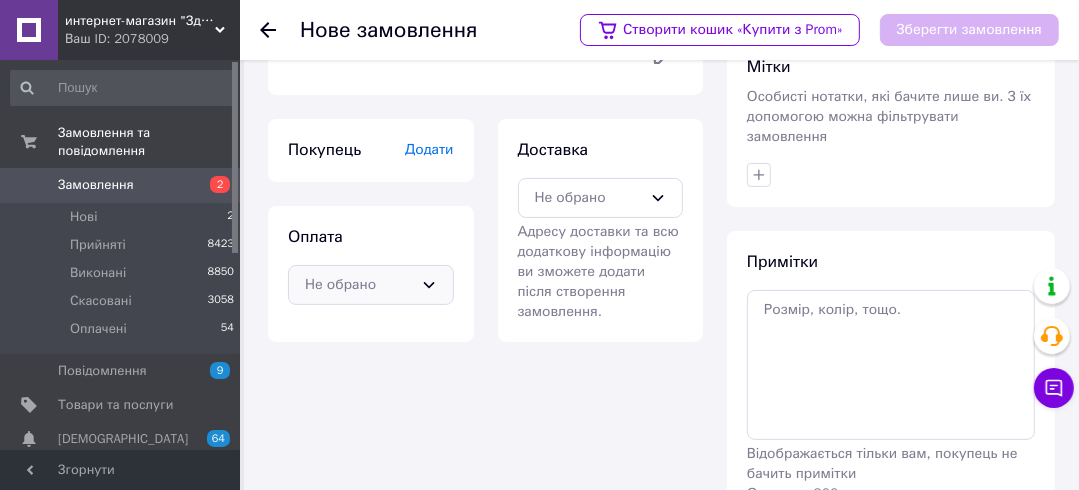 click 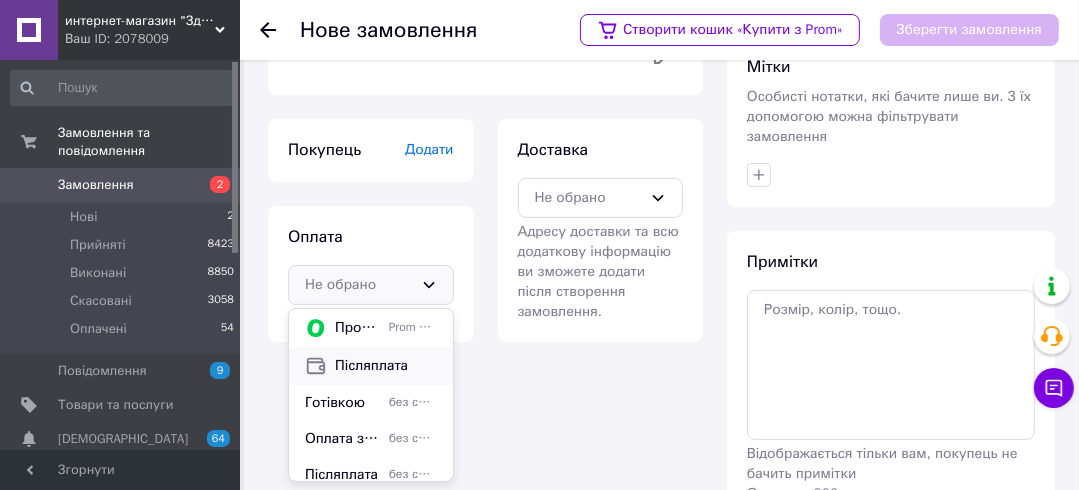 click on "Післяплата" at bounding box center [386, 366] 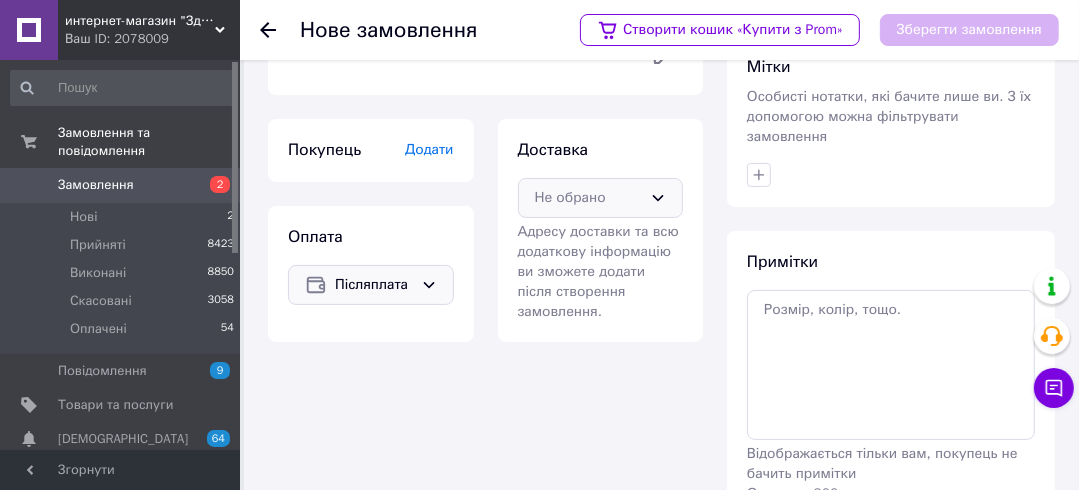 click on "Не обрано" at bounding box center (589, 198) 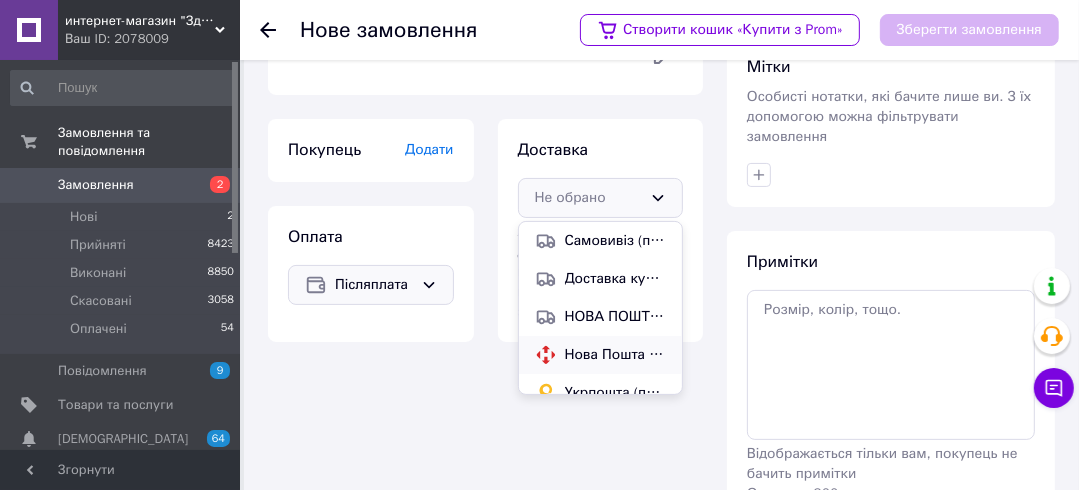 click on "Нова Пошта (платна)" at bounding box center (616, 355) 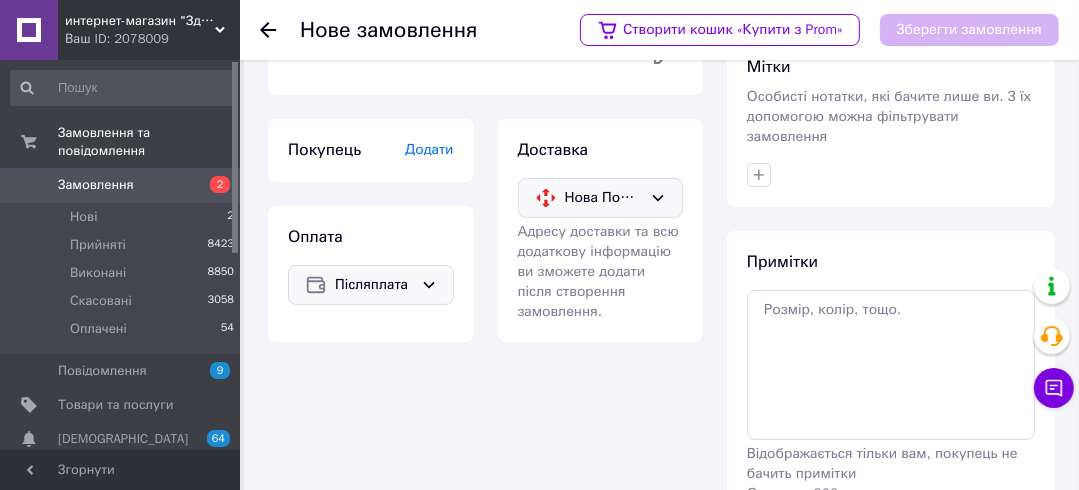 click on "Додати" at bounding box center (429, 149) 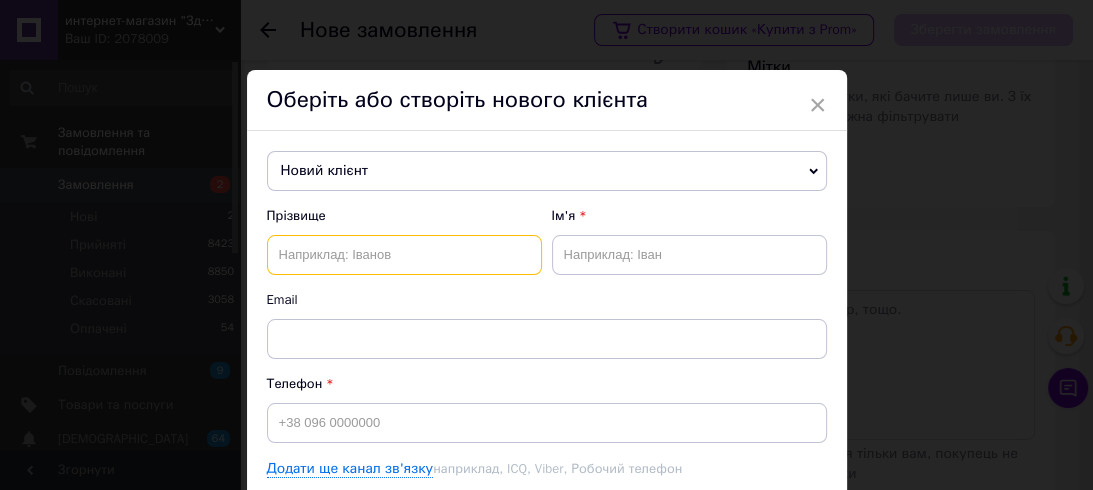 click at bounding box center (404, 255) 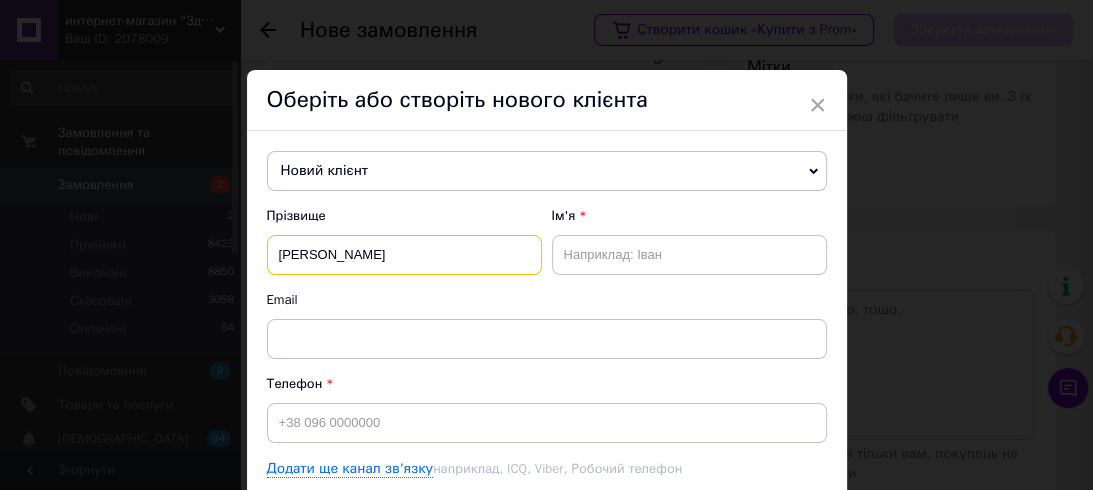 type on "Іванько" 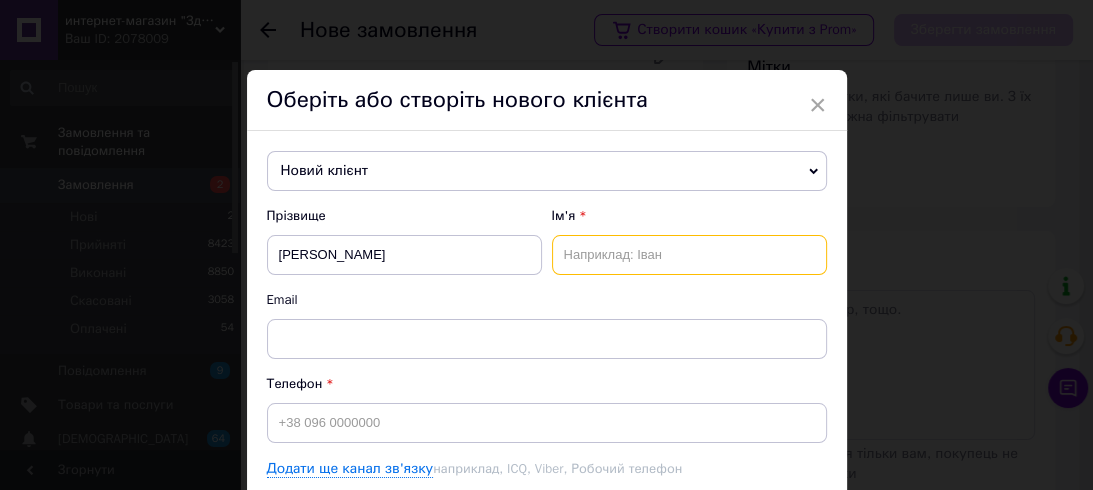 click at bounding box center [689, 255] 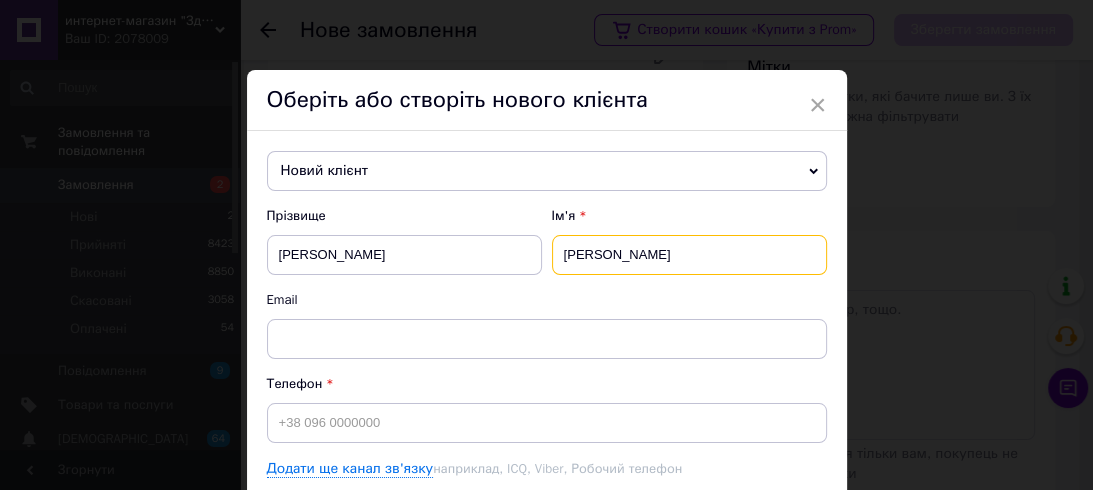 click on "Лариса" at bounding box center [689, 255] 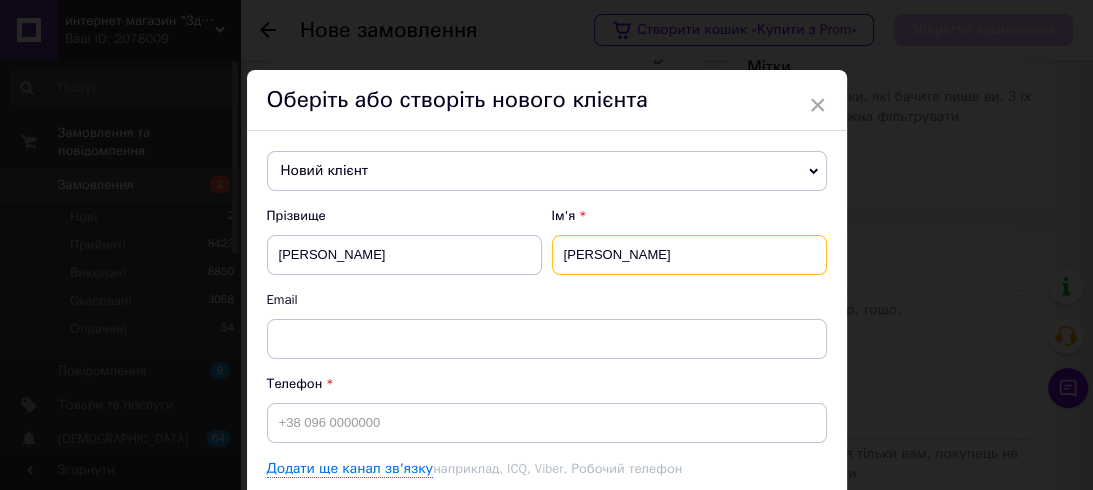 type on "Лариса" 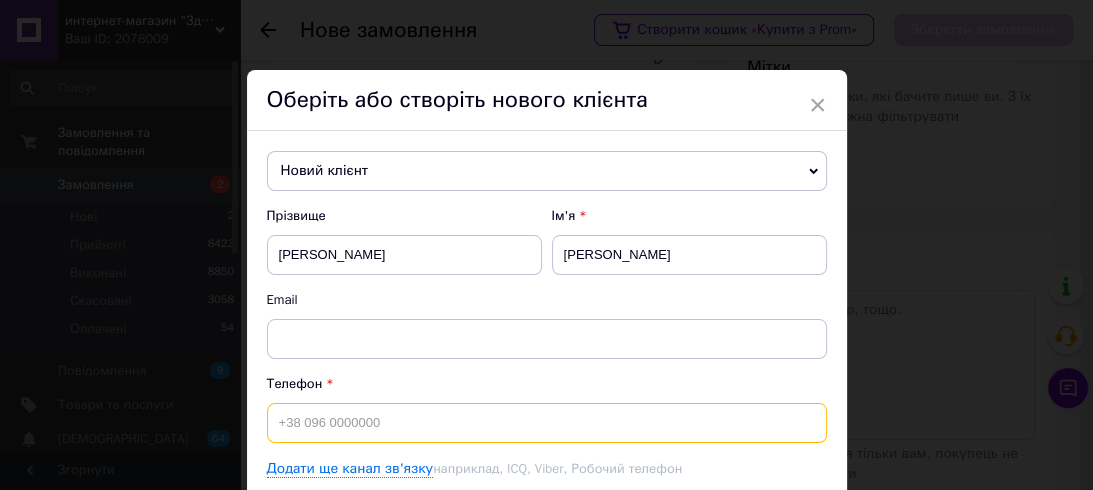 click at bounding box center (547, 423) 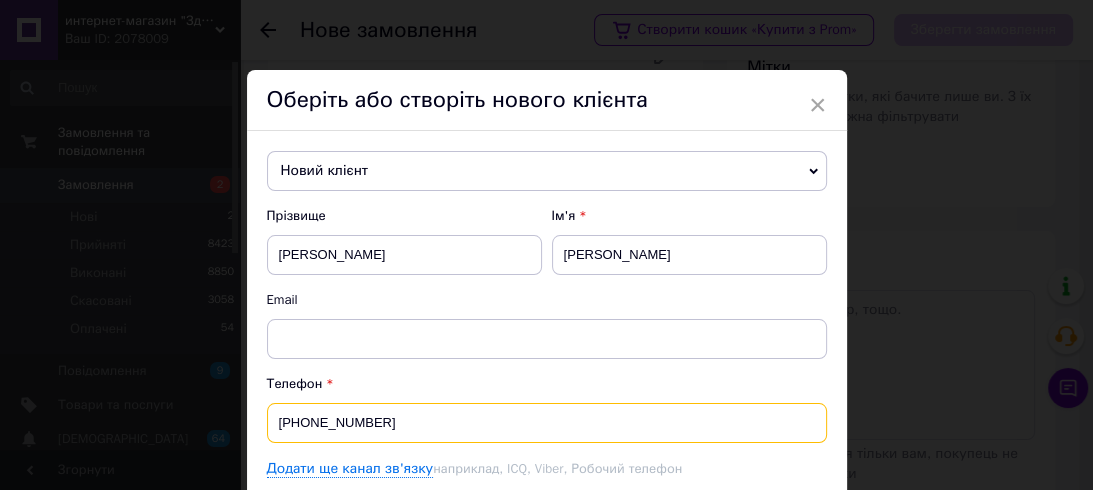 click on "++38097630468" at bounding box center (547, 423) 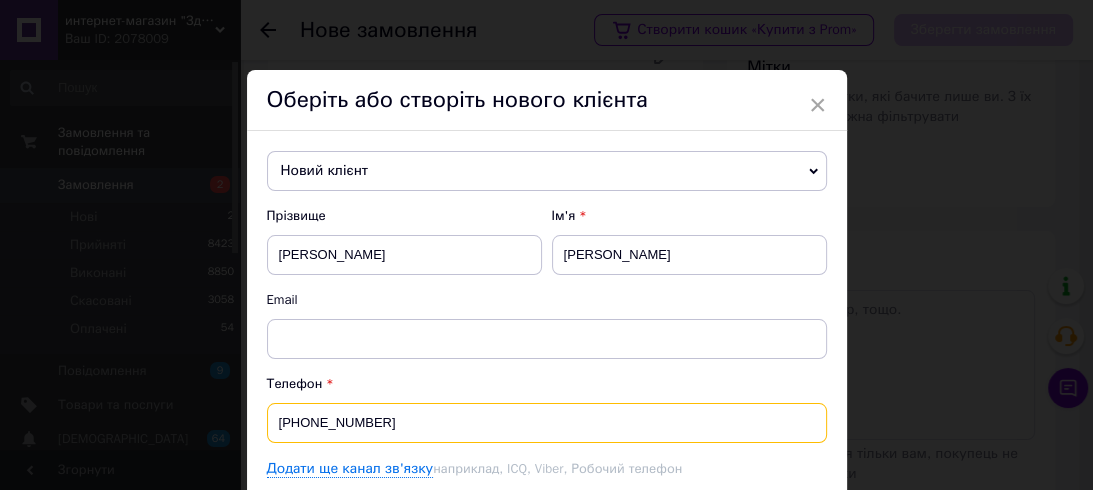 scroll, scrollTop: 136, scrollLeft: 0, axis: vertical 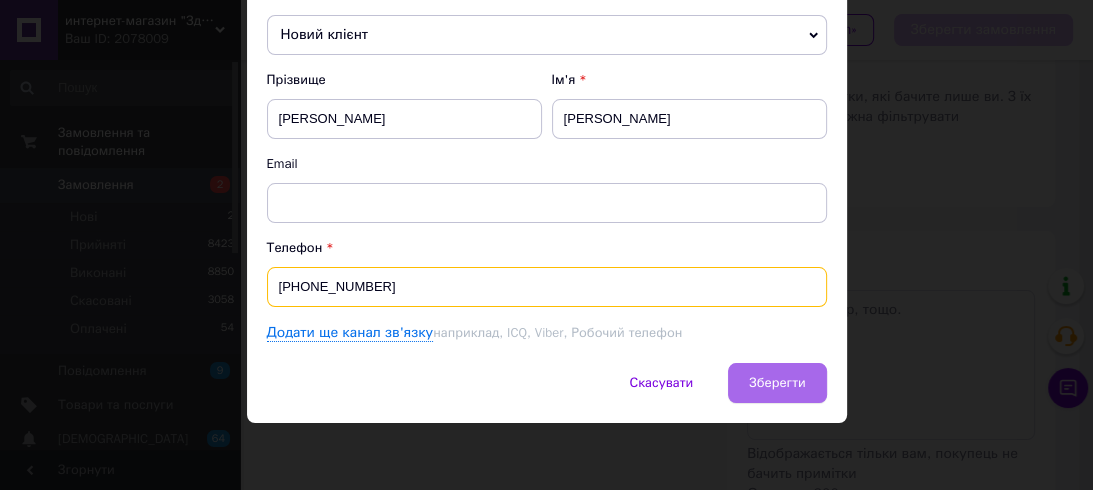 type on "[PHONE_NUMBER]" 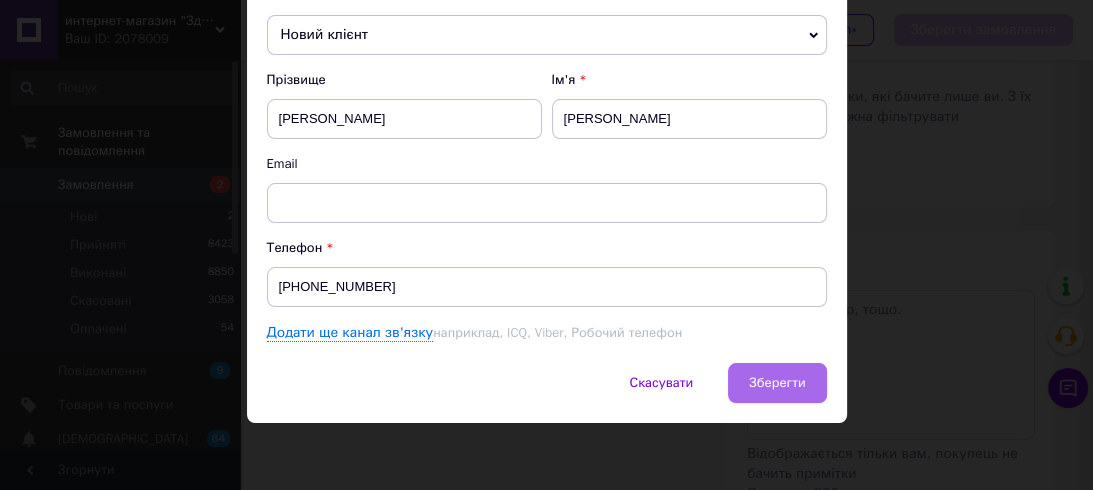 click on "Зберегти" at bounding box center (777, 382) 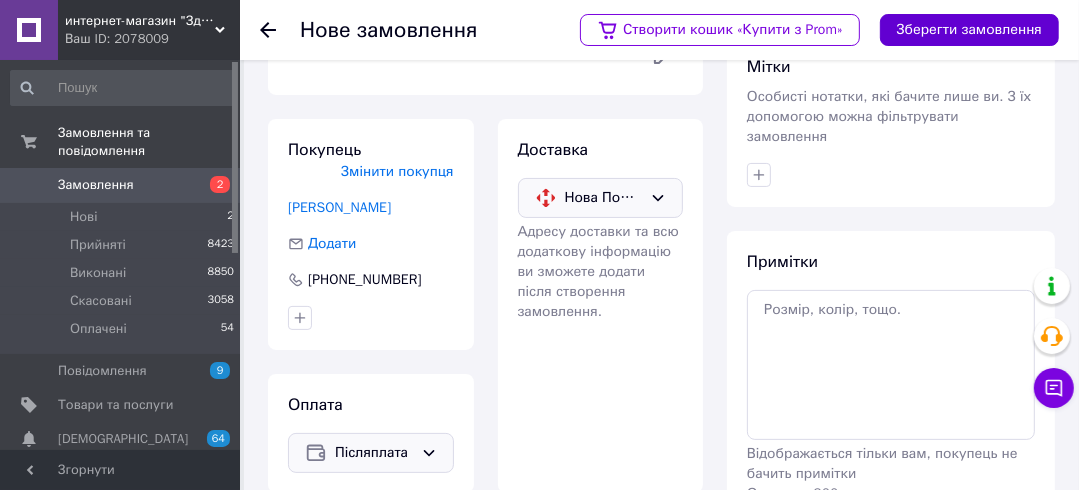 click on "Зберегти замовлення" at bounding box center [969, 30] 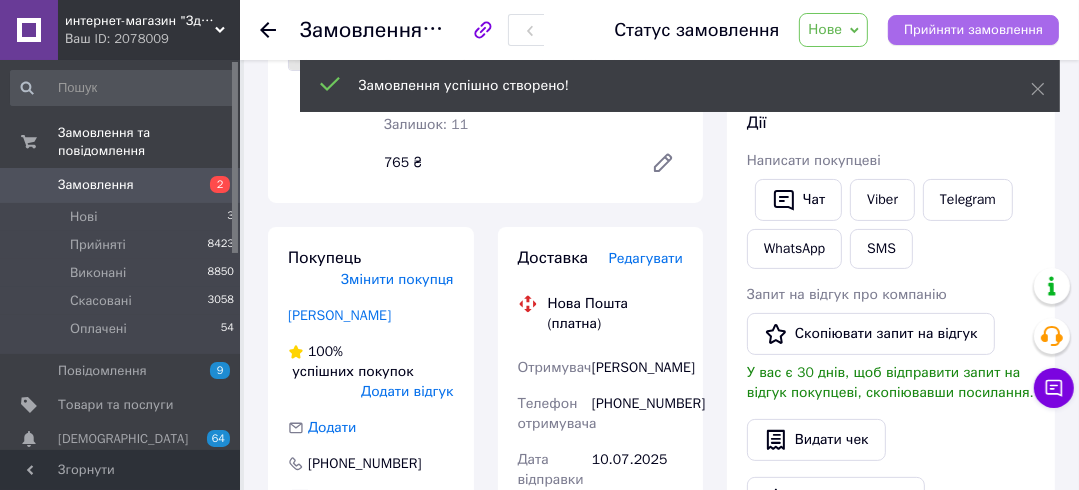 click on "Прийняти замовлення" at bounding box center (973, 30) 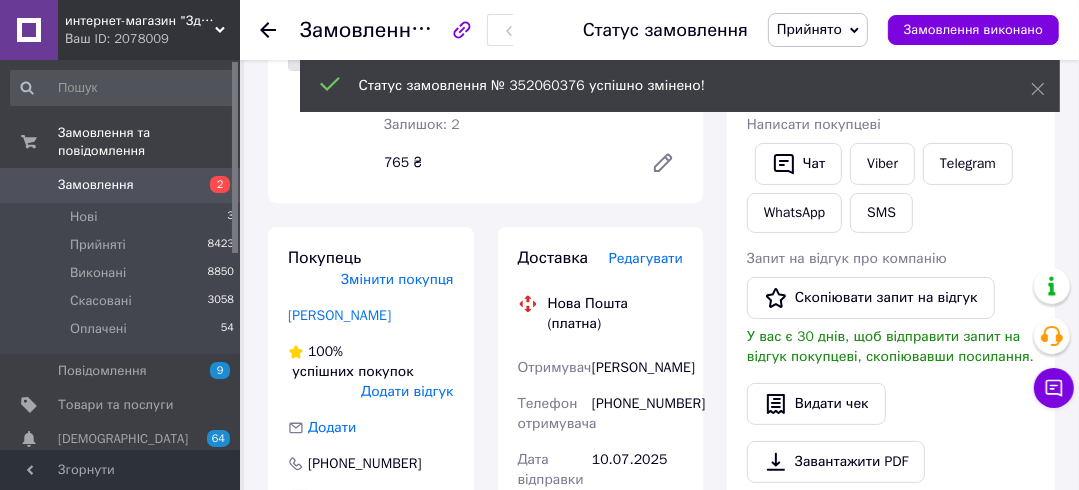 click on "Редагувати" at bounding box center (646, 258) 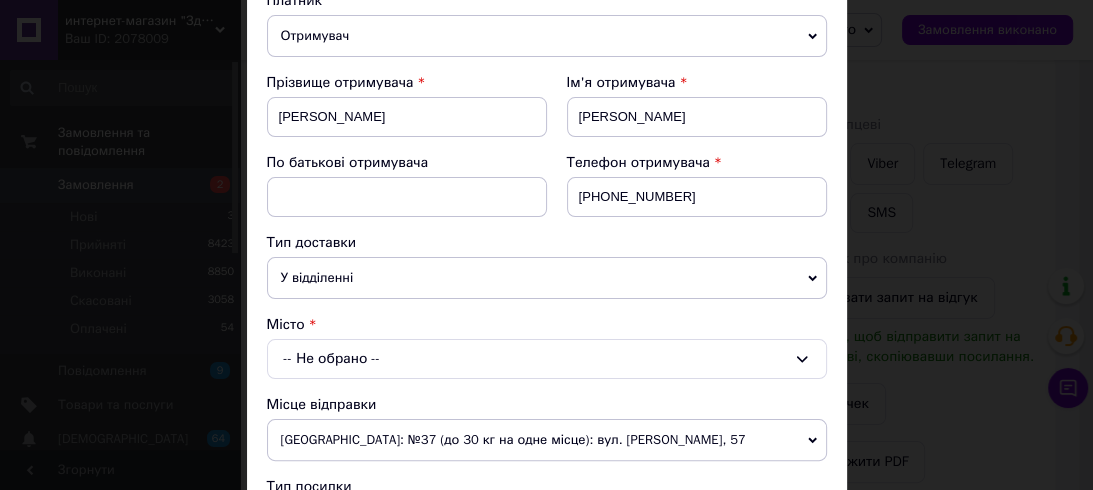 scroll, scrollTop: 320, scrollLeft: 0, axis: vertical 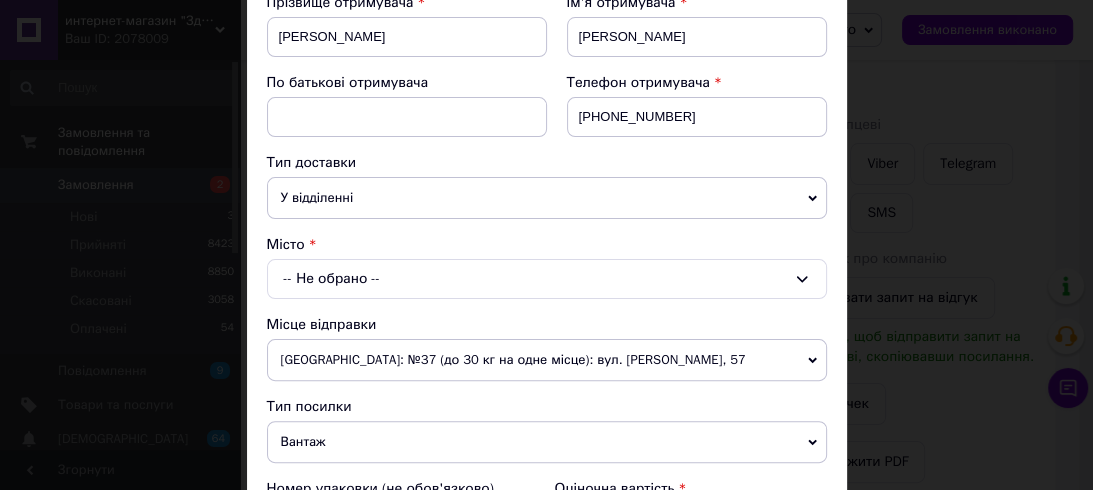 click on "-- Не обрано --" at bounding box center (547, 279) 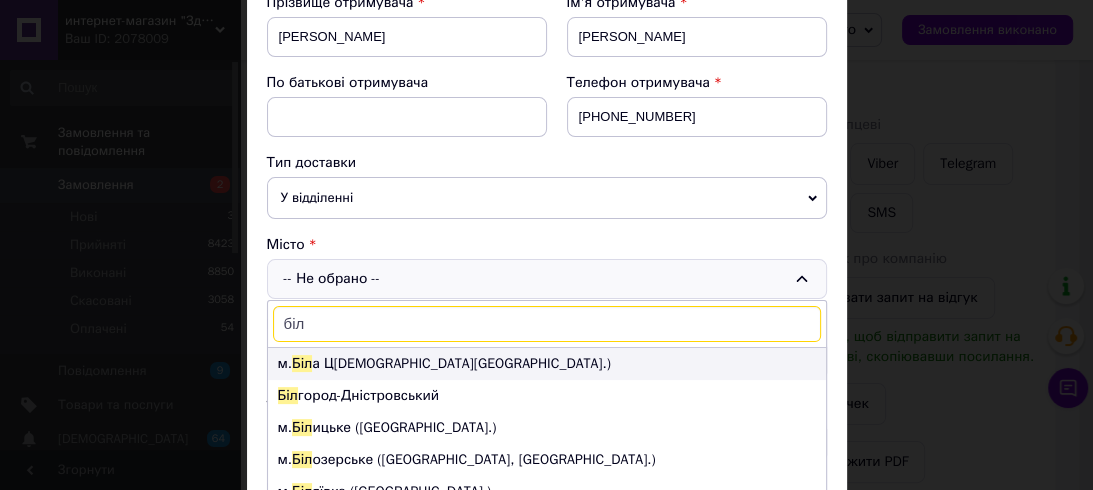 type on "біл" 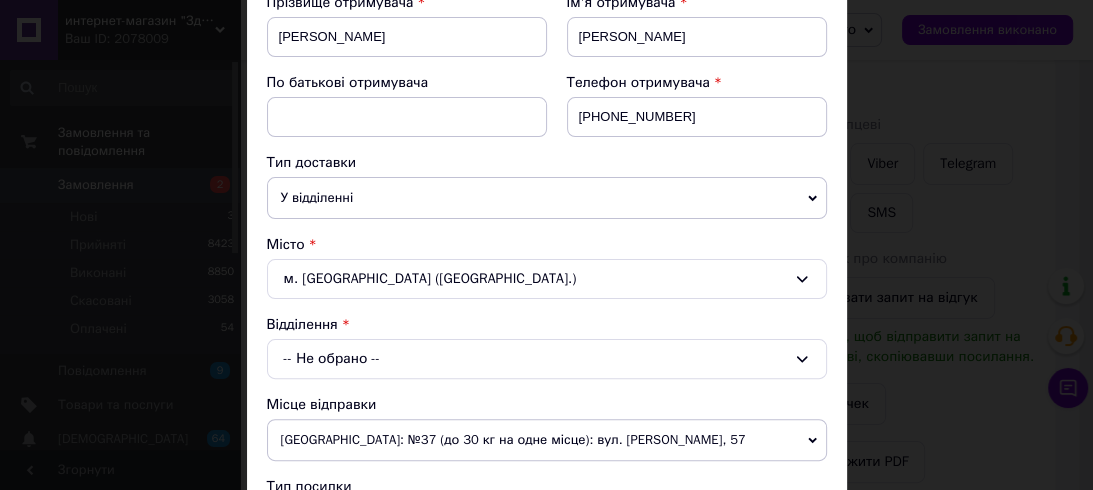 click on "-- Не обрано --" at bounding box center (547, 359) 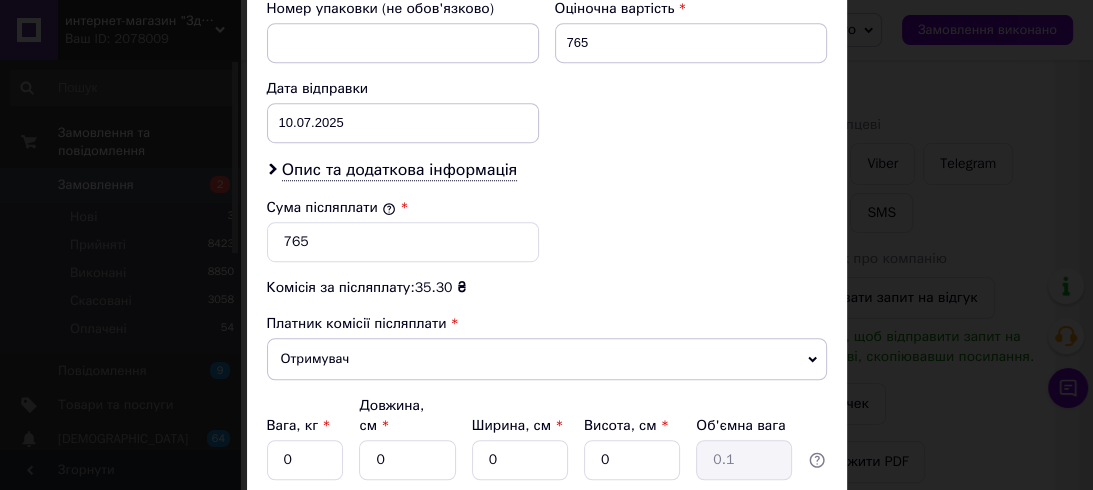 scroll, scrollTop: 960, scrollLeft: 0, axis: vertical 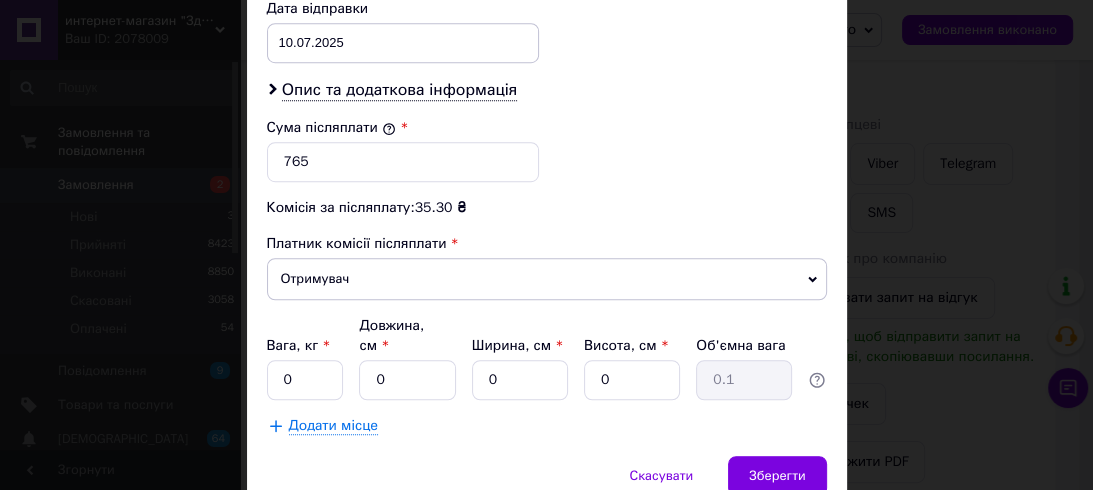 type on "18" 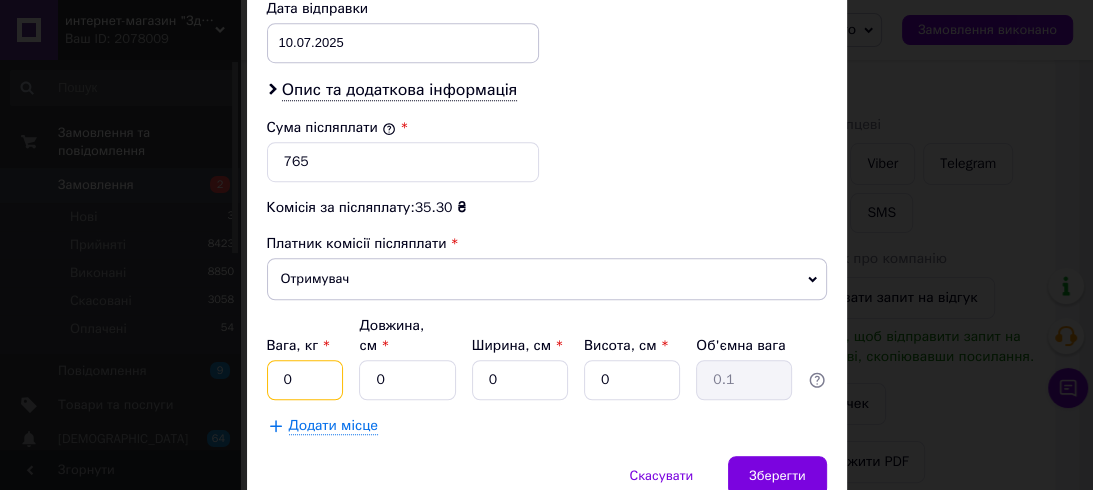click on "0" at bounding box center (305, 380) 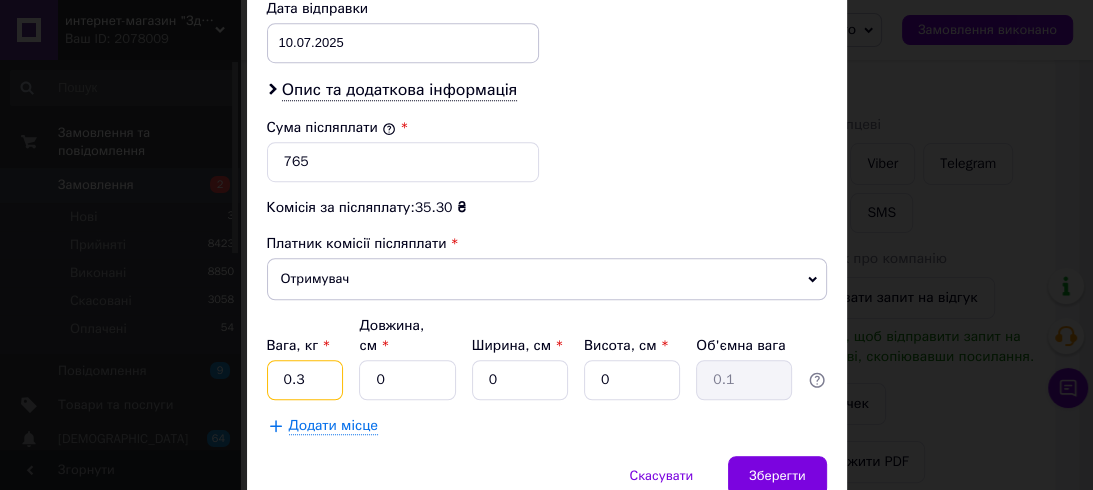 type on "0.3" 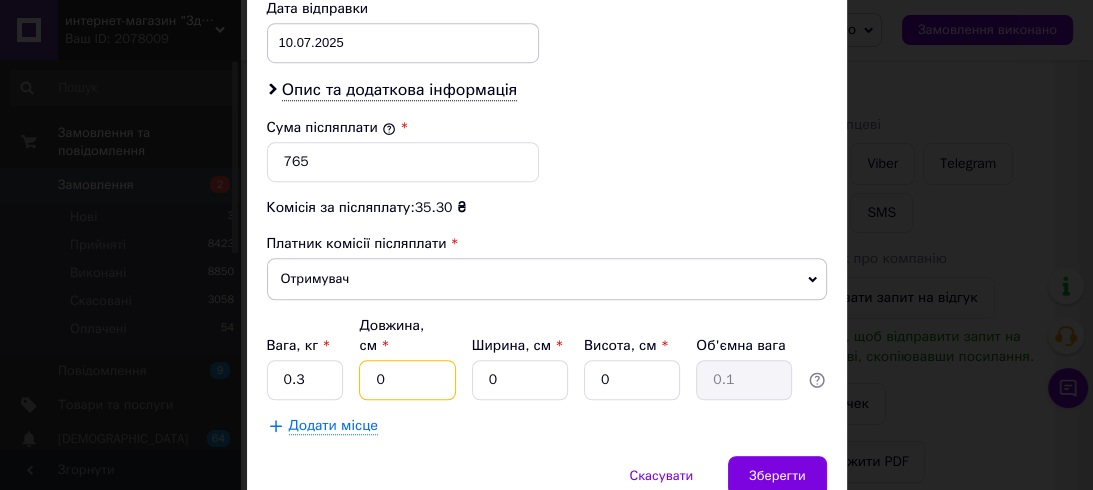 click on "0" at bounding box center (407, 380) 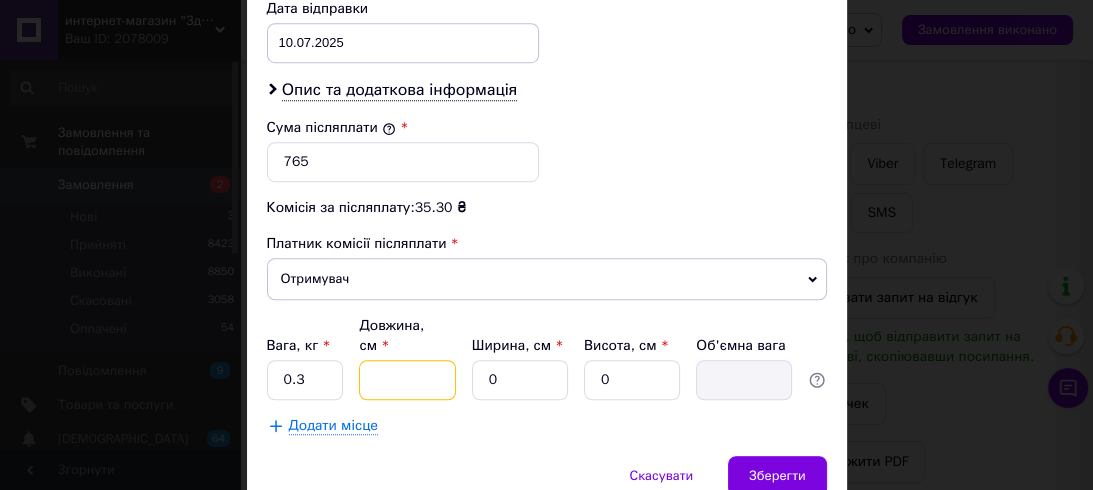 type on "1" 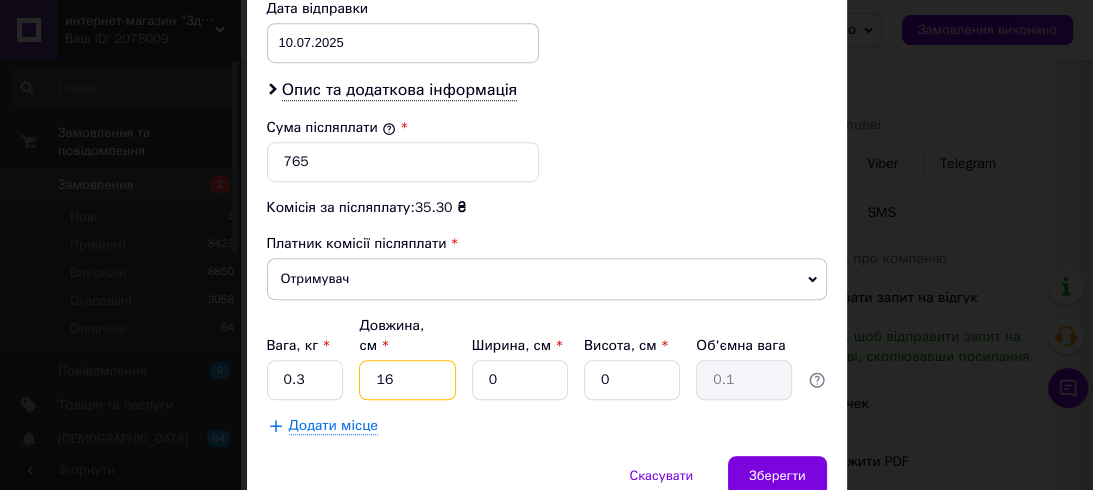 type on "16" 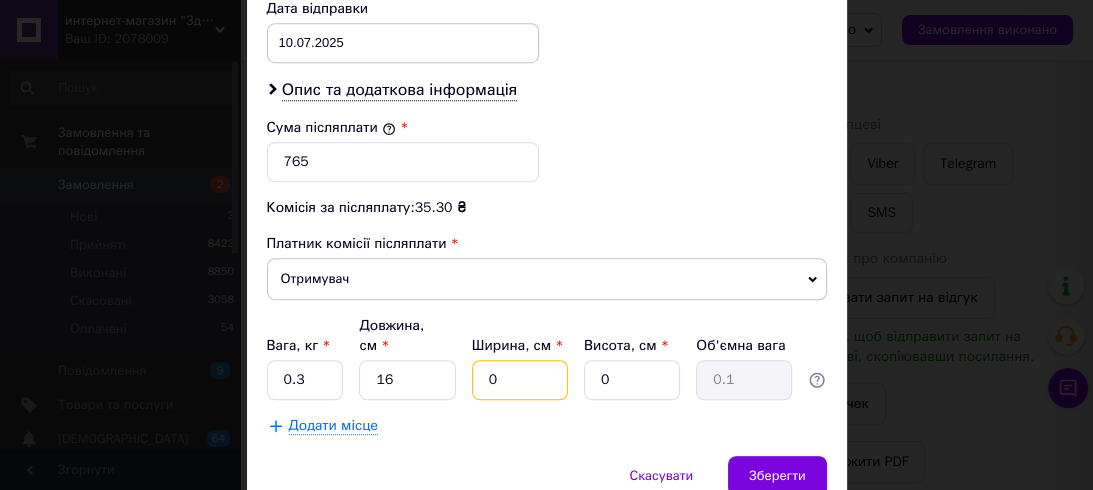 click on "0" at bounding box center [520, 380] 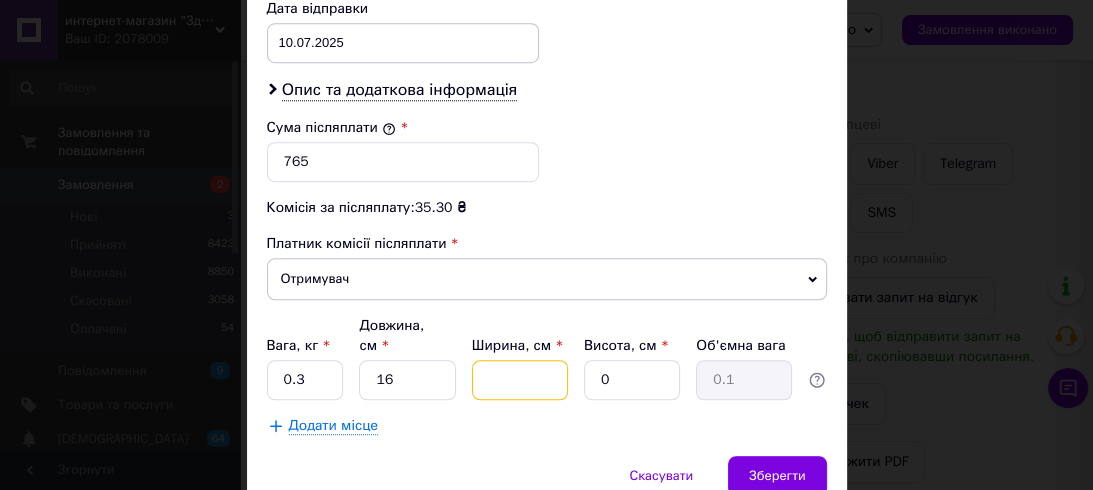 type 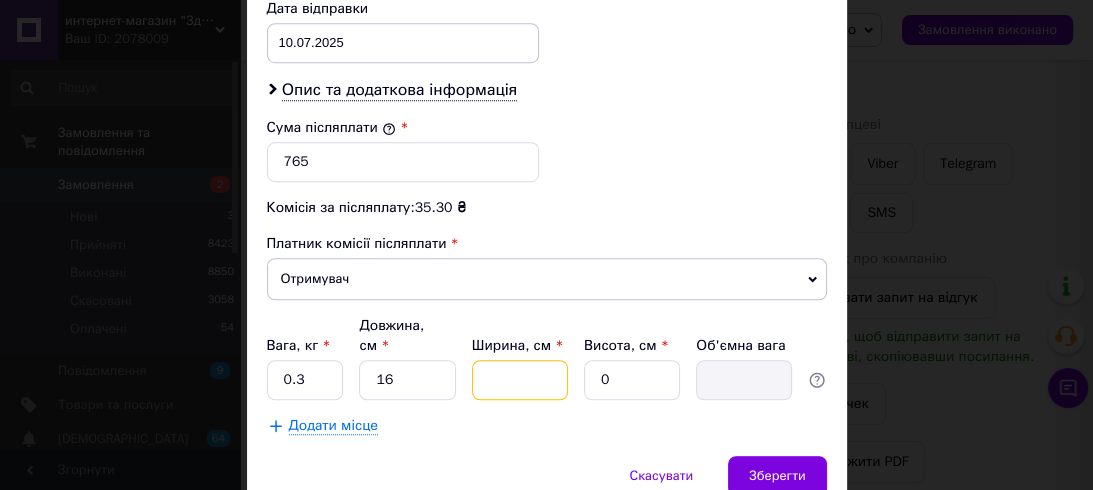 type on "1" 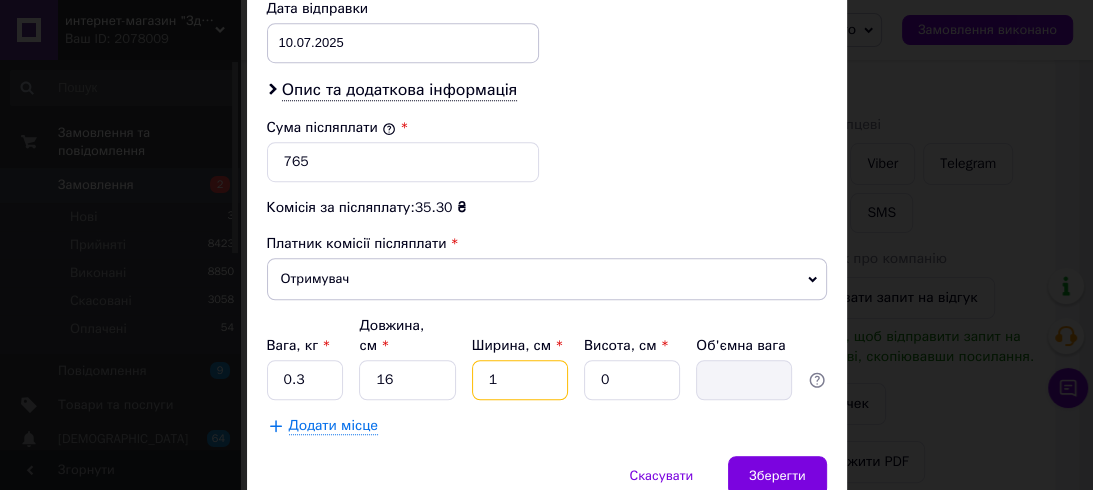 type on "0.1" 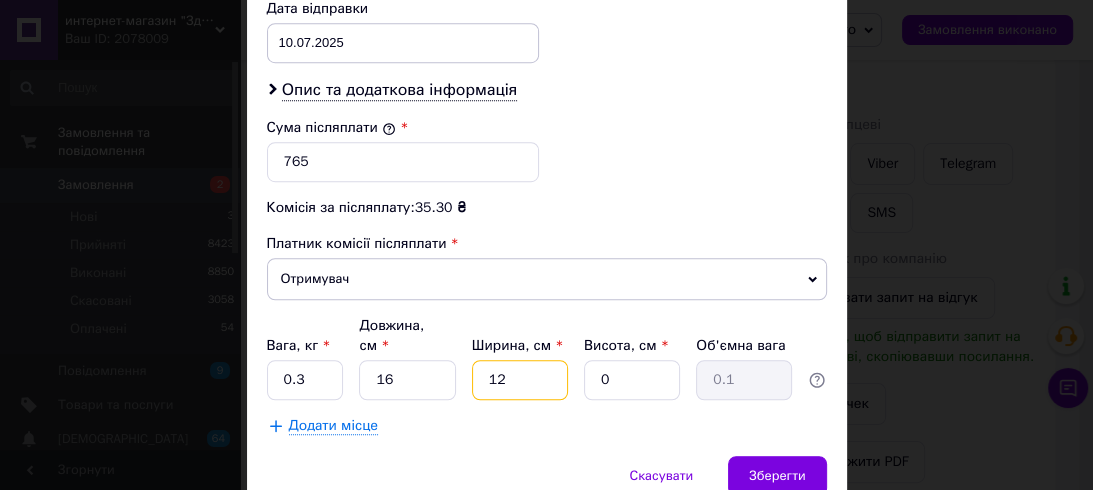 type on "12" 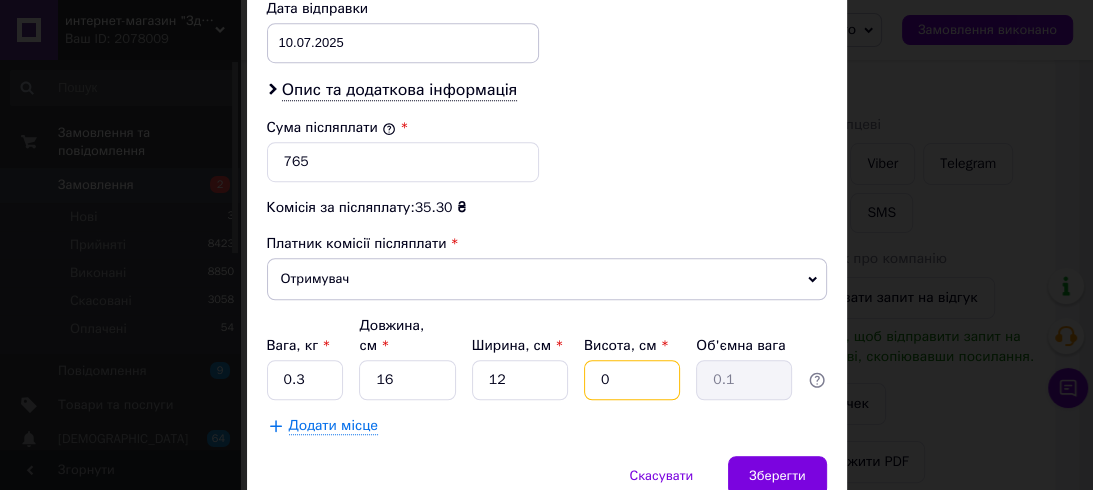 click on "0" at bounding box center [632, 380] 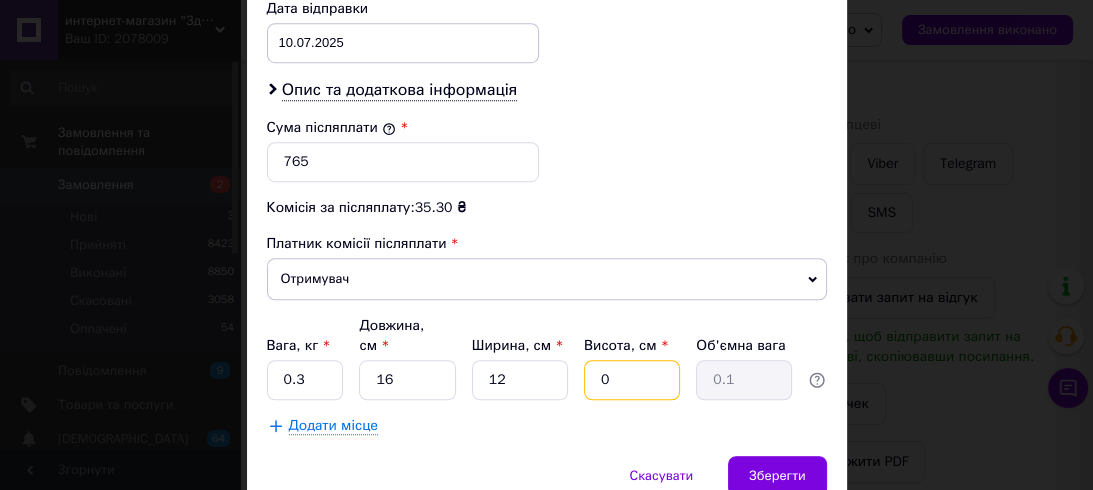 type 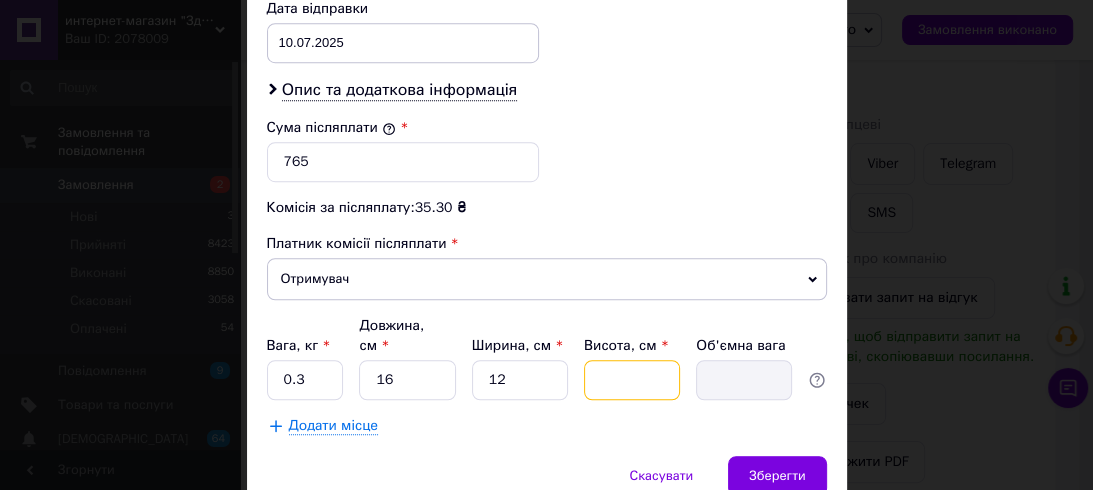 type on "5" 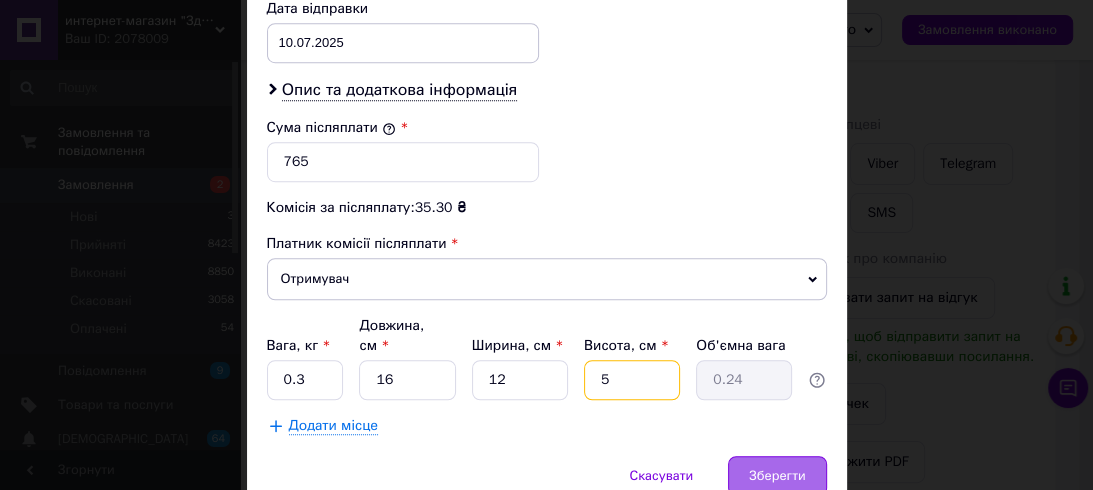 type on "5" 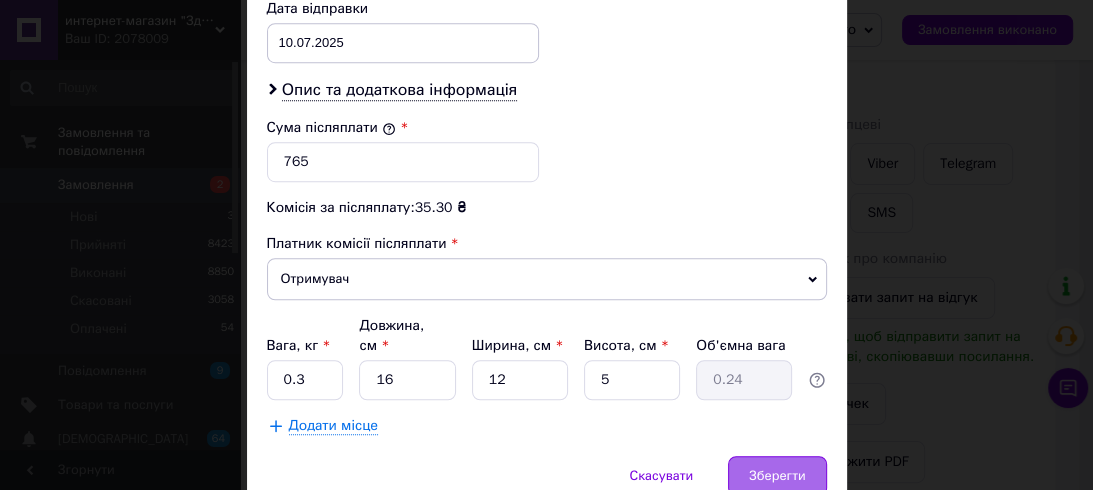 click on "Зберегти" at bounding box center [777, 476] 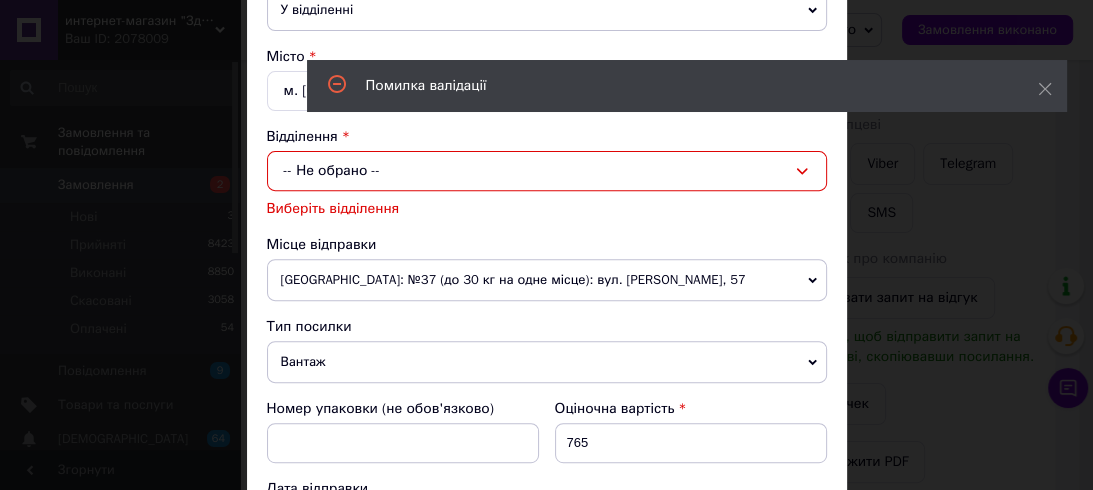 scroll, scrollTop: 348, scrollLeft: 0, axis: vertical 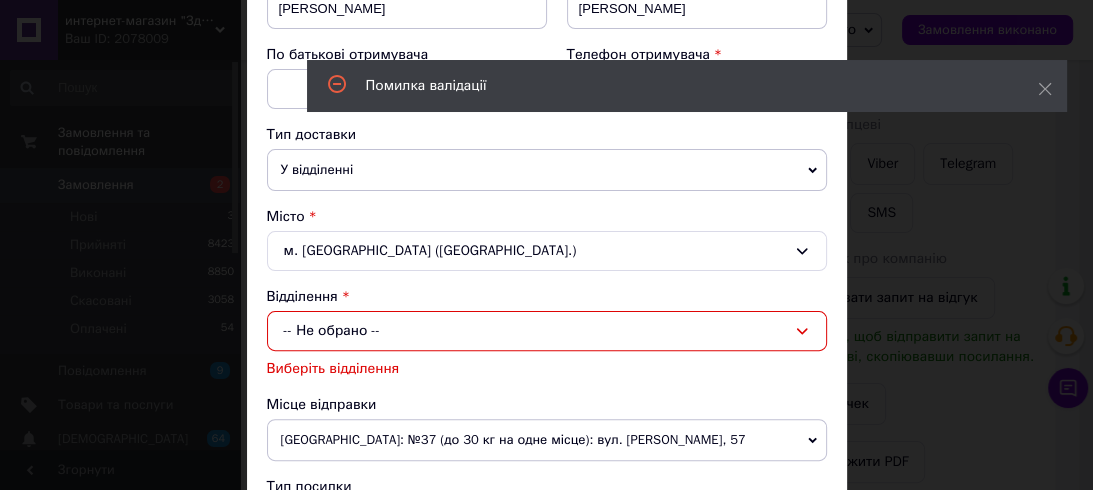 click on "-- Не обрано --" at bounding box center (547, 331) 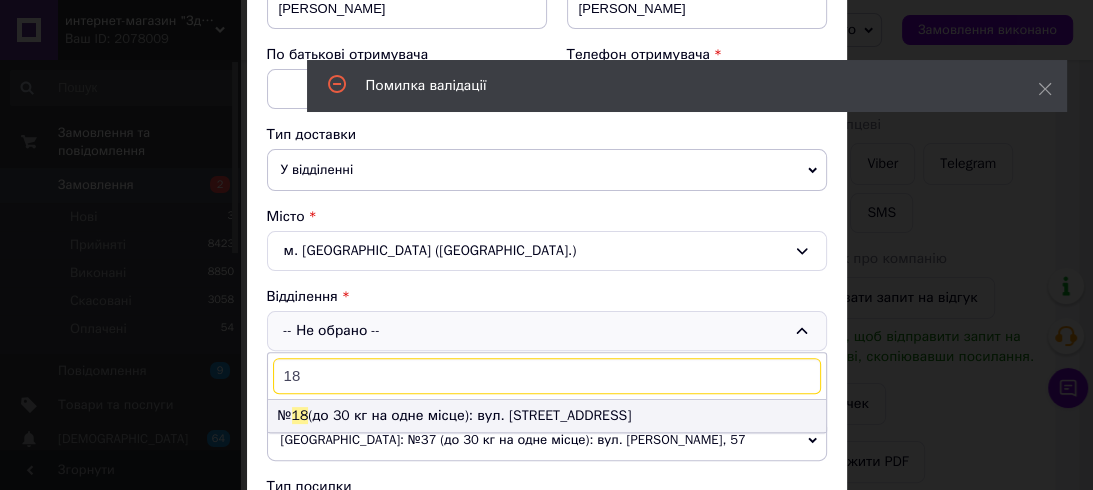 type on "18" 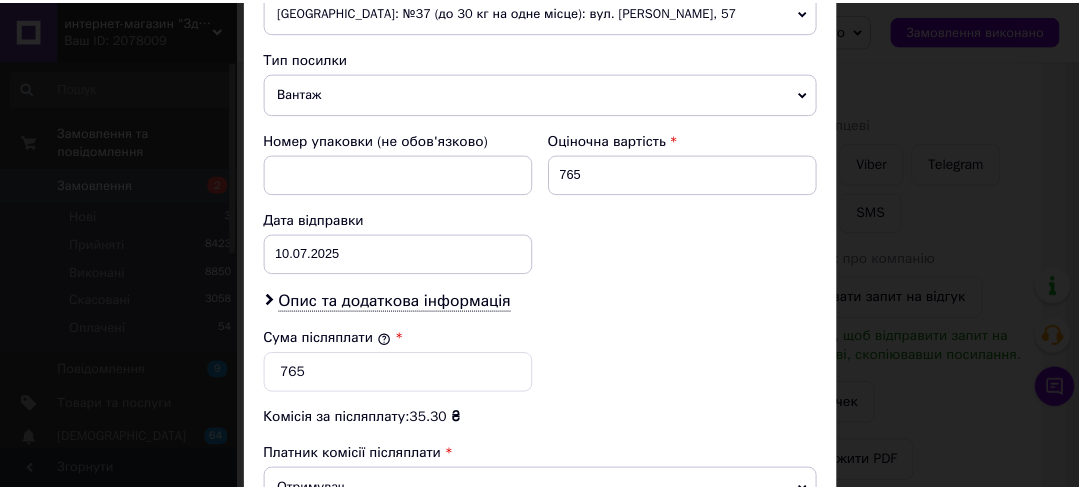 scroll, scrollTop: 988, scrollLeft: 0, axis: vertical 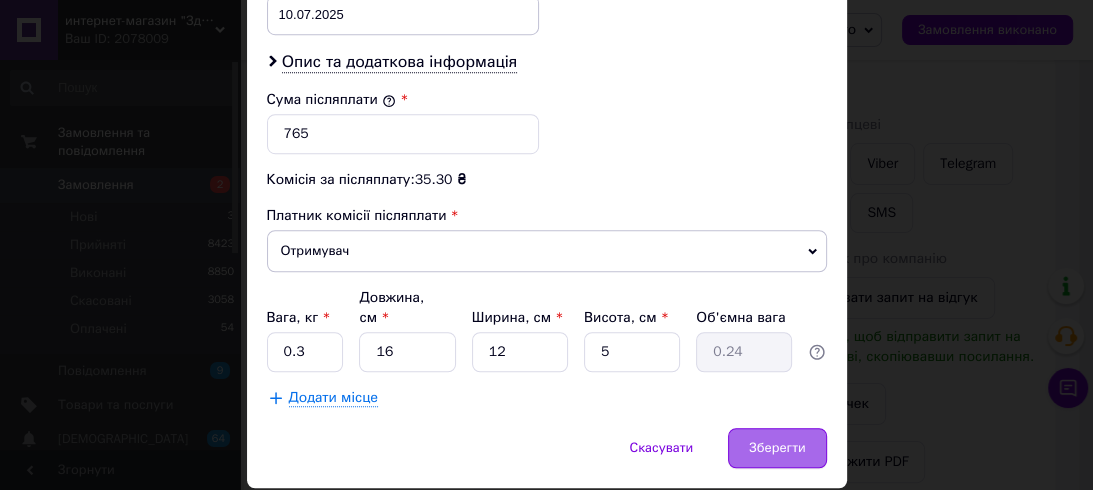 click on "Зберегти" at bounding box center (777, 448) 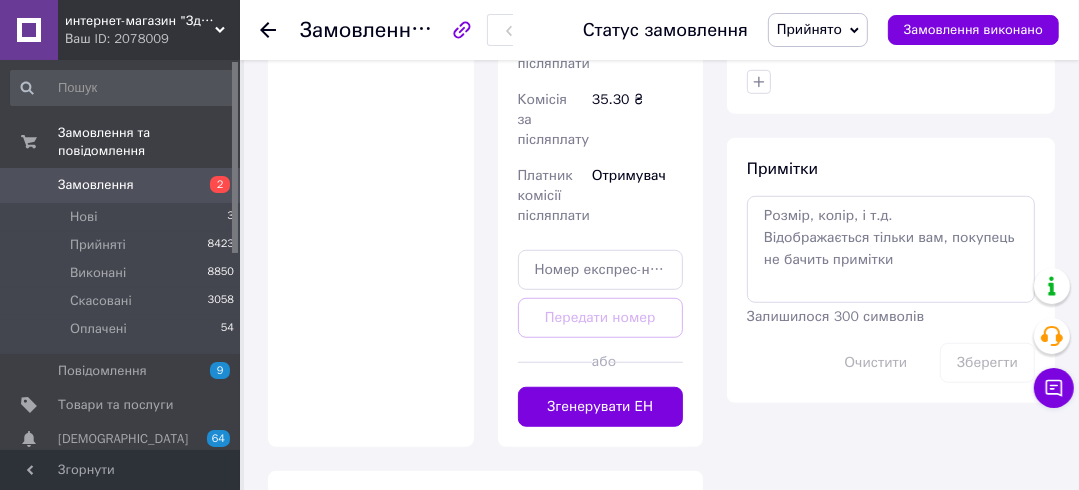scroll, scrollTop: 1120, scrollLeft: 0, axis: vertical 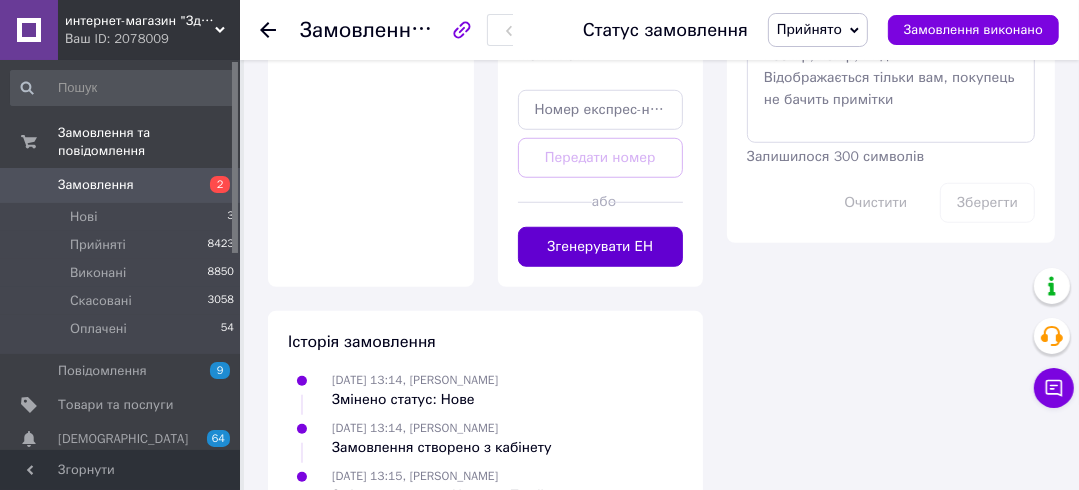 click on "Згенерувати ЕН" at bounding box center (601, 247) 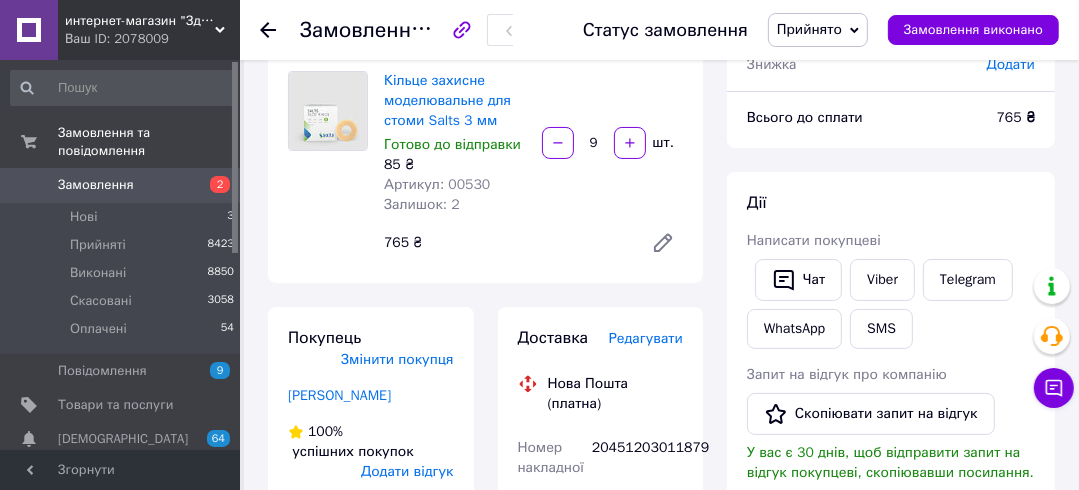 scroll, scrollTop: 0, scrollLeft: 0, axis: both 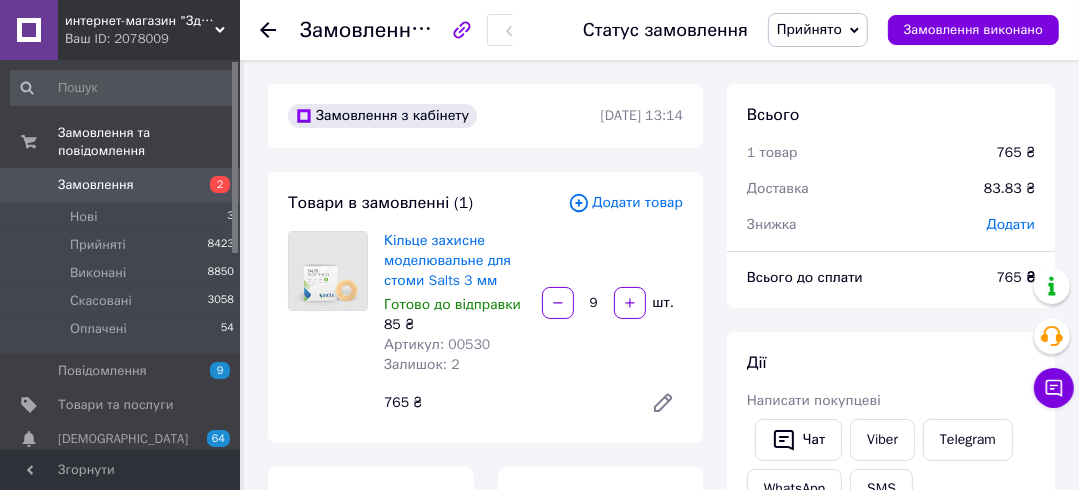 click 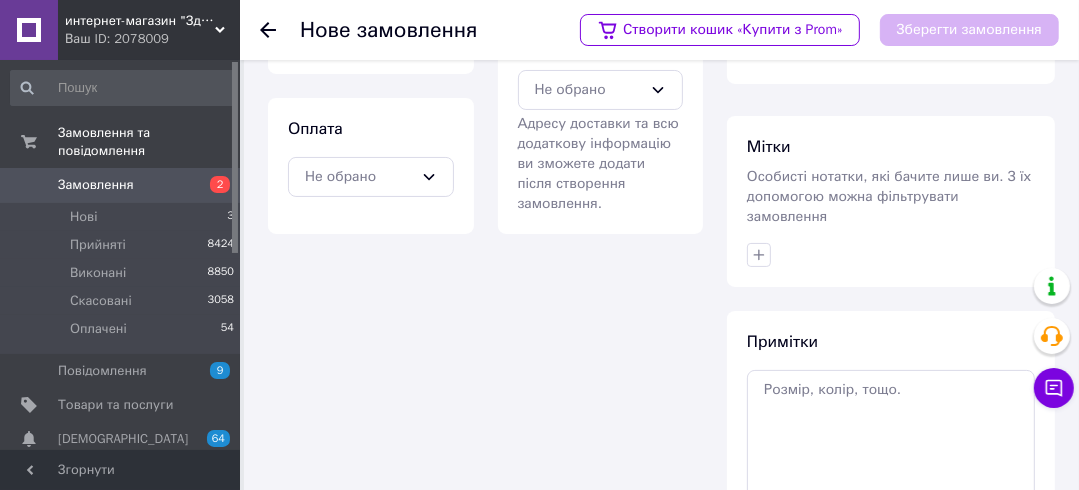 scroll, scrollTop: 0, scrollLeft: 0, axis: both 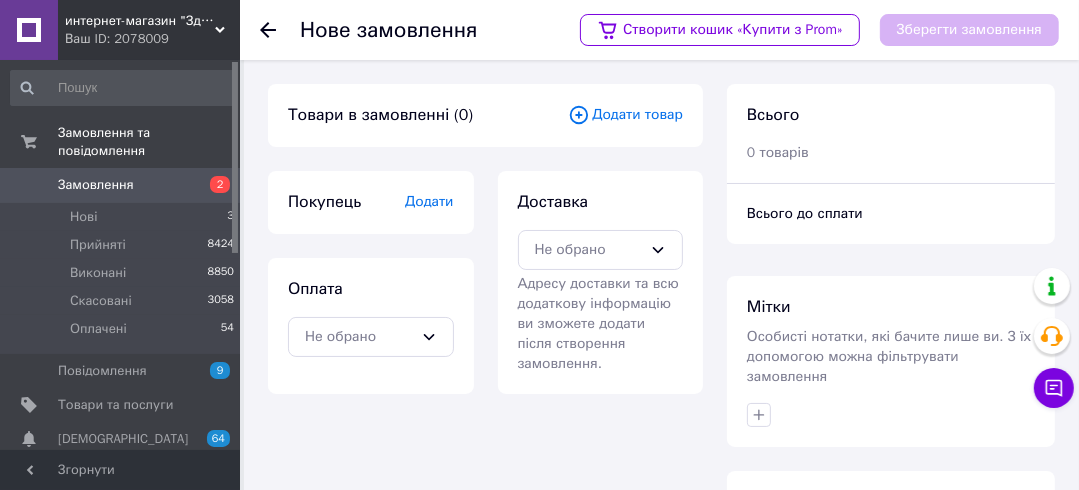 click 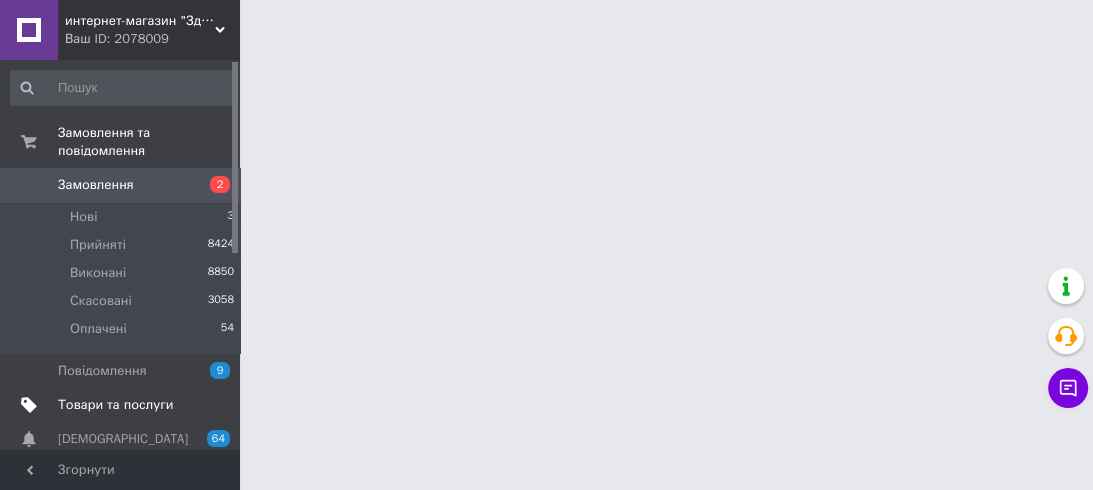 click on "Товари та послуги" at bounding box center (115, 405) 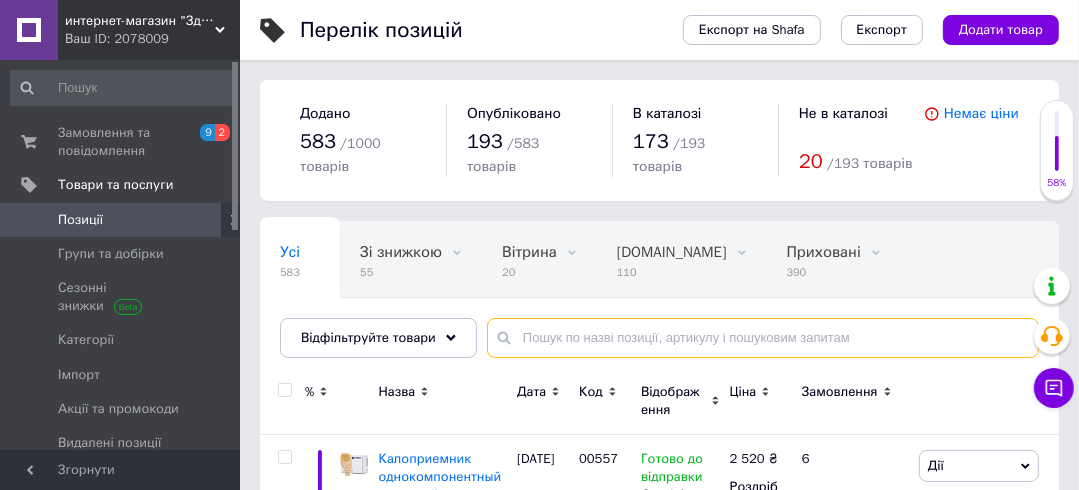 click at bounding box center [763, 338] 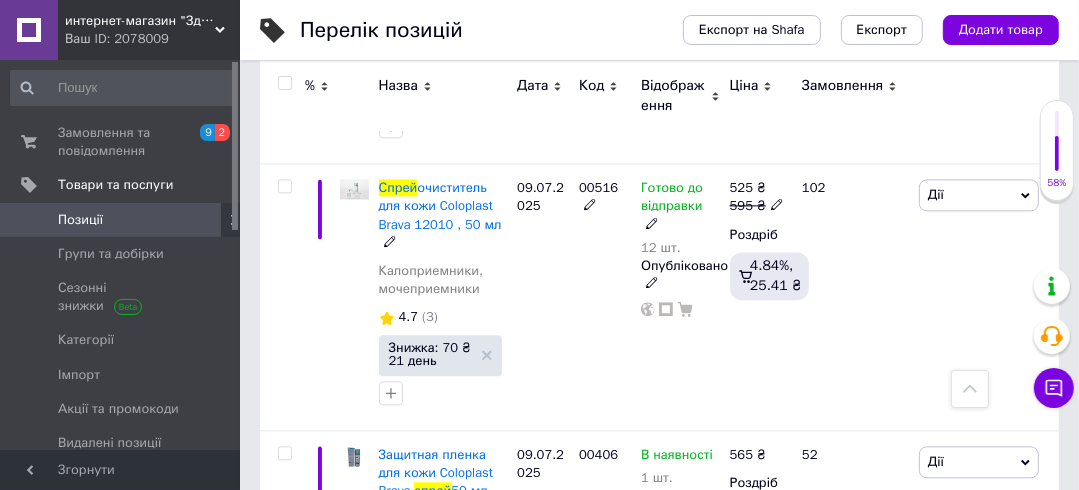 scroll, scrollTop: 3200, scrollLeft: 0, axis: vertical 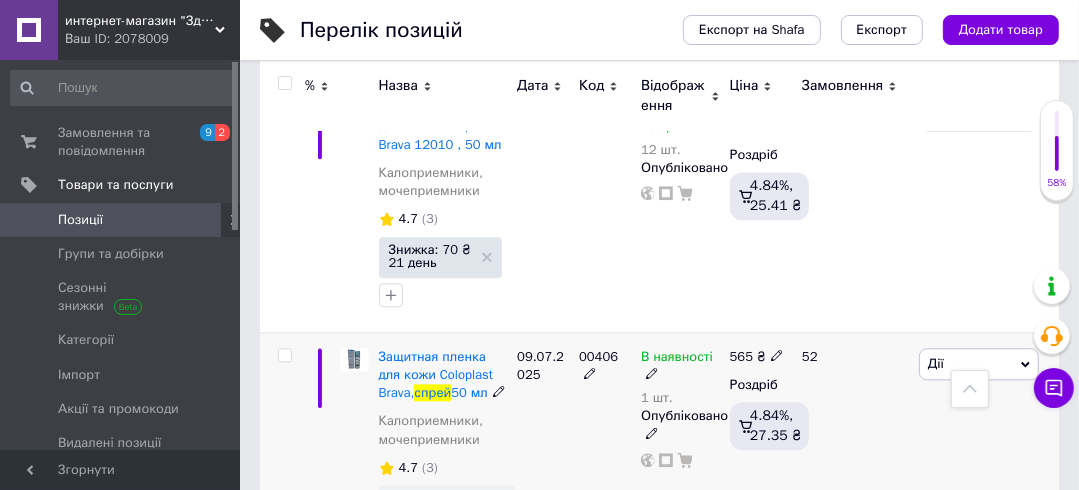 type on "спрей" 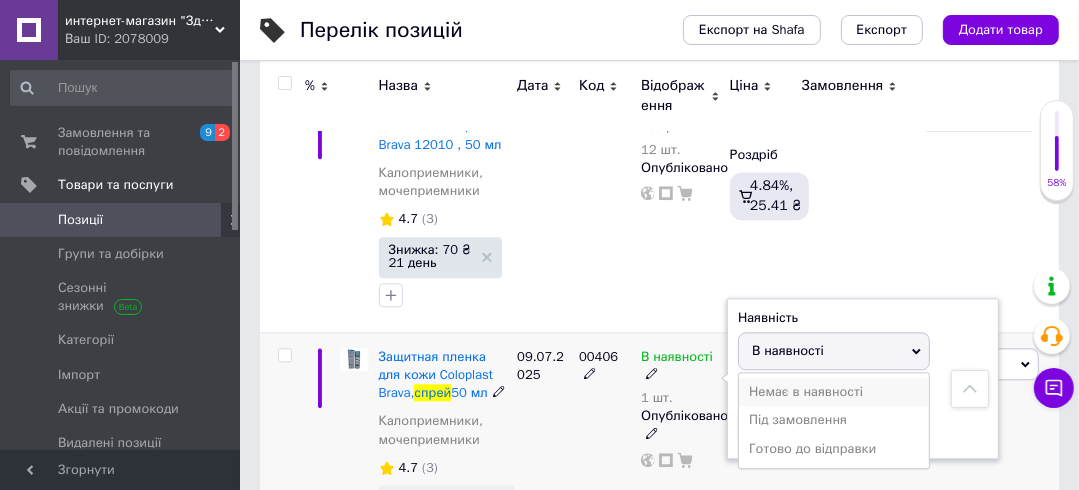 click on "Немає в наявності" at bounding box center (834, 392) 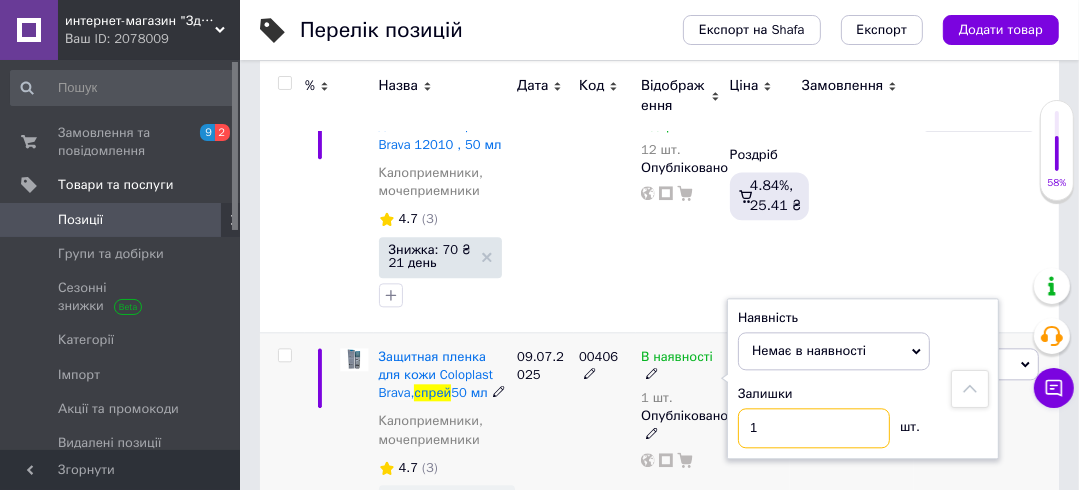 click on "1" at bounding box center (814, 428) 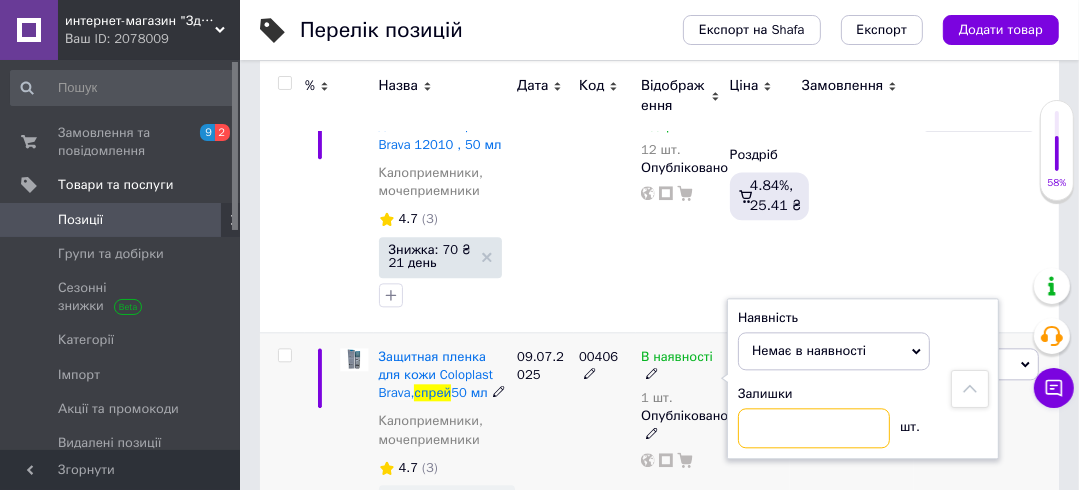 type 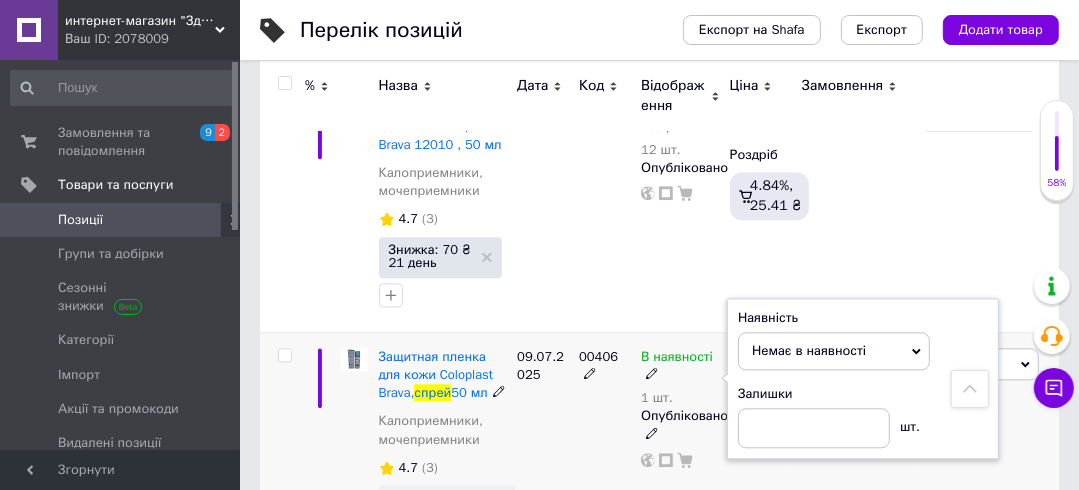click 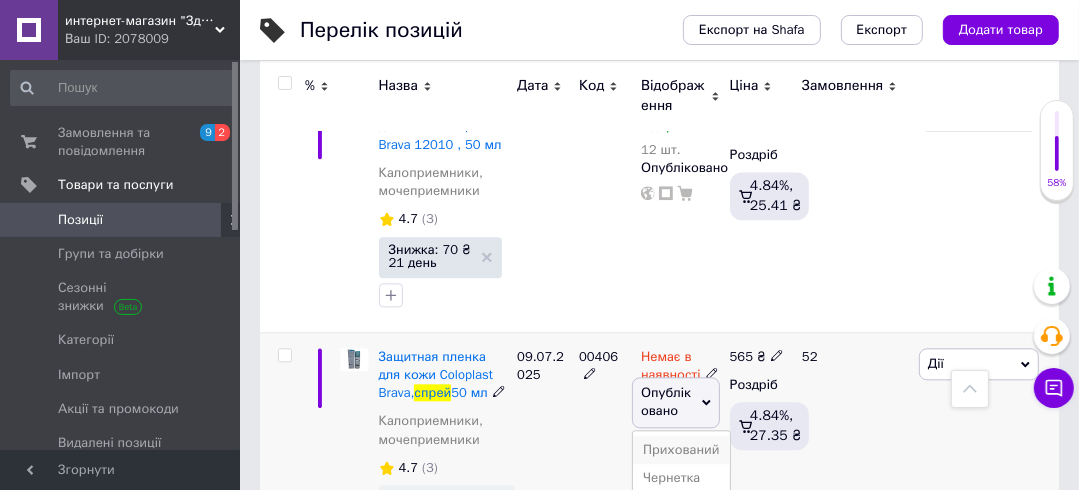 click on "Прихований" at bounding box center (681, 450) 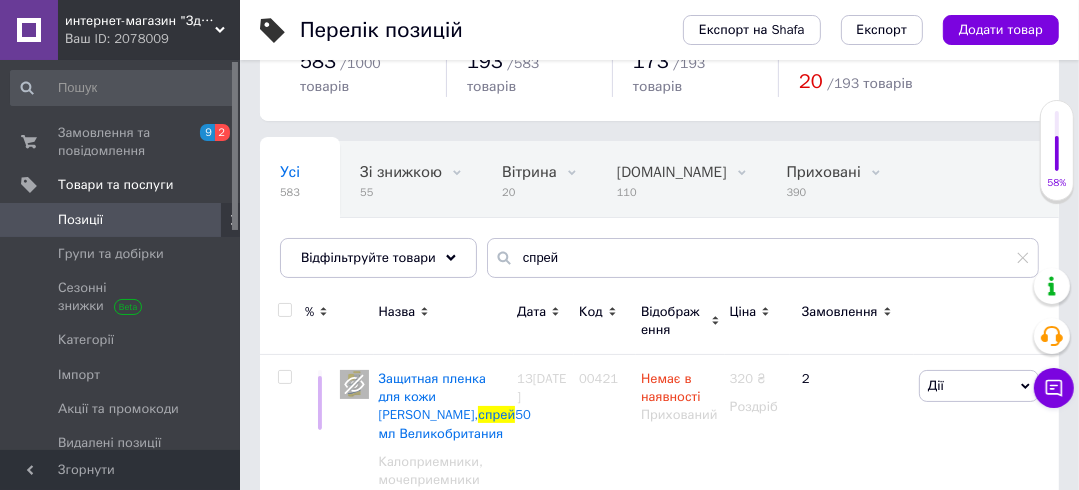 scroll, scrollTop: 0, scrollLeft: 0, axis: both 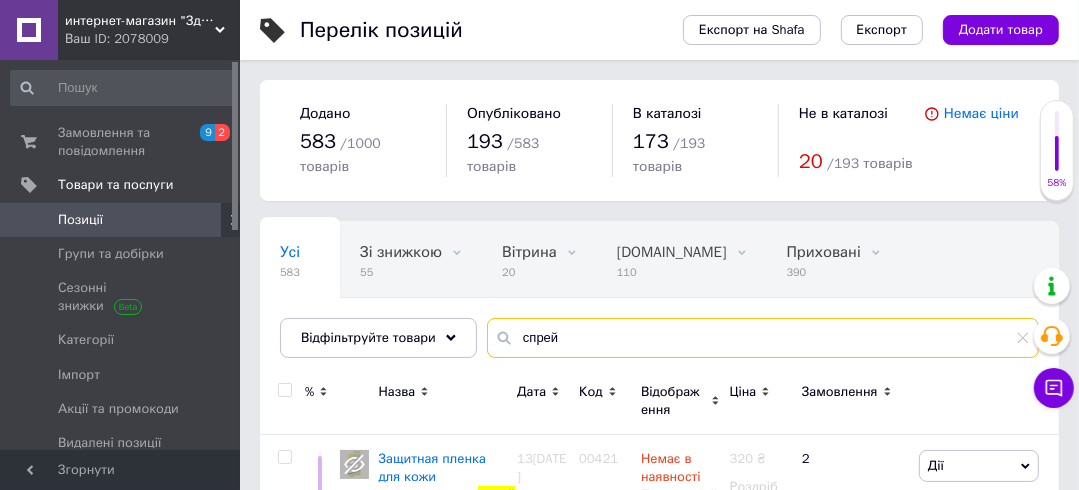 click on "спрей" at bounding box center [763, 338] 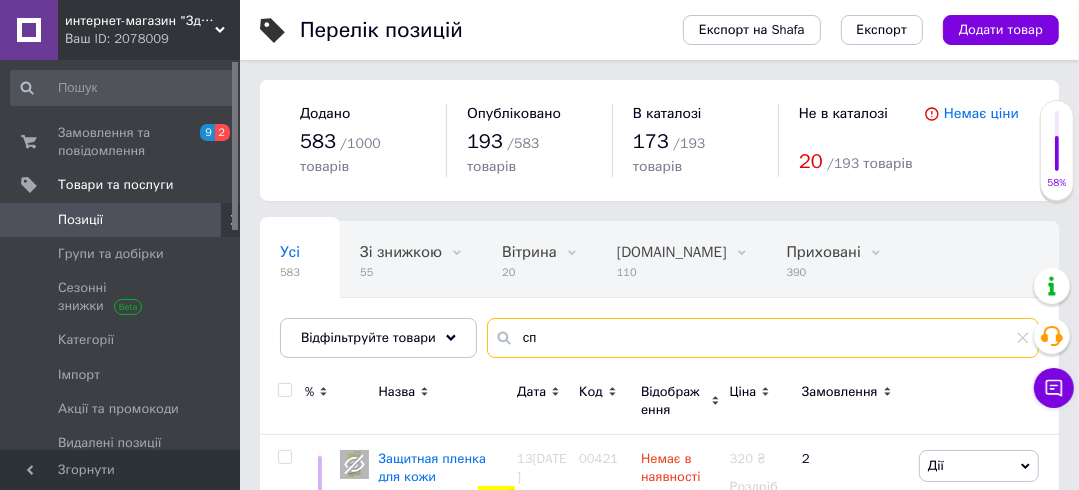 type on "с" 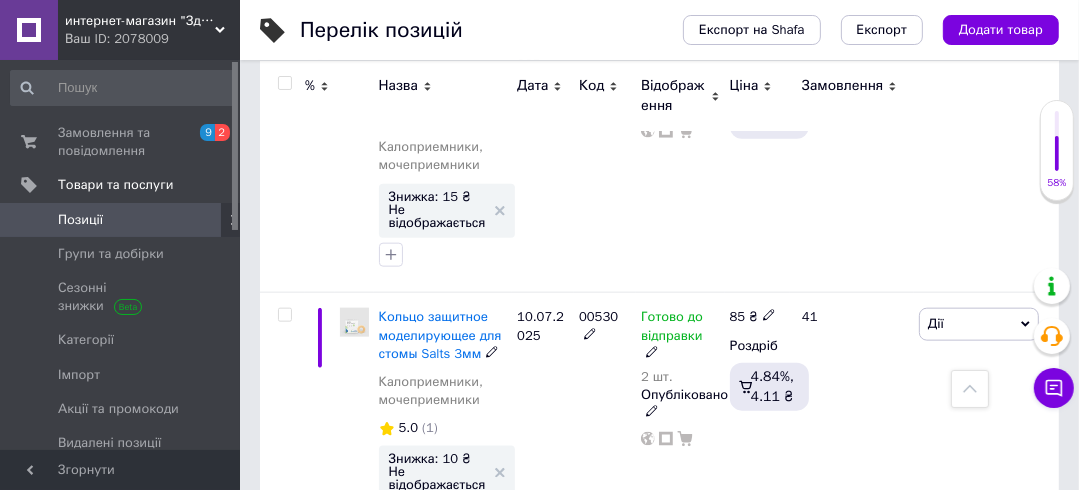 scroll, scrollTop: 1643, scrollLeft: 0, axis: vertical 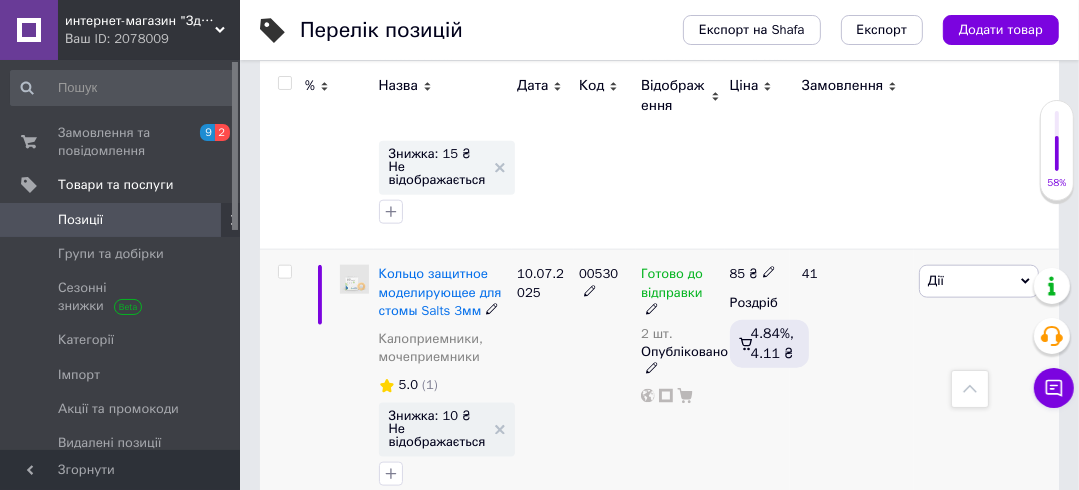 type on "кільц" 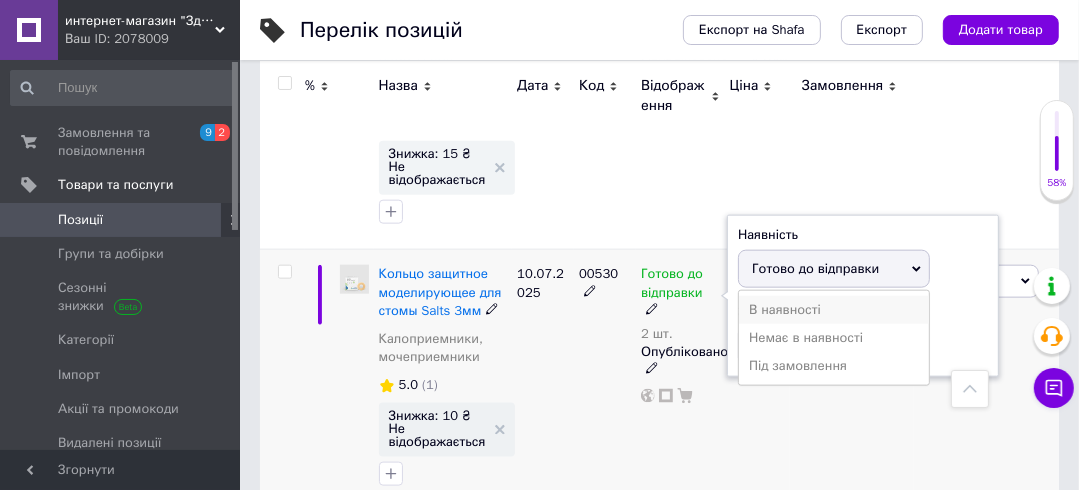 click on "В наявності" at bounding box center [834, 310] 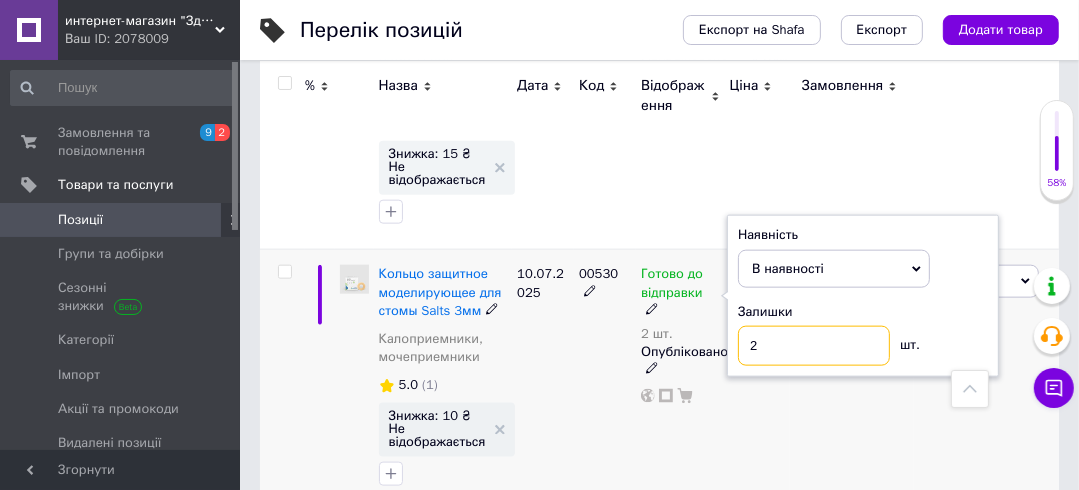 click on "2" at bounding box center [814, 346] 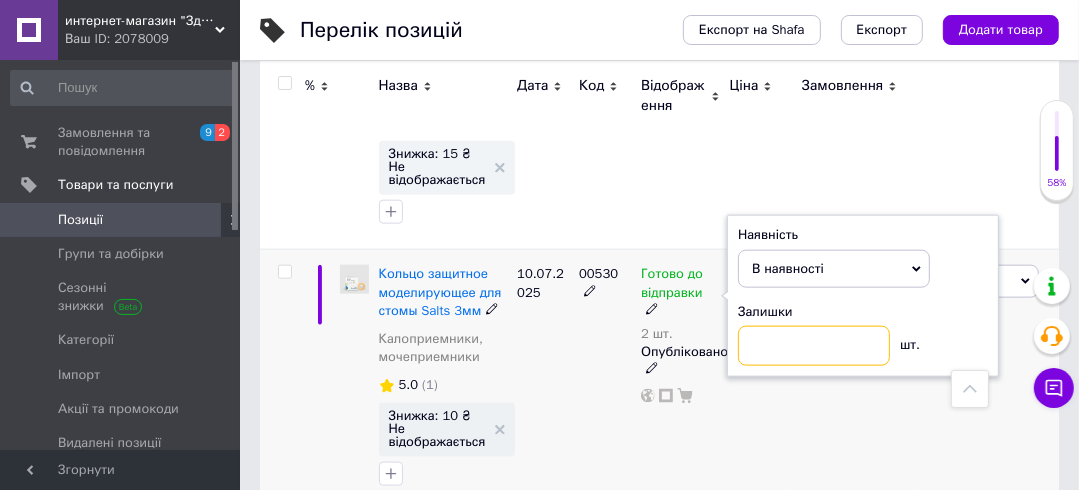 type 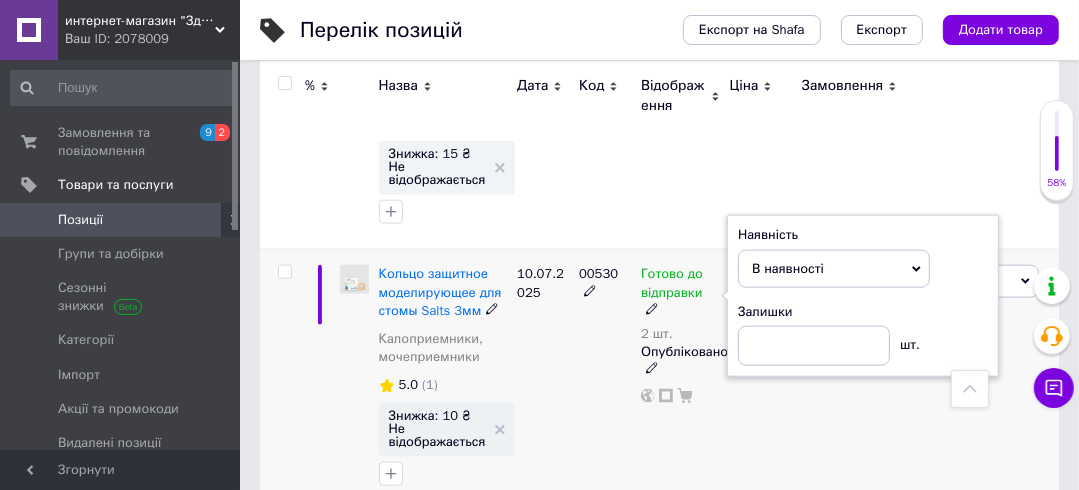 click 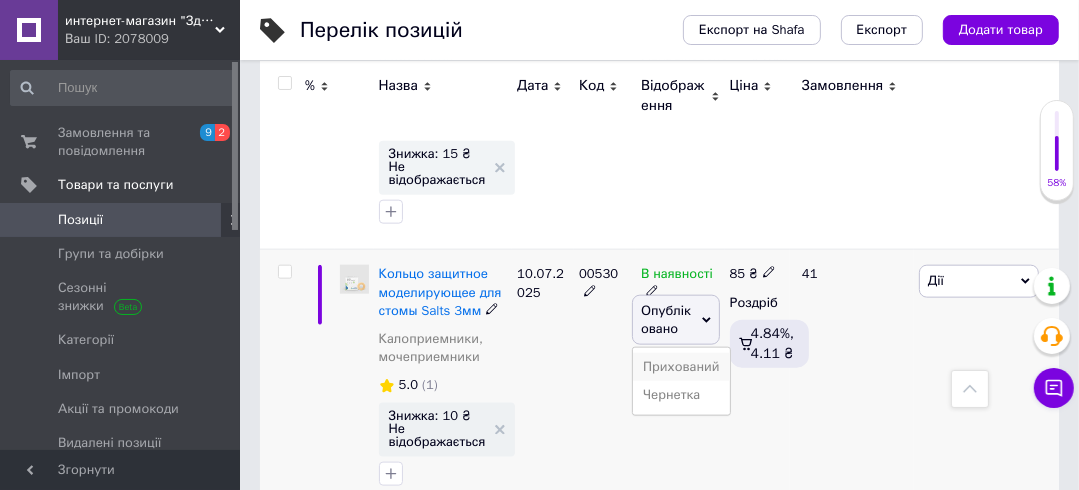 click on "Прихований" at bounding box center (681, 367) 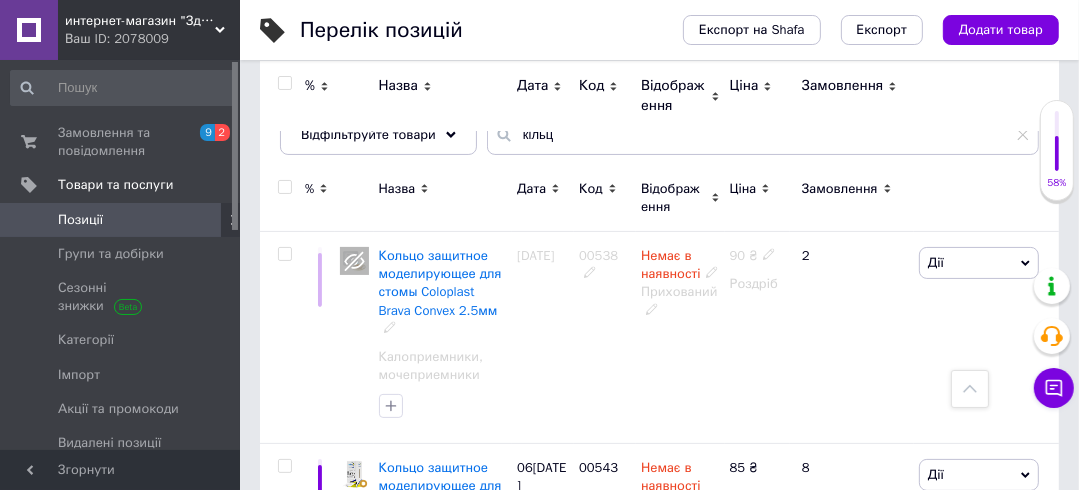 scroll, scrollTop: 0, scrollLeft: 0, axis: both 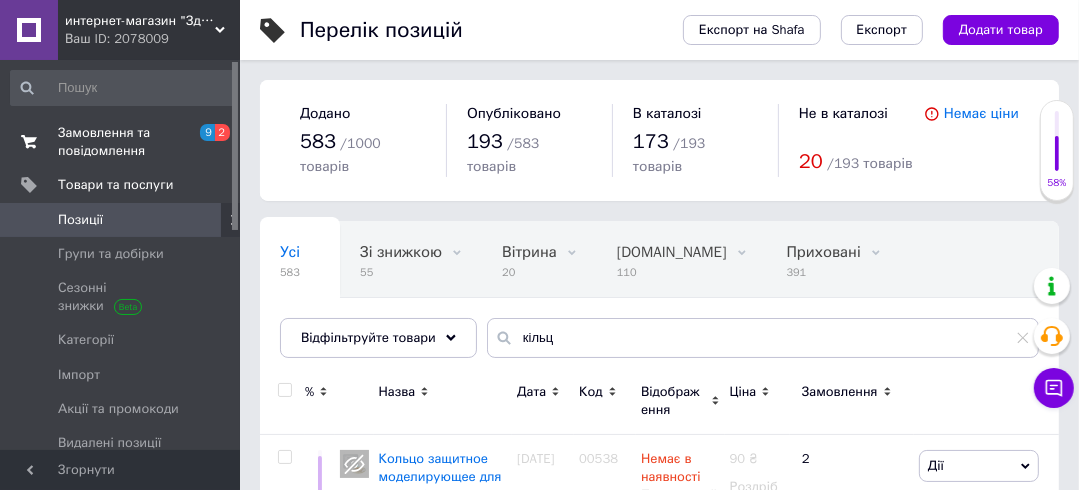 click on "Замовлення та повідомлення" at bounding box center [121, 142] 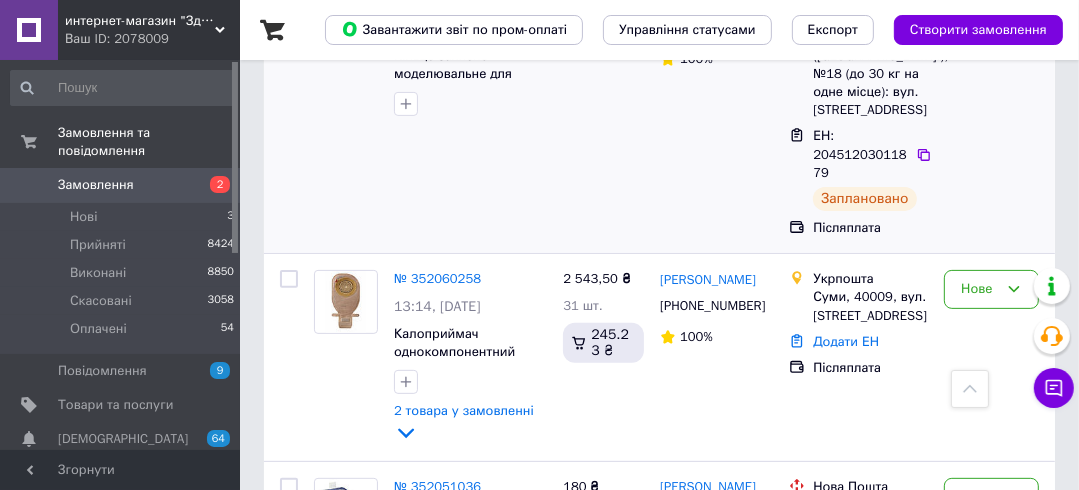 scroll, scrollTop: 480, scrollLeft: 0, axis: vertical 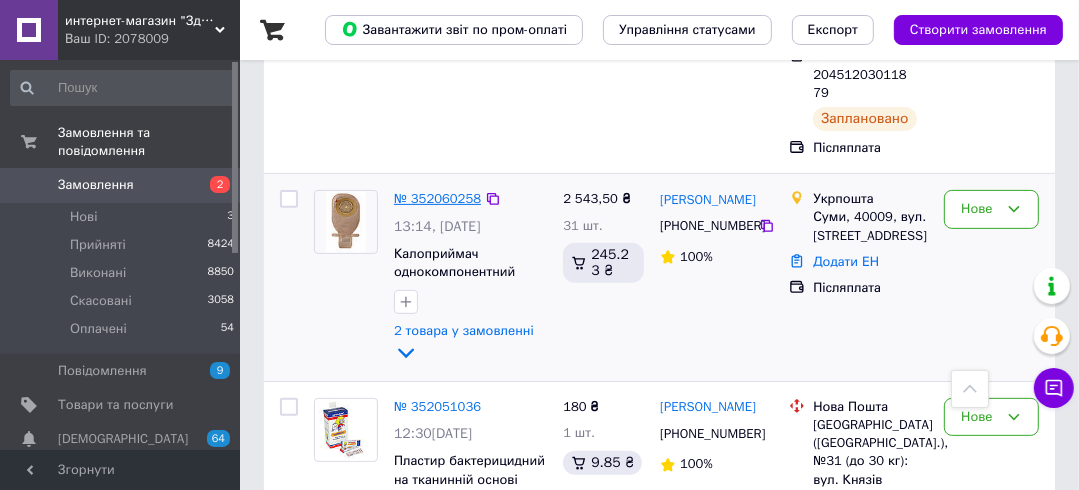 click on "№ 352060258" at bounding box center (437, 198) 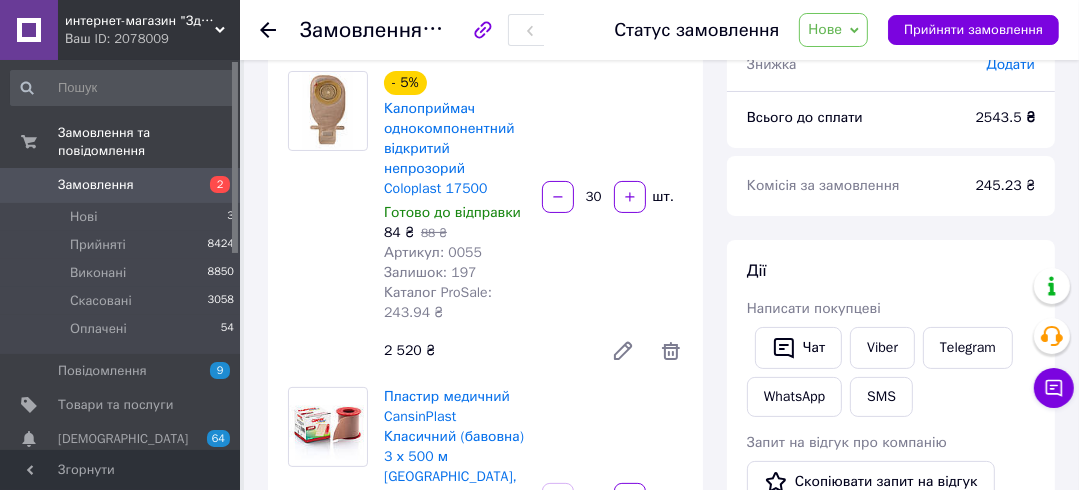 scroll, scrollTop: 0, scrollLeft: 0, axis: both 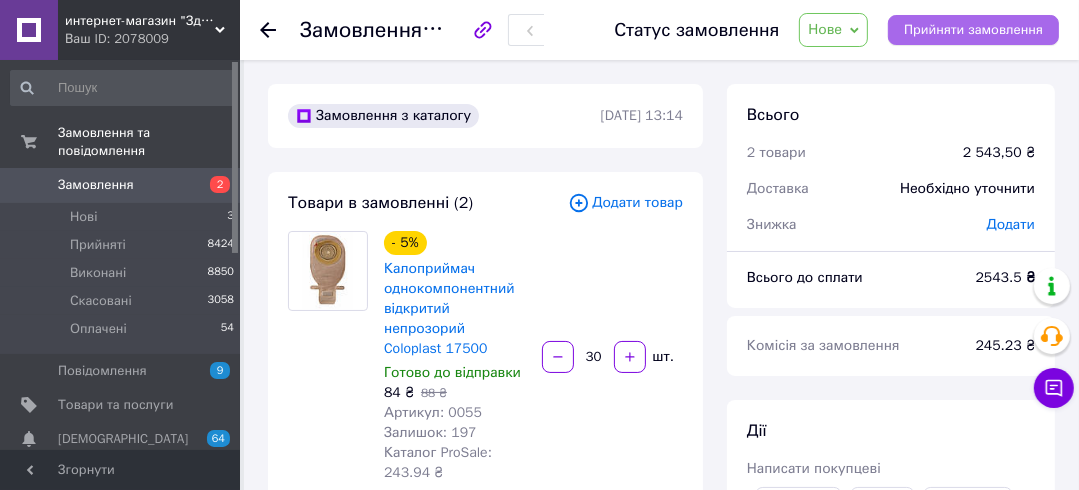 click on "Прийняти замовлення" at bounding box center [973, 30] 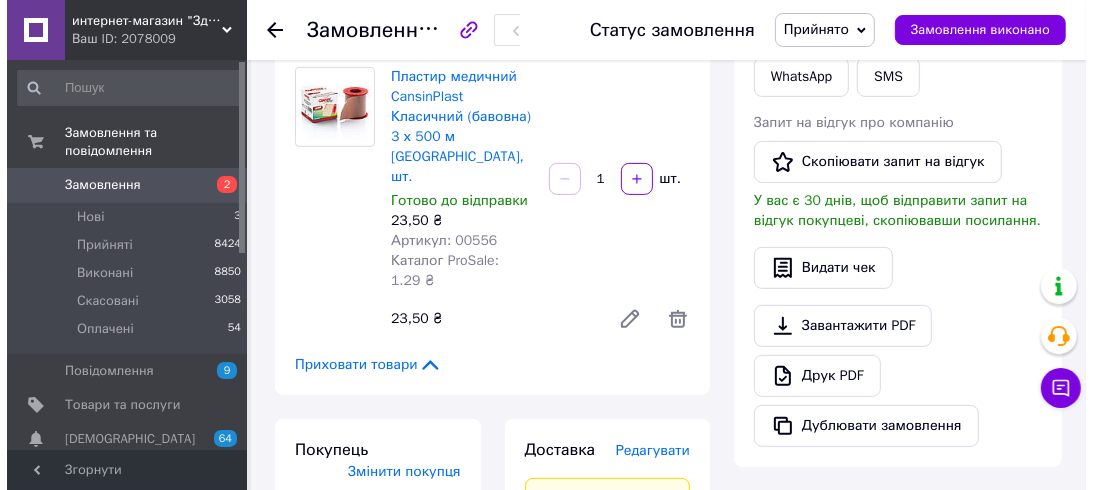 scroll, scrollTop: 640, scrollLeft: 0, axis: vertical 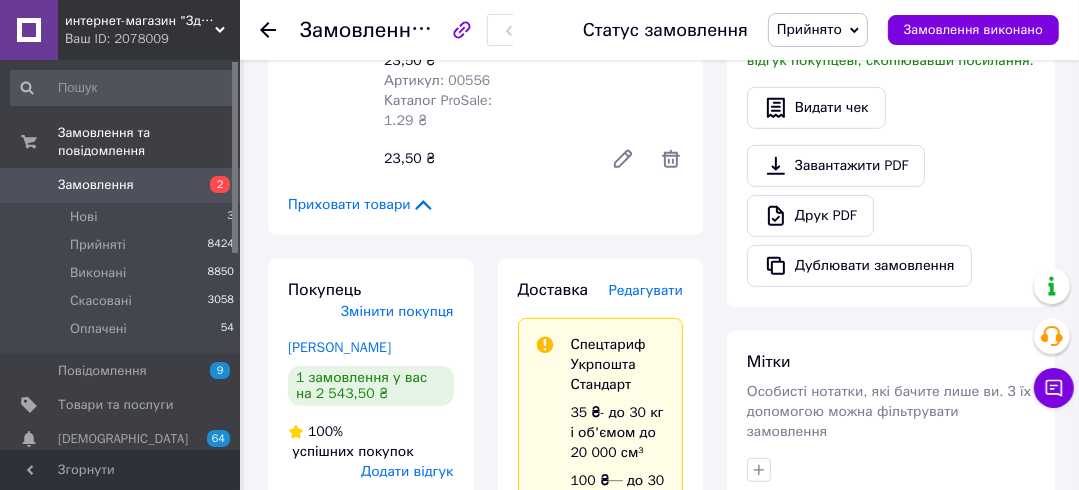 click on "Редагувати" at bounding box center (646, 290) 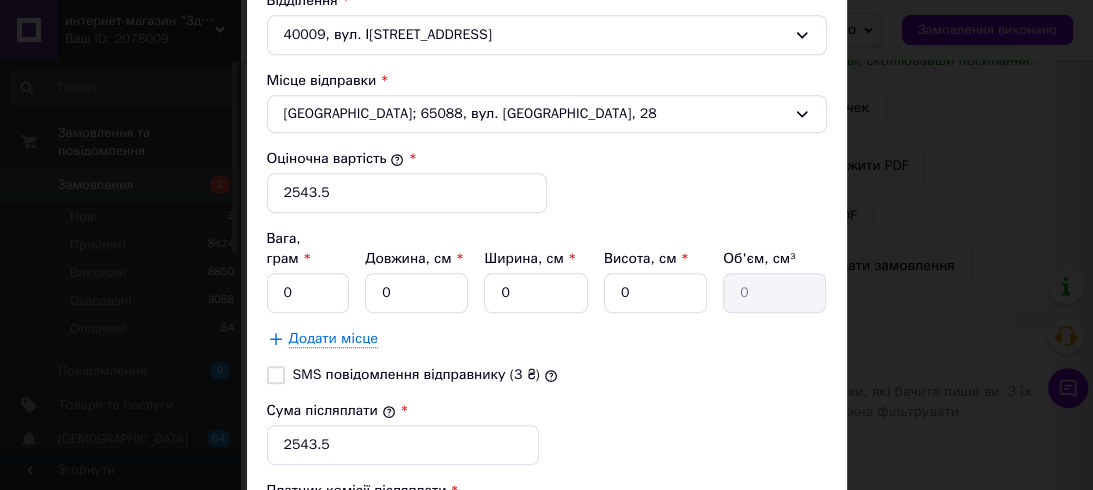 scroll, scrollTop: 800, scrollLeft: 0, axis: vertical 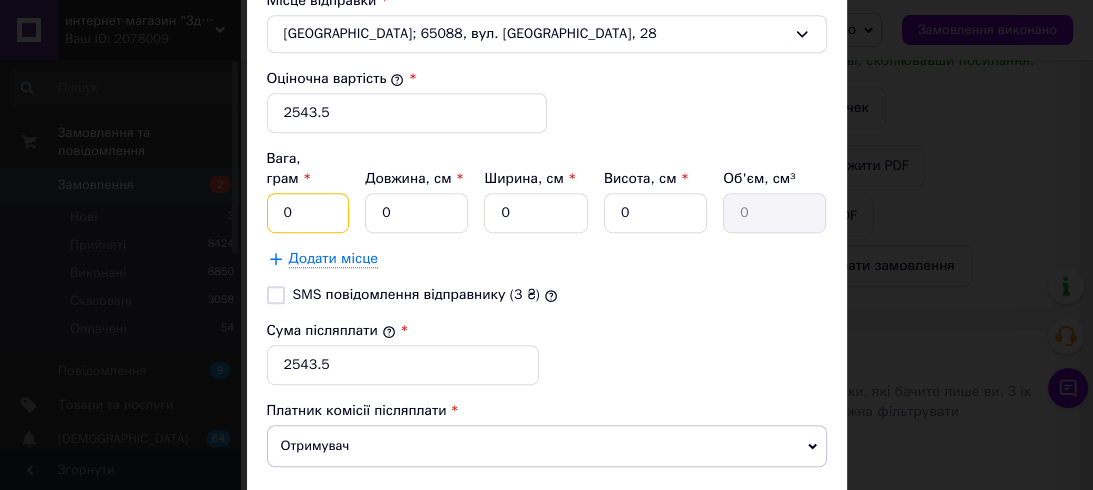 click on "0" at bounding box center (308, 213) 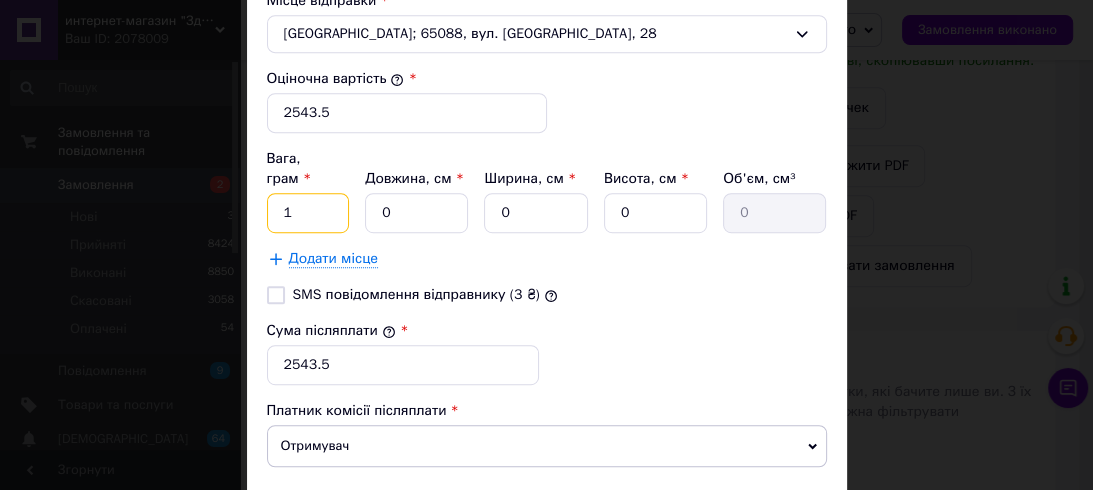 type on "1" 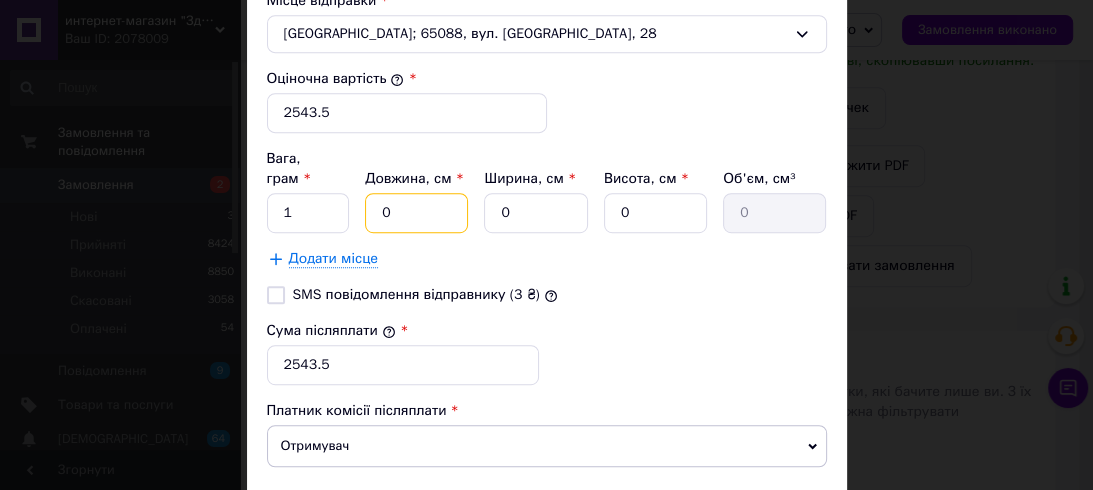 click on "0" at bounding box center (416, 213) 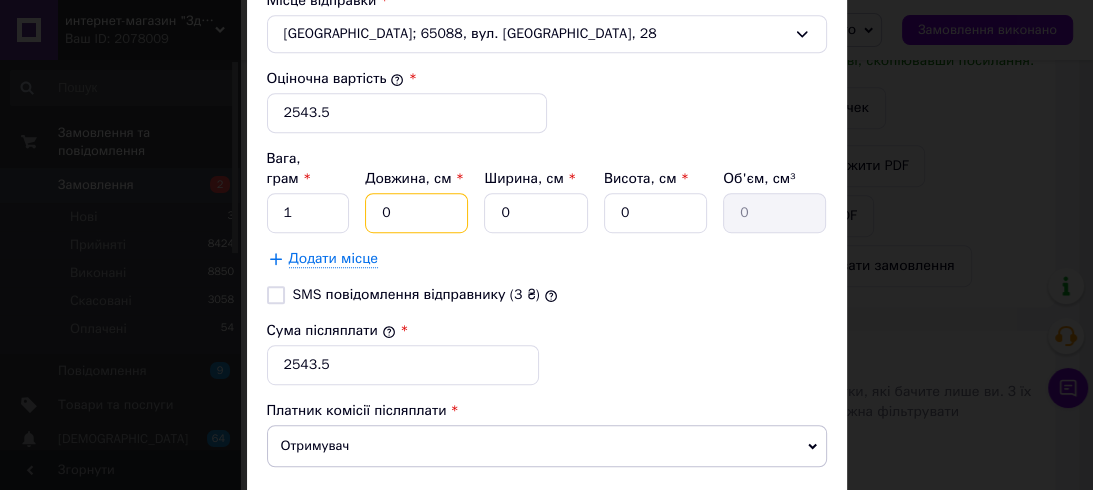 type 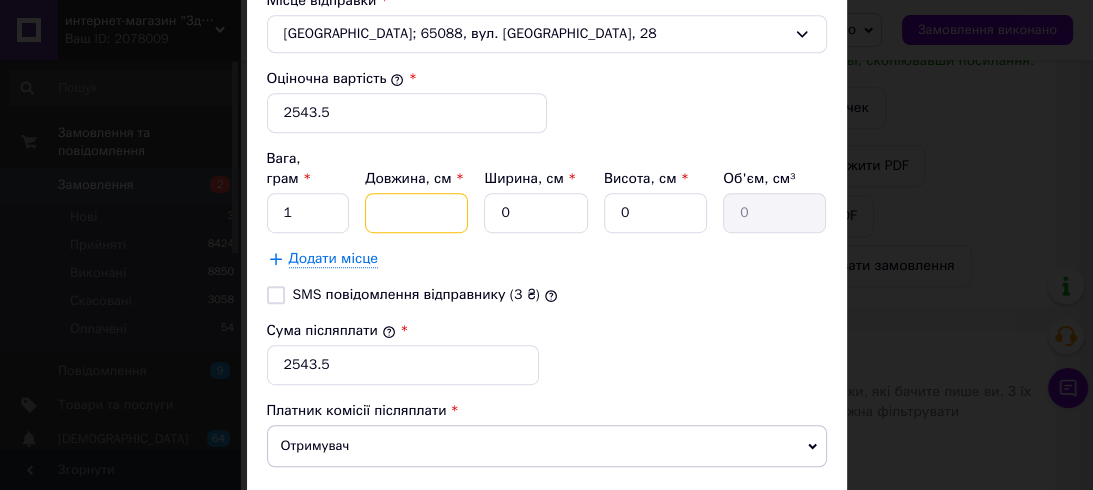 type 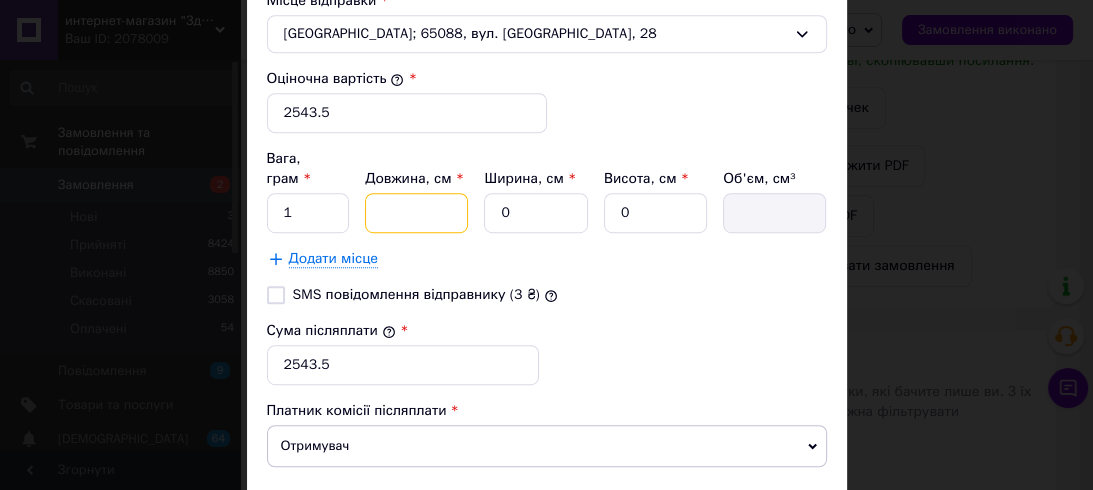 type on "2" 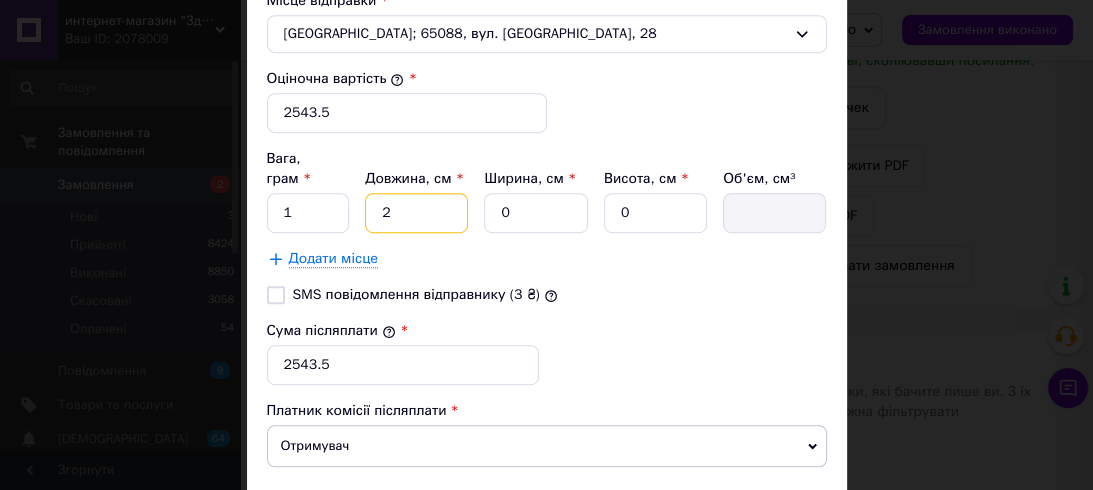 type on "0" 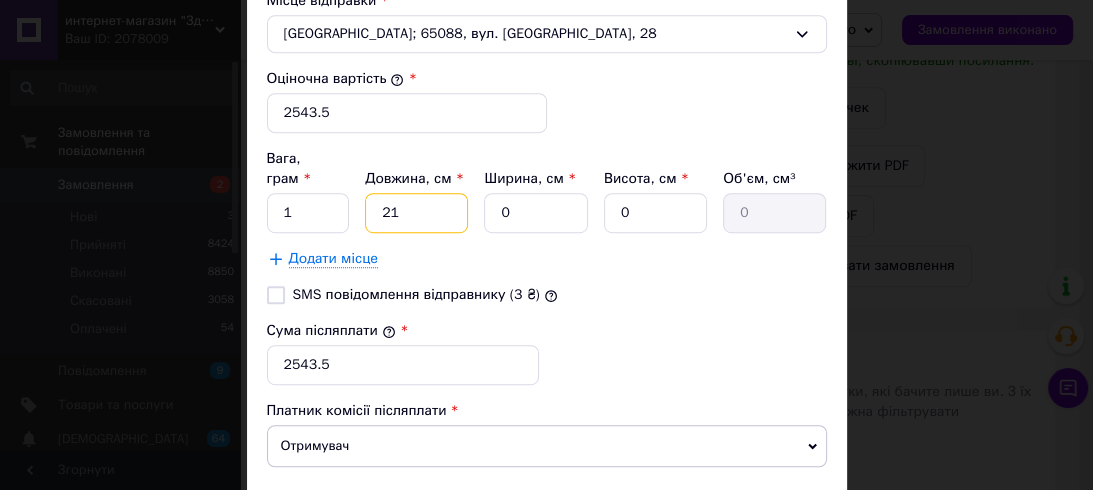type on "21" 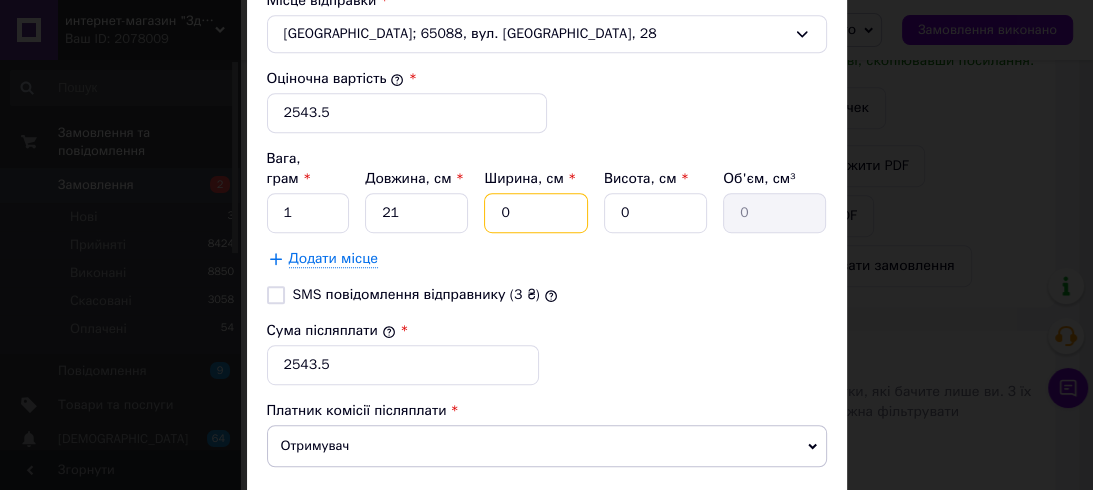 click on "0" at bounding box center [535, 213] 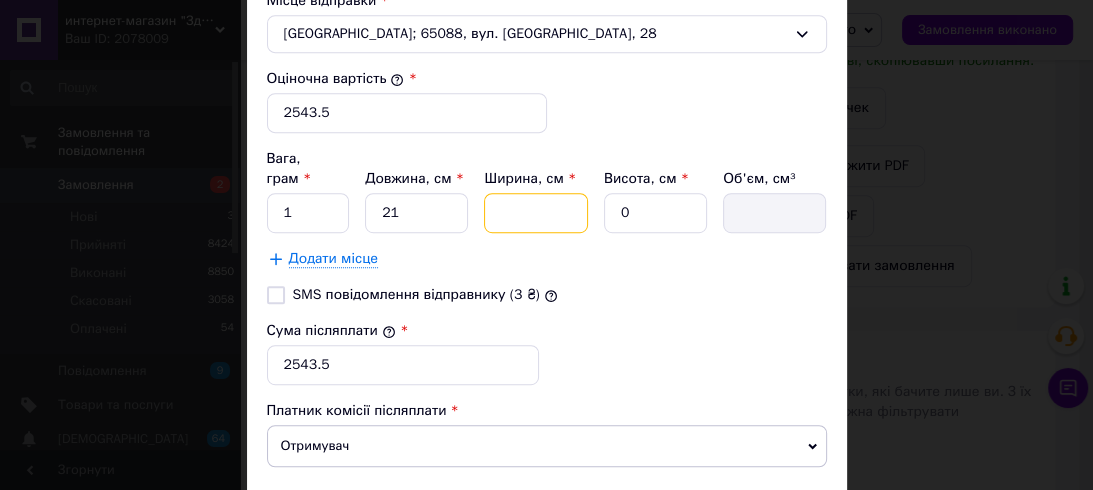 type on "1" 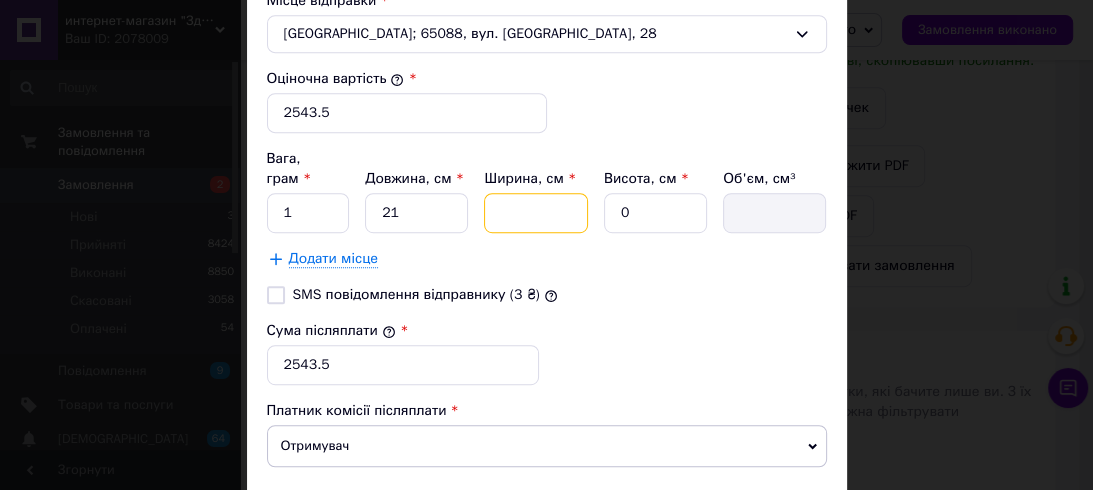 type on "0" 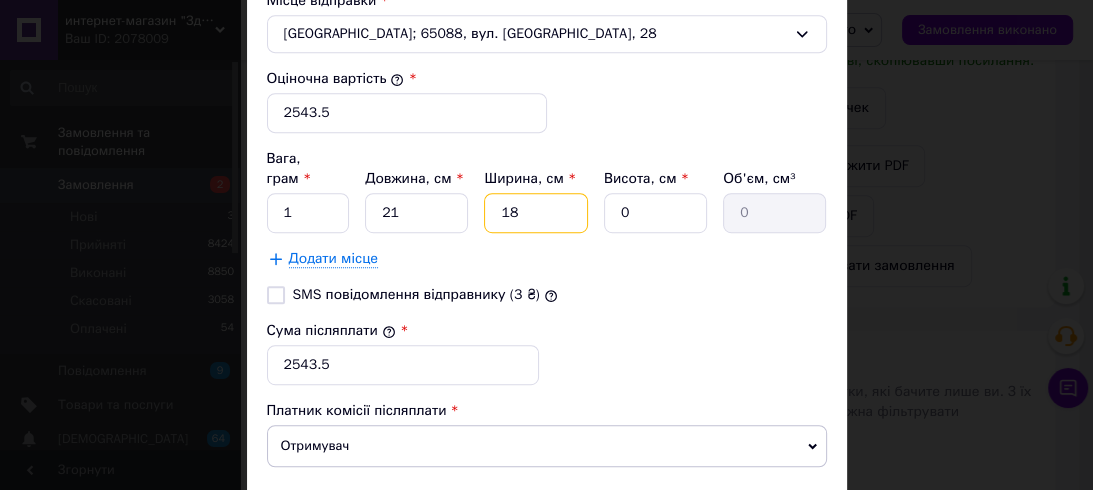 type on "18" 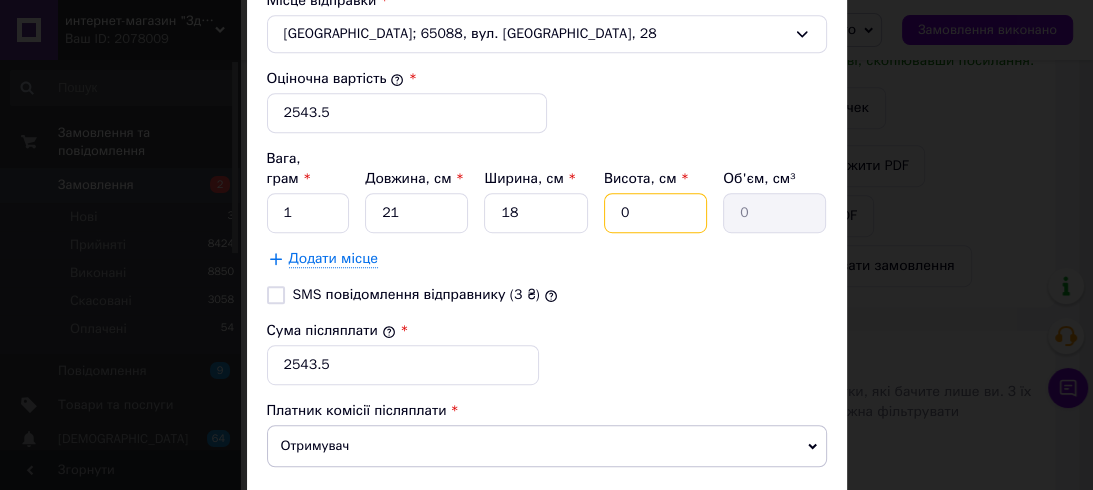 click on "0" at bounding box center (655, 213) 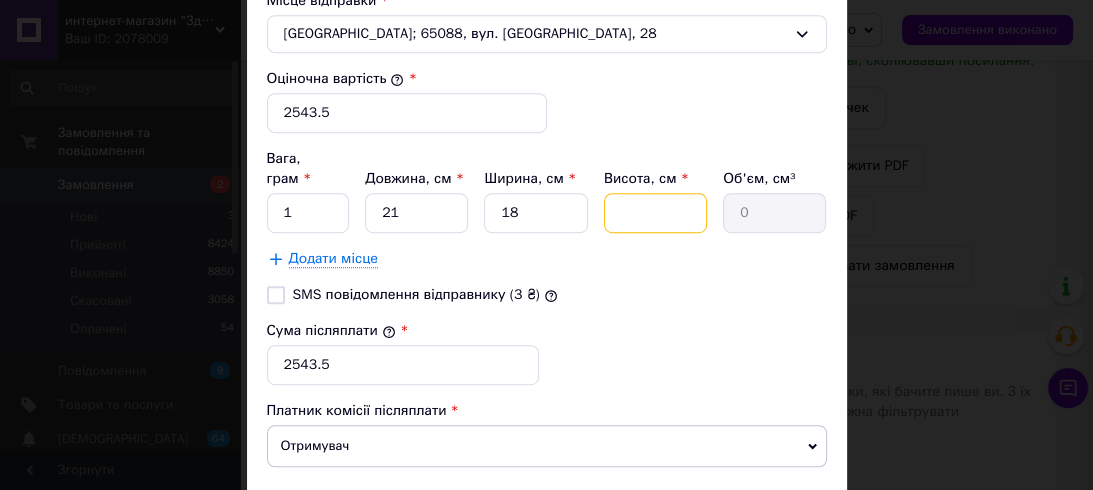 type 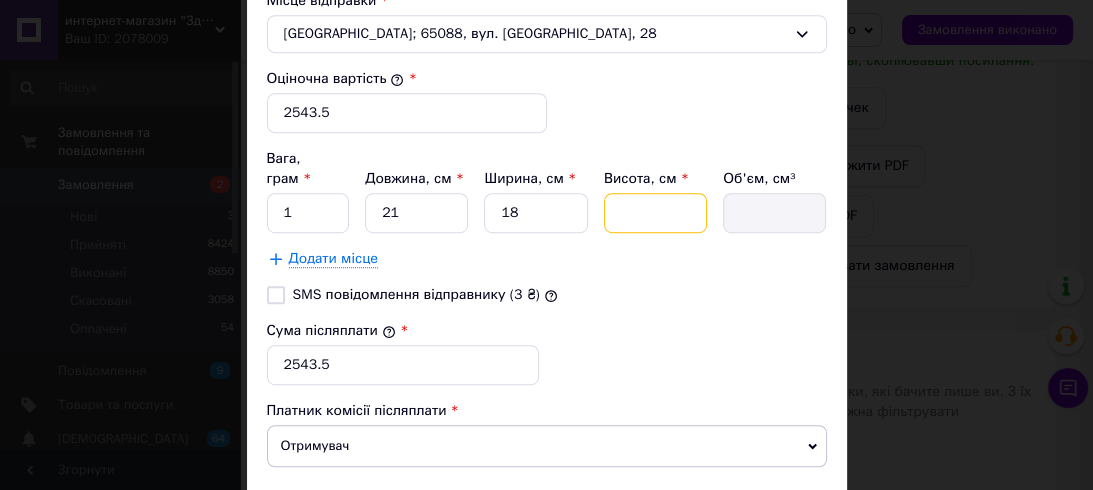 type on "1" 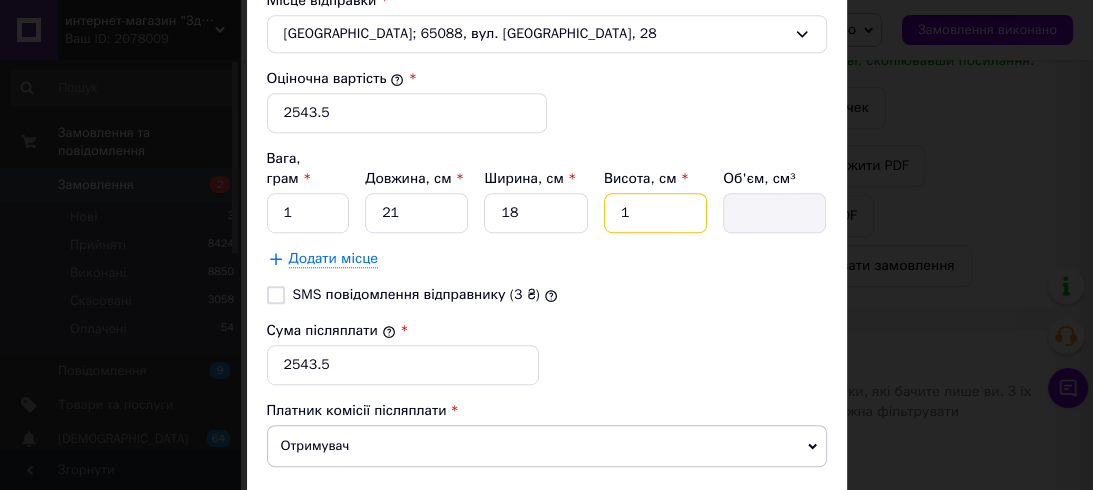 type on "378" 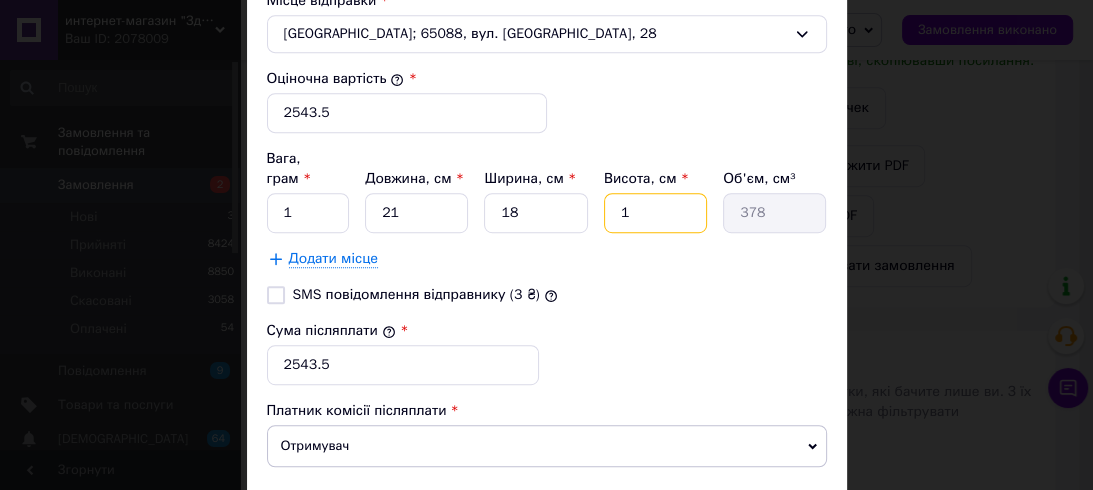 type on "10" 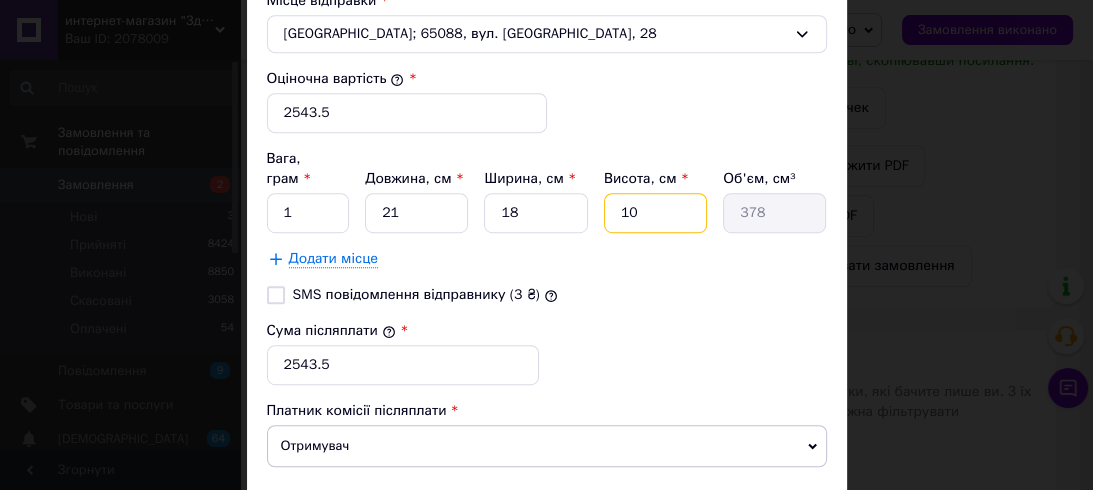 type on "3780" 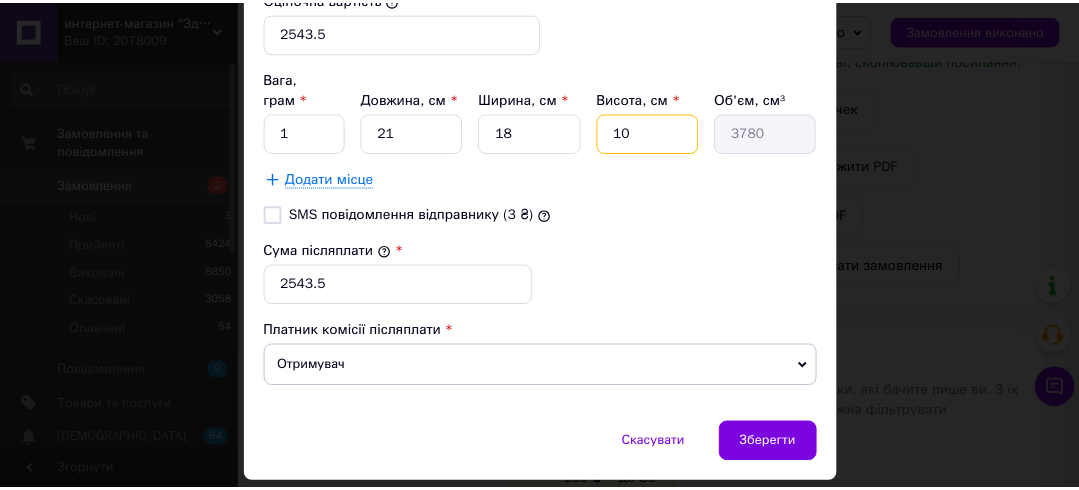 scroll, scrollTop: 917, scrollLeft: 0, axis: vertical 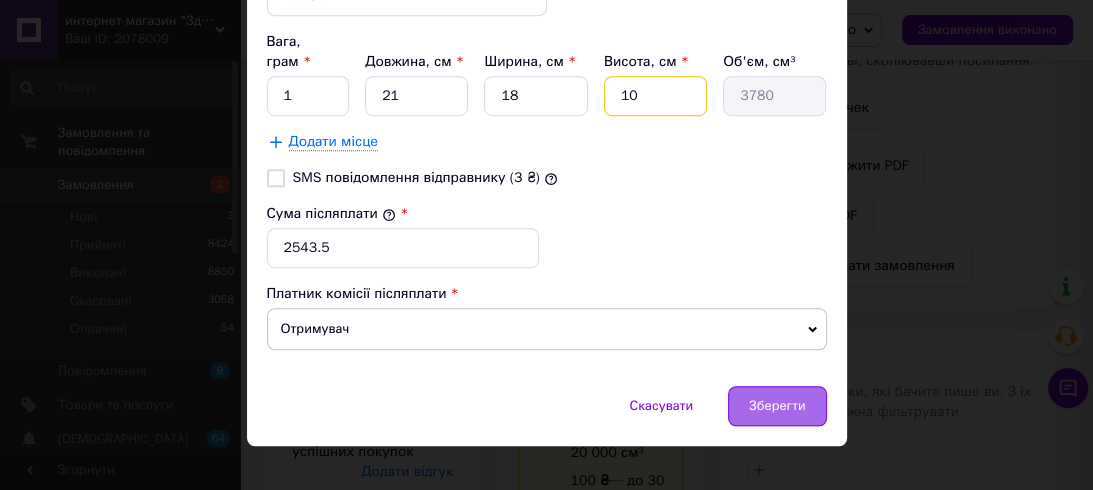 type on "10" 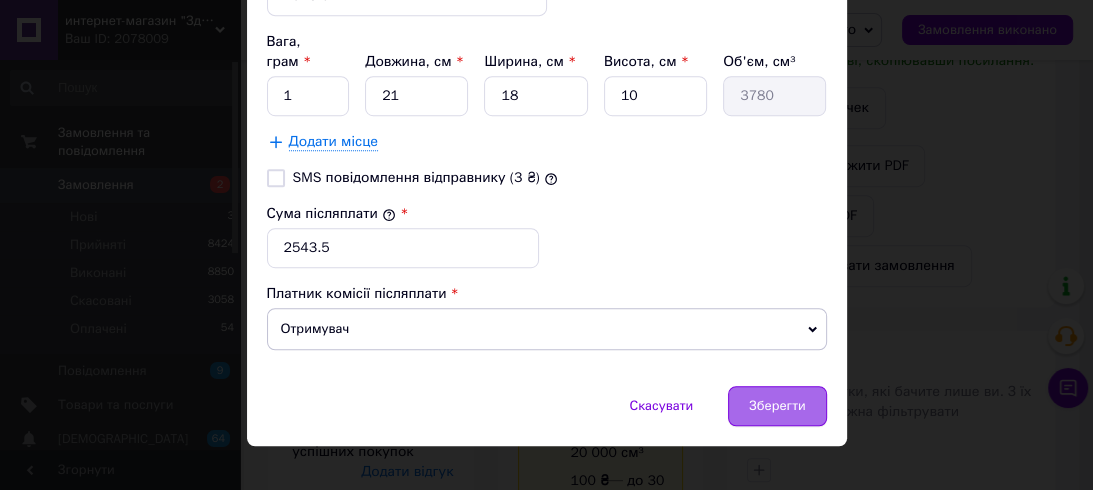click on "Зберегти" at bounding box center (777, 406) 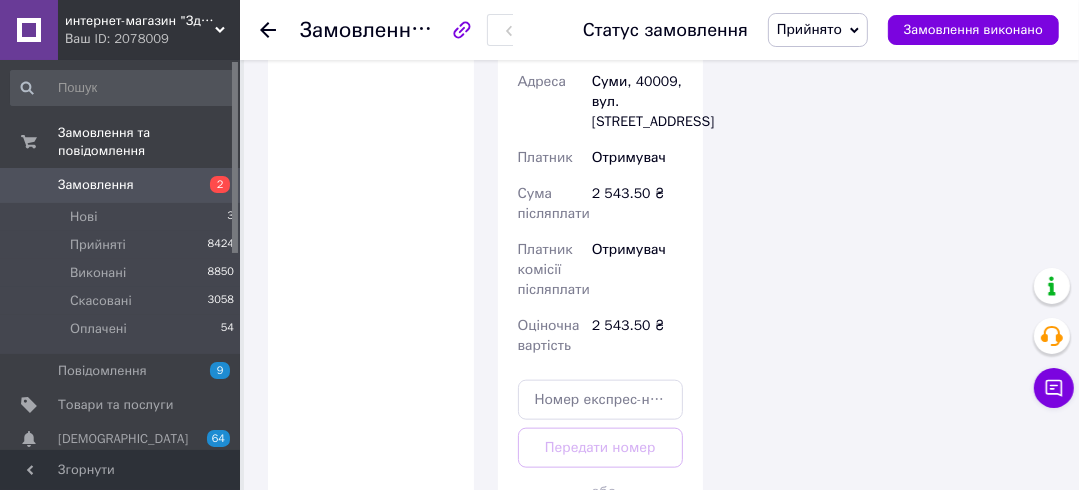 scroll, scrollTop: 1600, scrollLeft: 0, axis: vertical 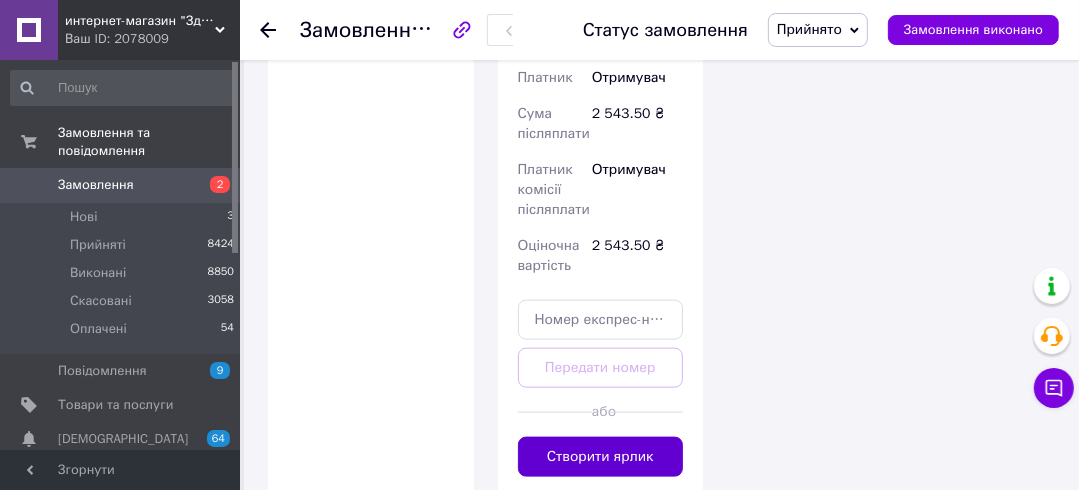 click on "Створити ярлик" at bounding box center [601, 457] 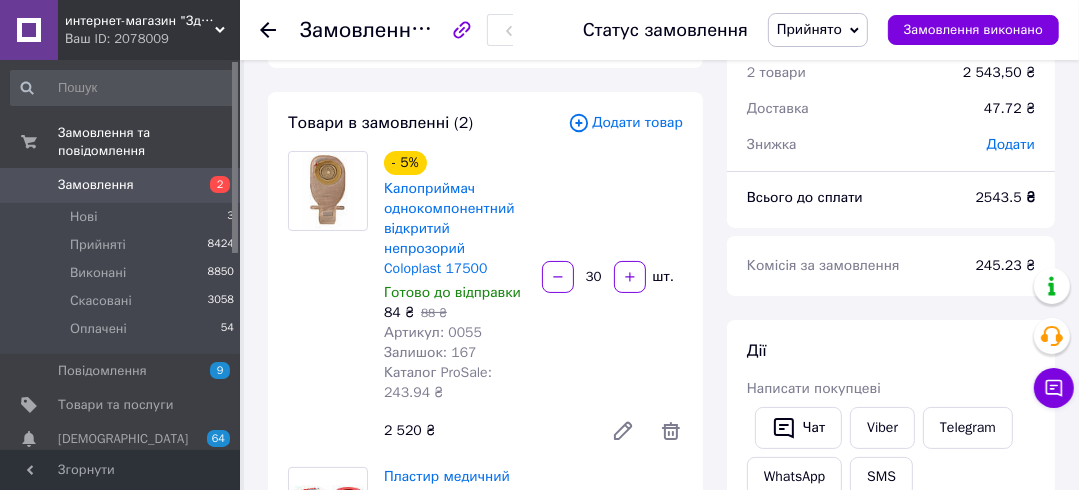 scroll, scrollTop: 0, scrollLeft: 0, axis: both 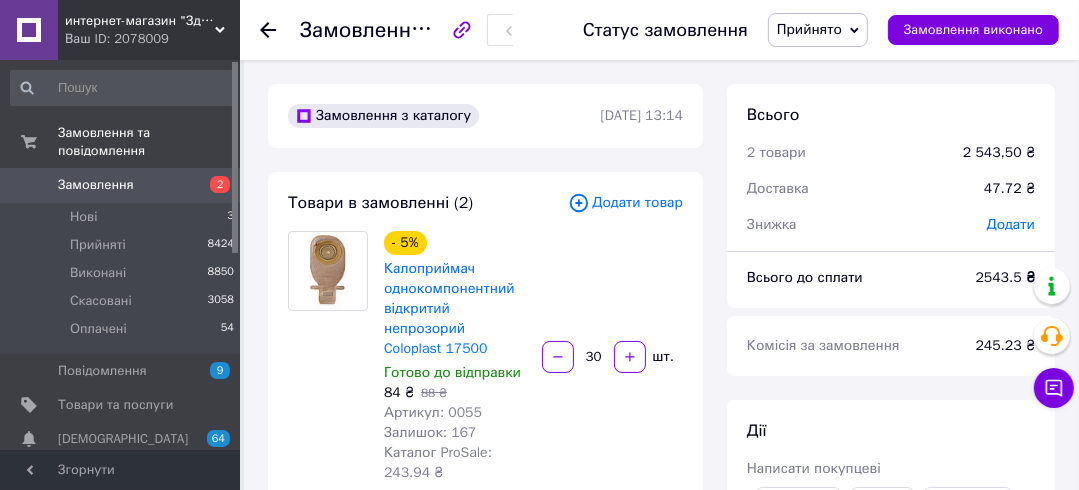 click 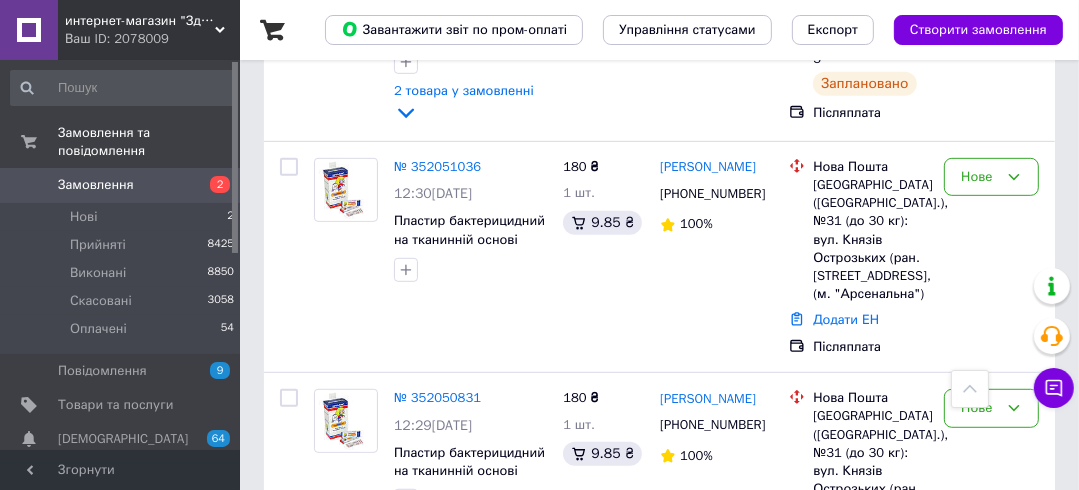 scroll, scrollTop: 800, scrollLeft: 0, axis: vertical 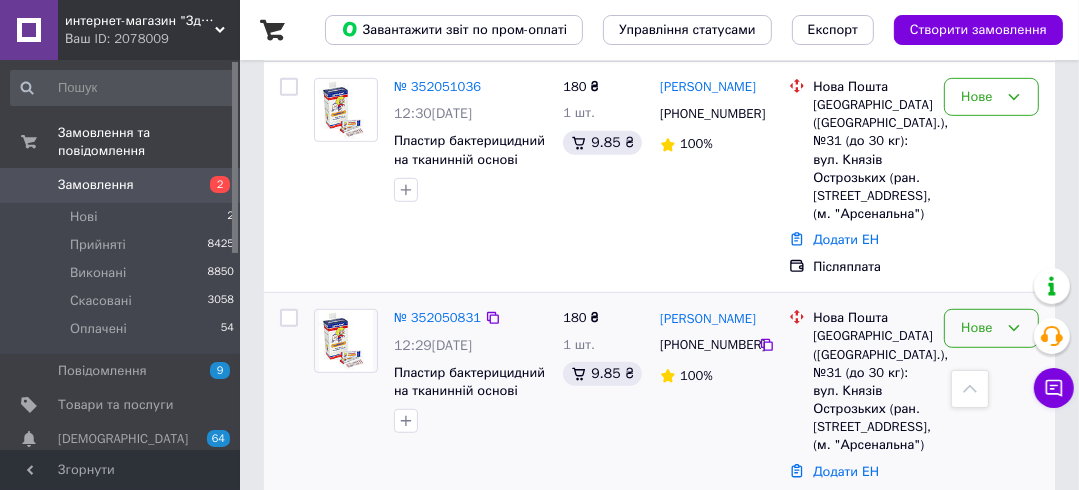 click on "Нове" at bounding box center [991, 328] 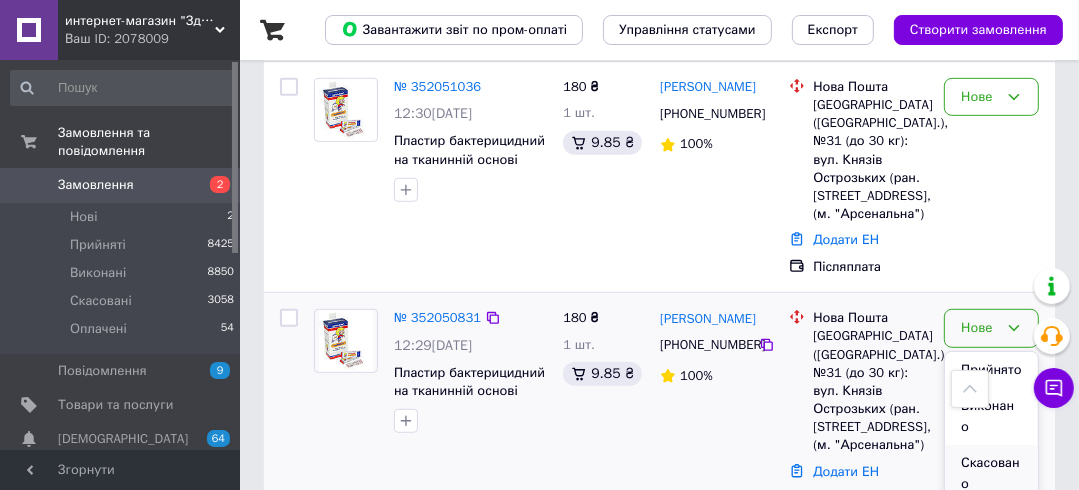 click on "Скасовано" at bounding box center [991, 473] 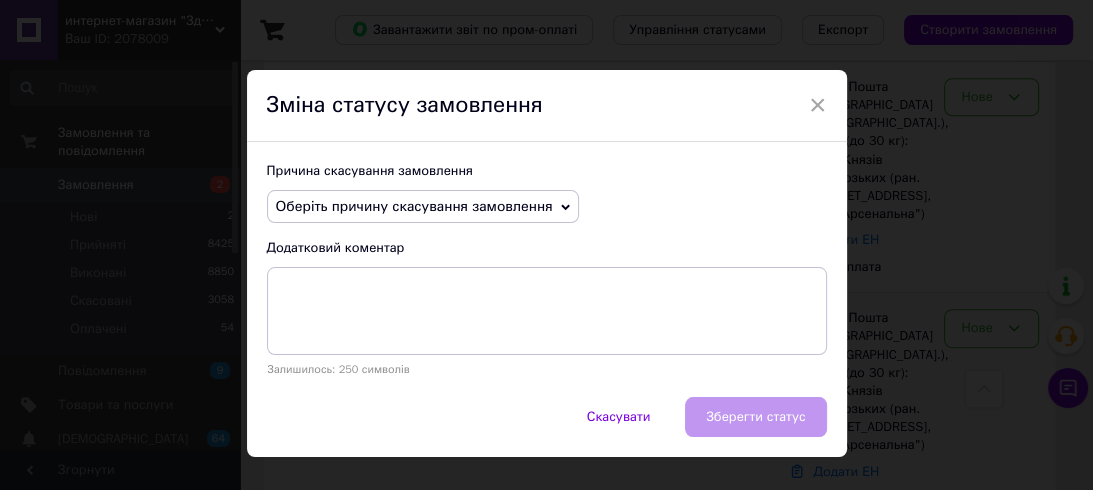 click 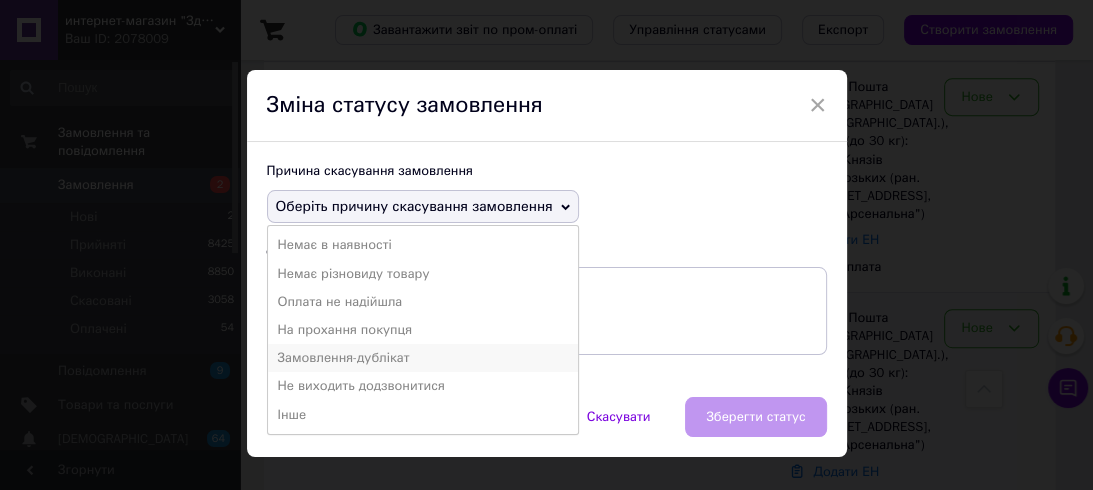click on "Замовлення-дублікат" at bounding box center [423, 358] 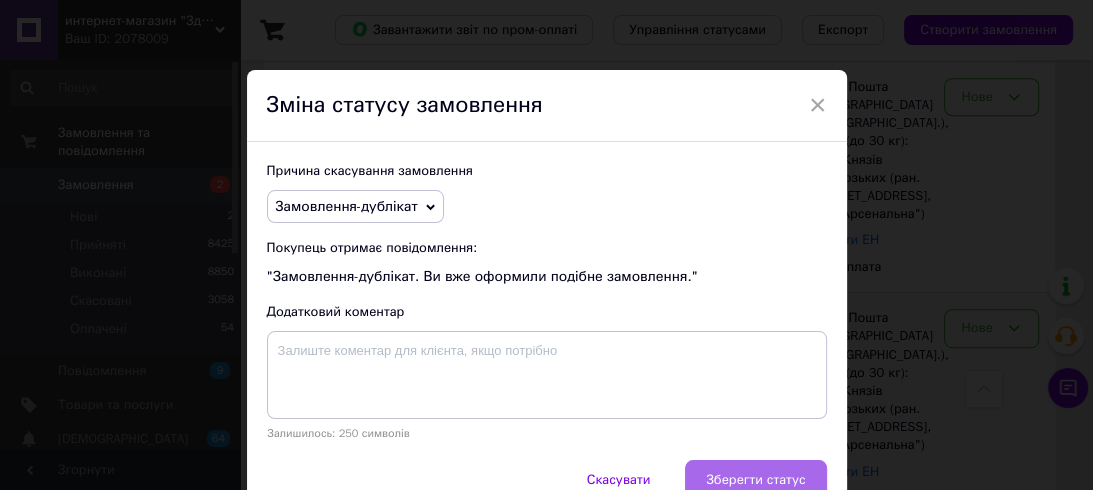 click on "Зберегти статус" at bounding box center (755, 480) 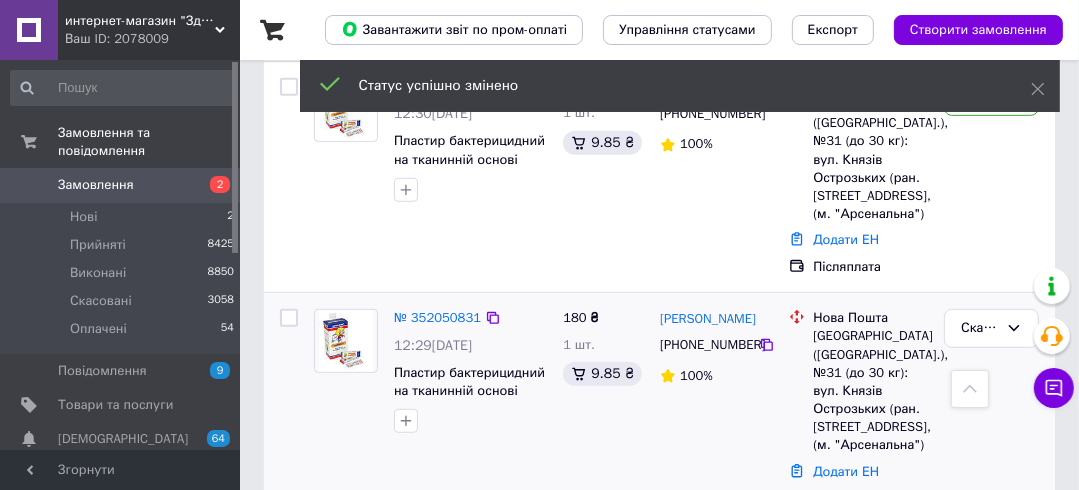 scroll, scrollTop: 720, scrollLeft: 0, axis: vertical 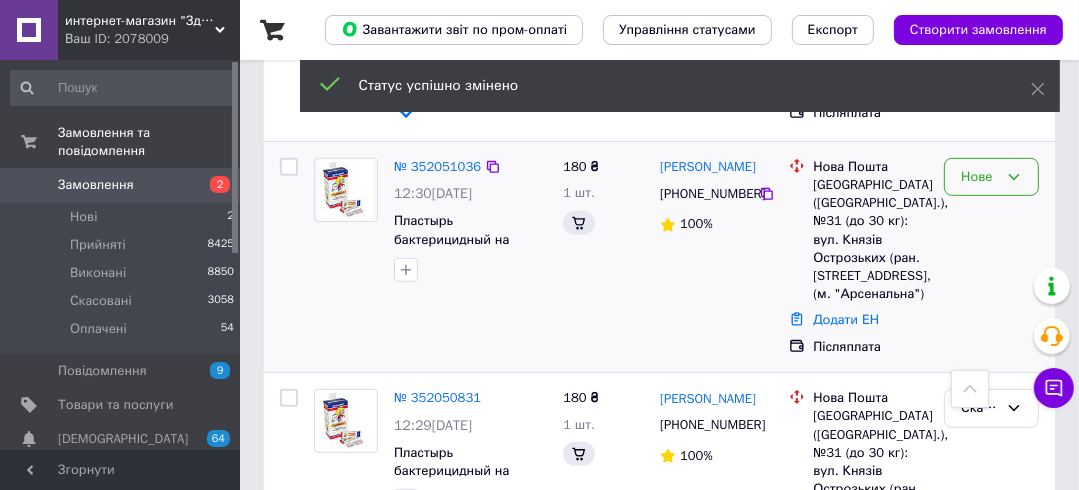 click on "Нове" at bounding box center (979, 177) 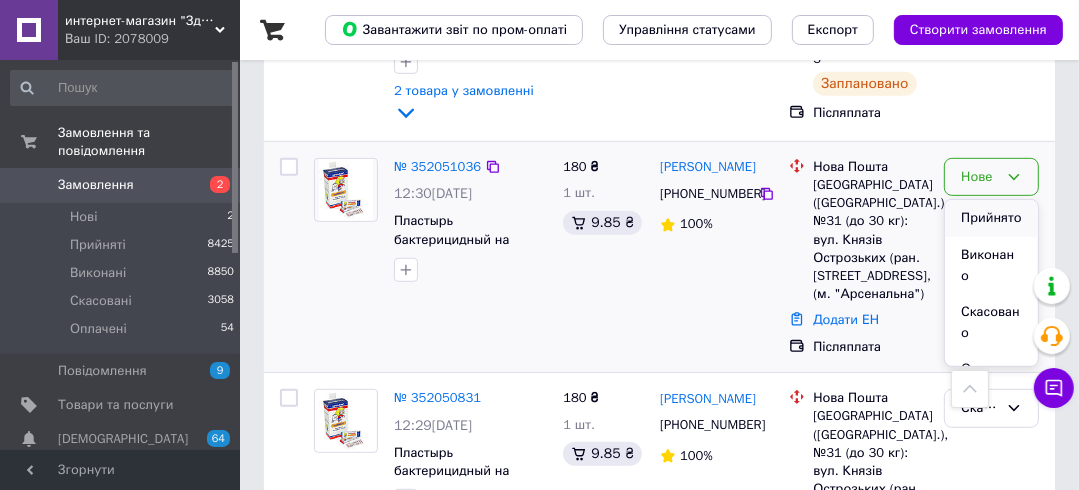 click on "Прийнято" at bounding box center [991, 218] 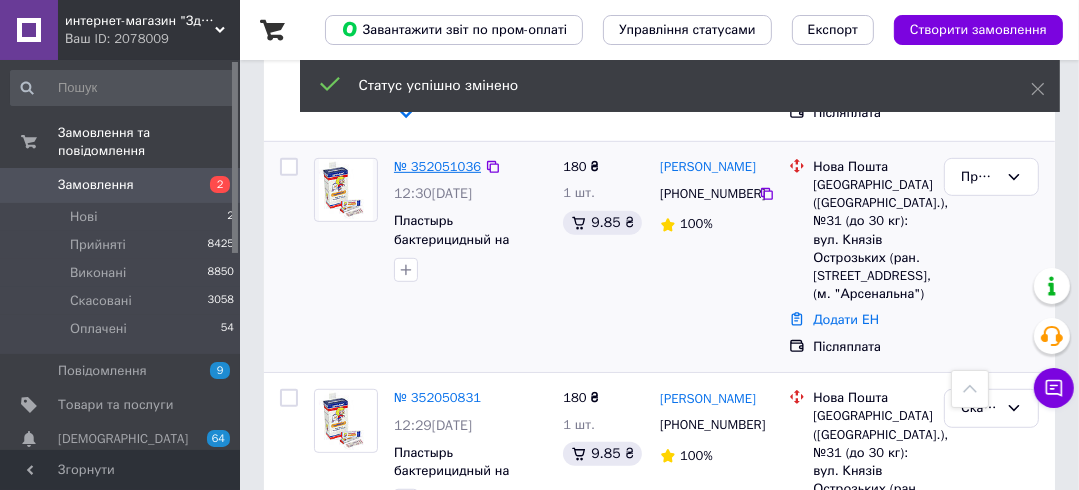 click on "№ 352051036" at bounding box center (437, 166) 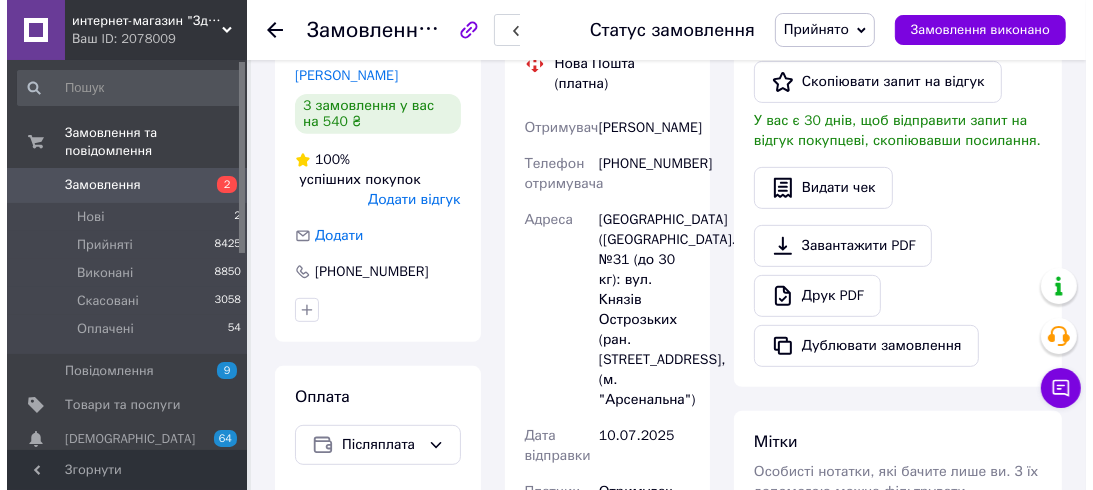 scroll, scrollTop: 400, scrollLeft: 0, axis: vertical 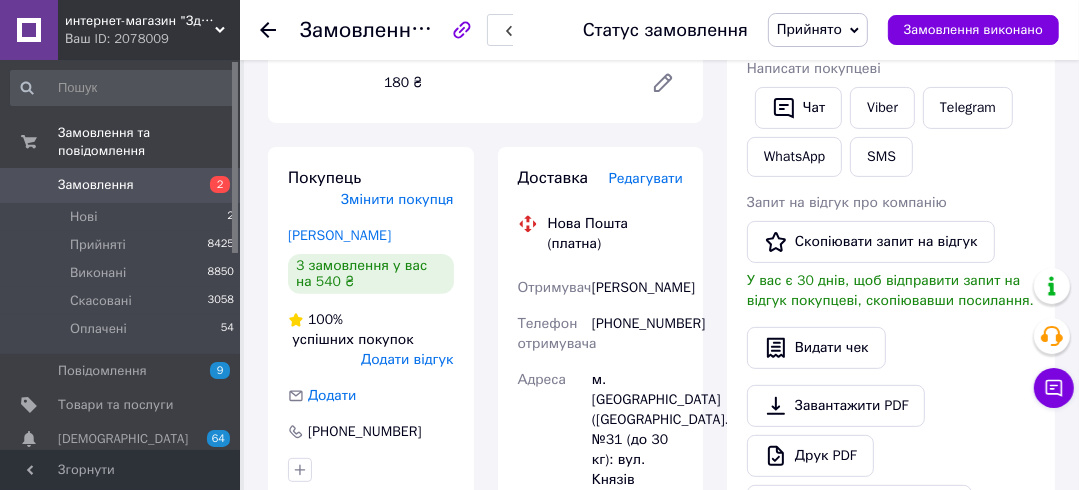 click on "Редагувати" at bounding box center (646, 178) 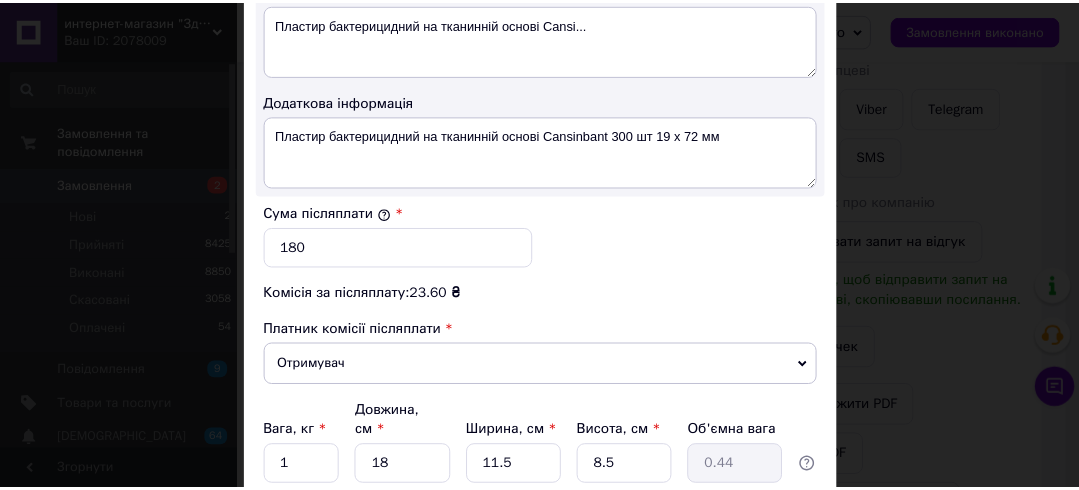 scroll, scrollTop: 1275, scrollLeft: 0, axis: vertical 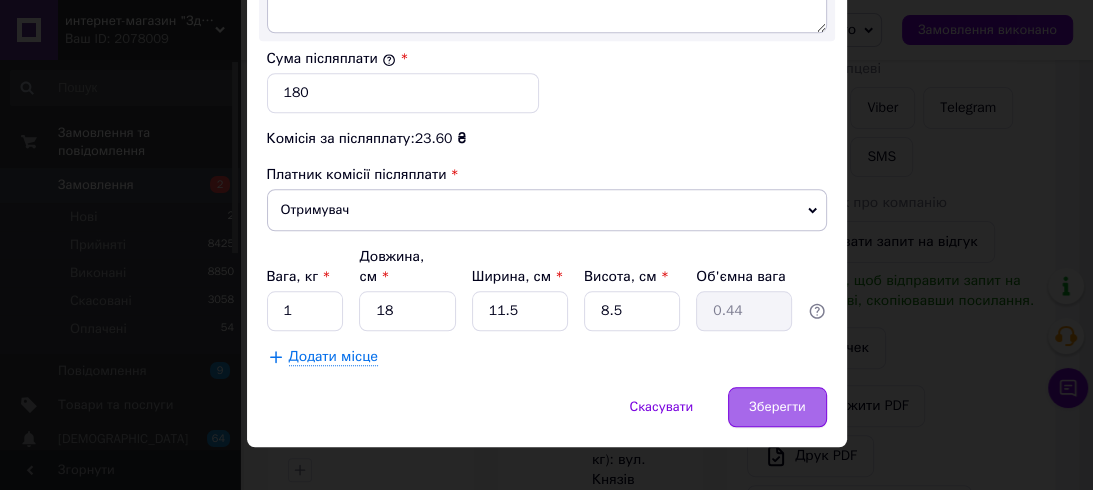 click on "Зберегти" at bounding box center (777, 407) 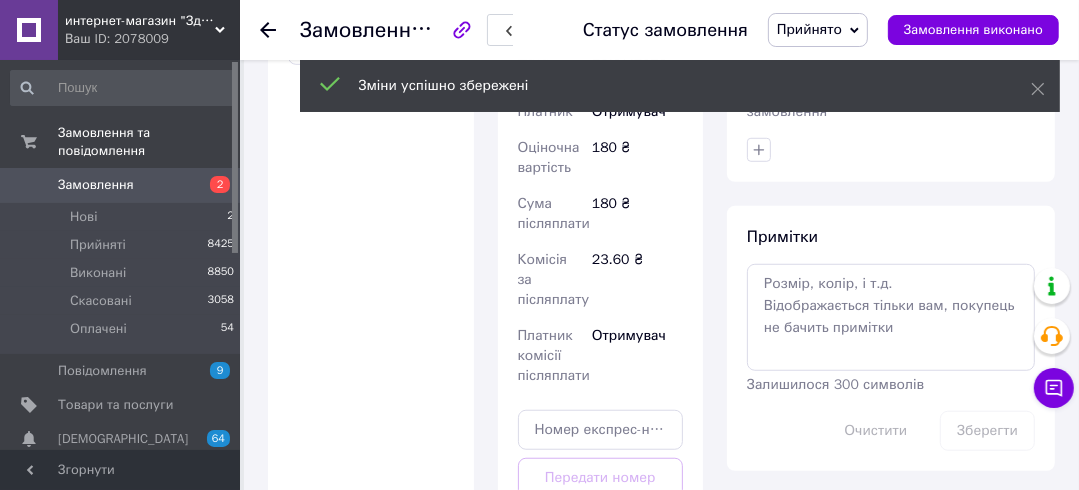 scroll, scrollTop: 1120, scrollLeft: 0, axis: vertical 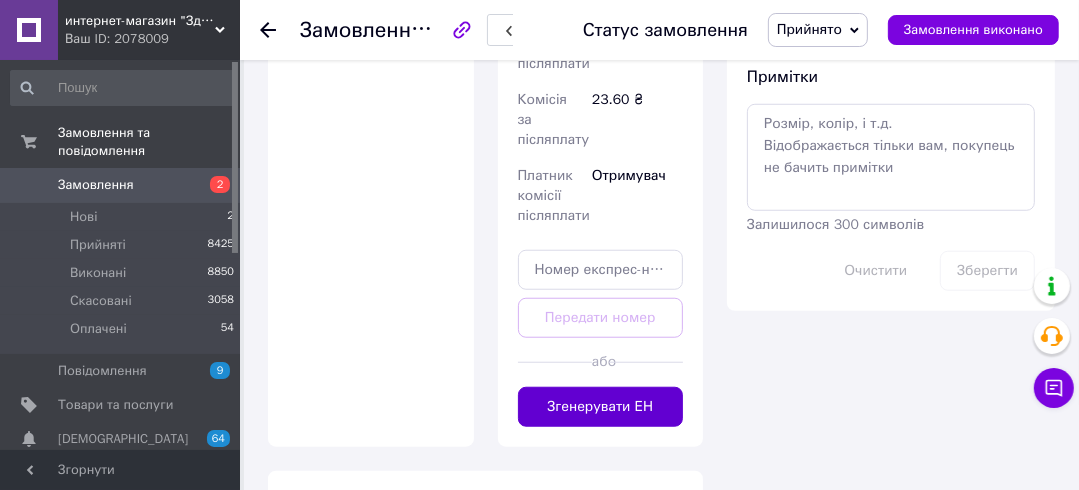 click on "Згенерувати ЕН" at bounding box center [601, 407] 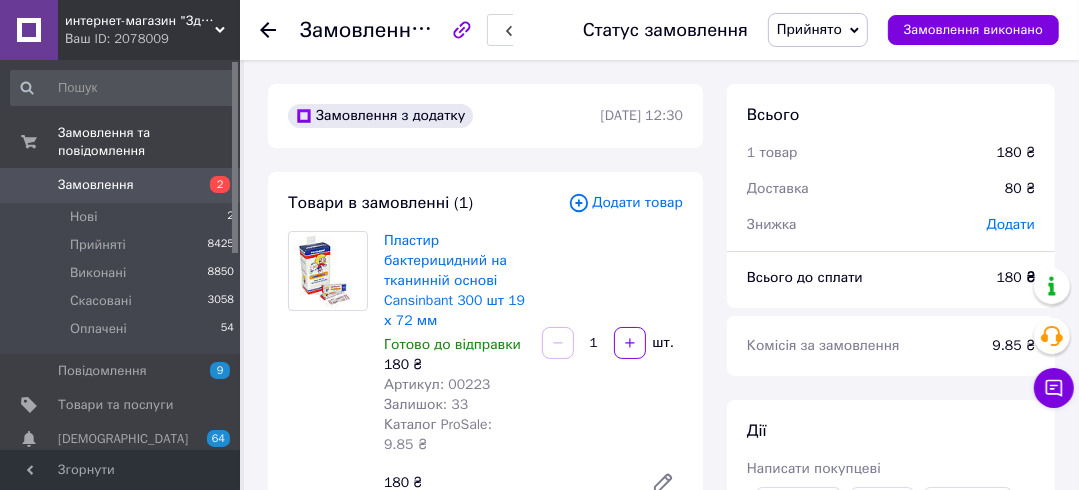 scroll, scrollTop: 0, scrollLeft: 0, axis: both 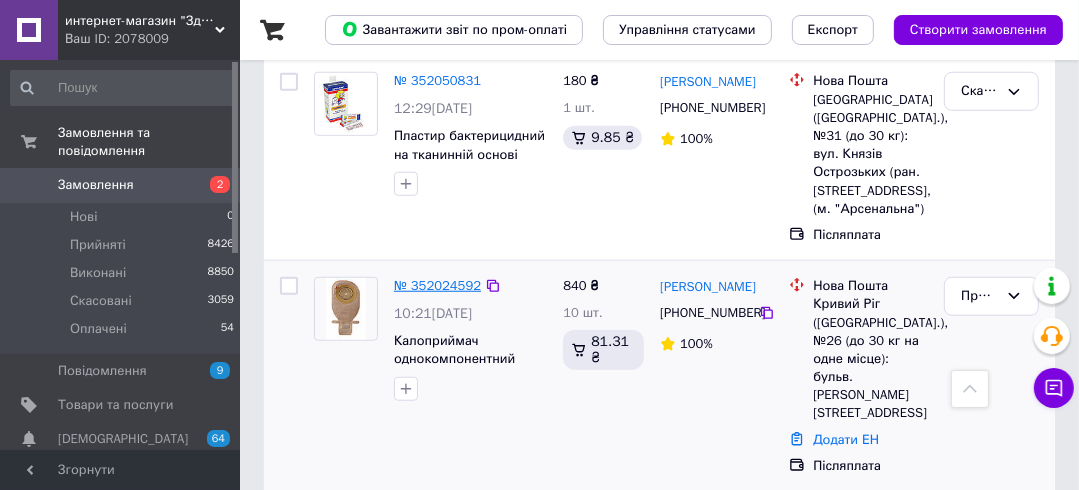 click on "№ 352024592" at bounding box center [437, 285] 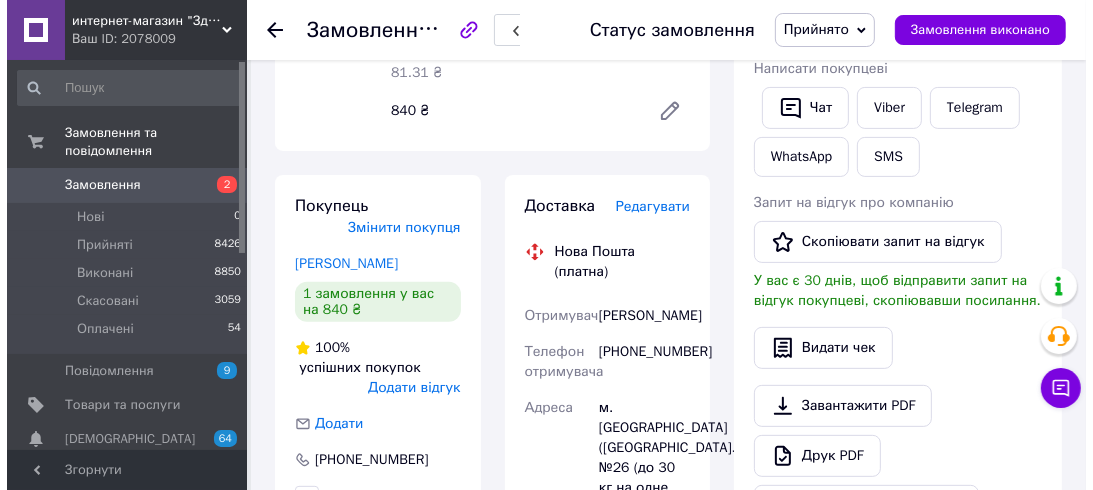 scroll, scrollTop: 480, scrollLeft: 0, axis: vertical 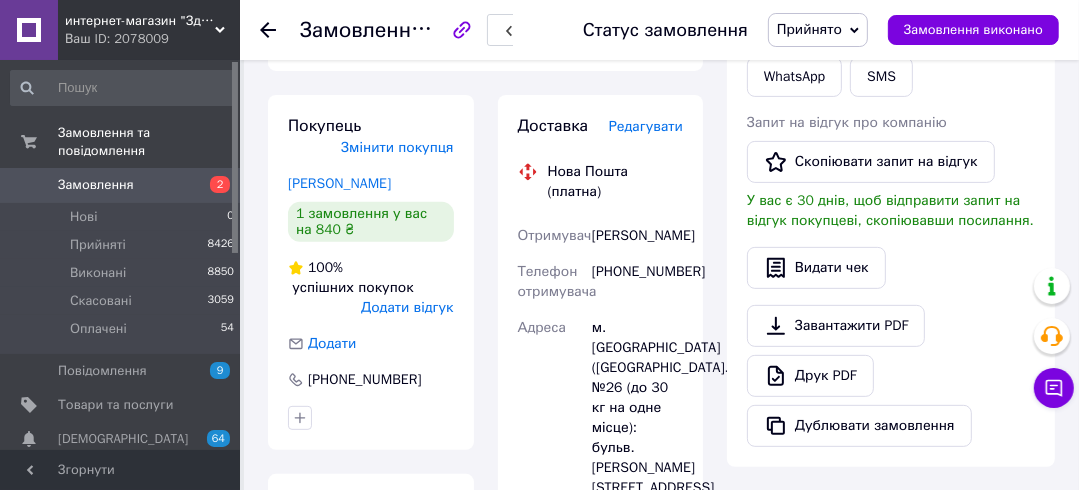 click on "Редагувати" at bounding box center (646, 126) 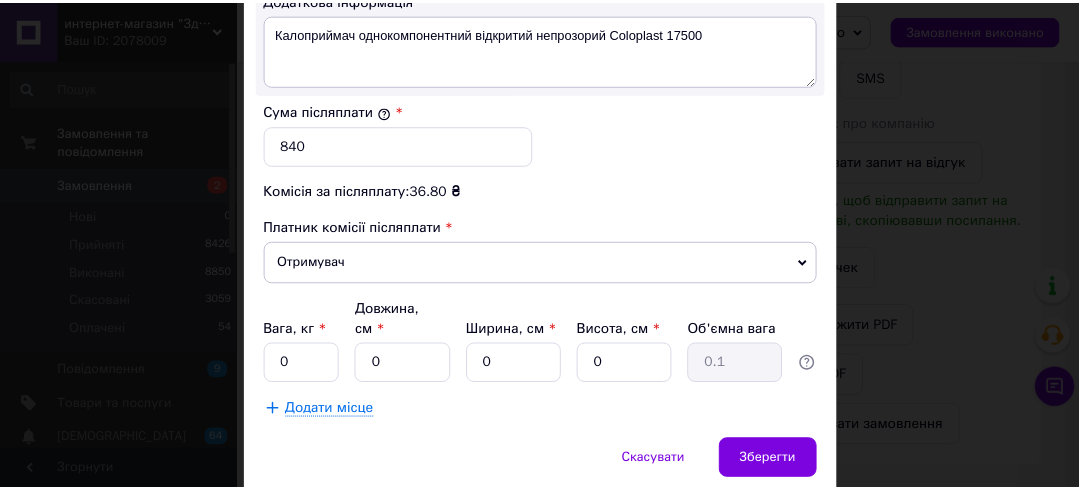 scroll, scrollTop: 1253, scrollLeft: 0, axis: vertical 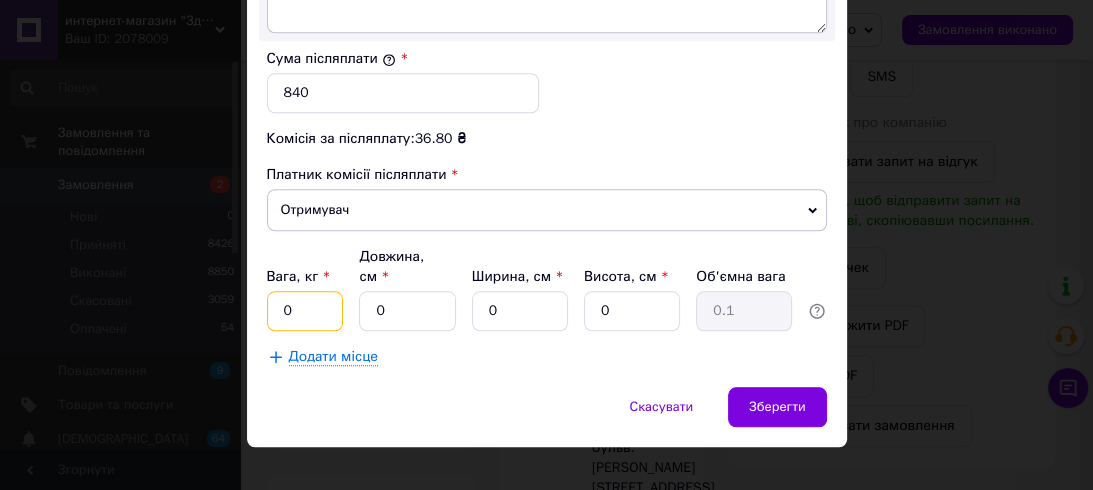 click on "0" at bounding box center (305, 311) 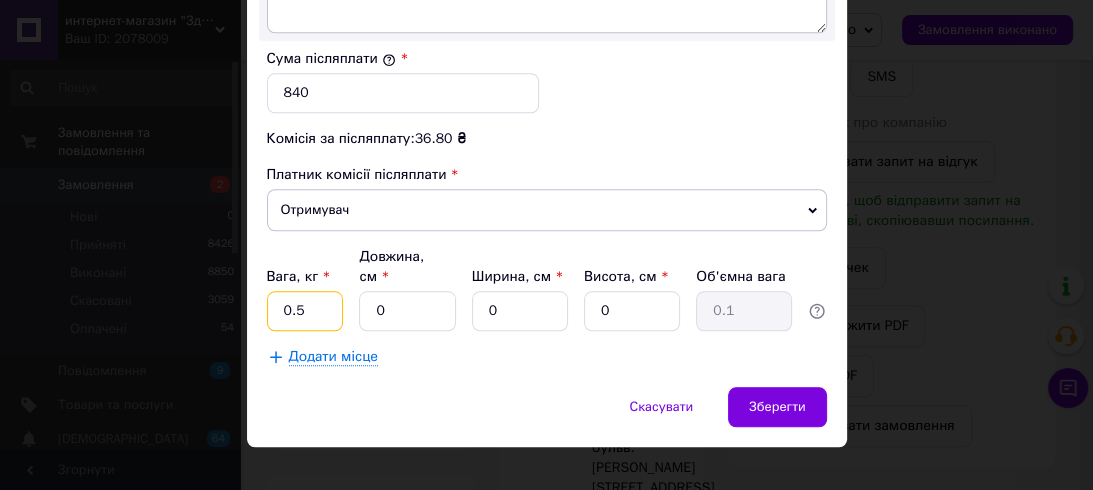 type on "0.5" 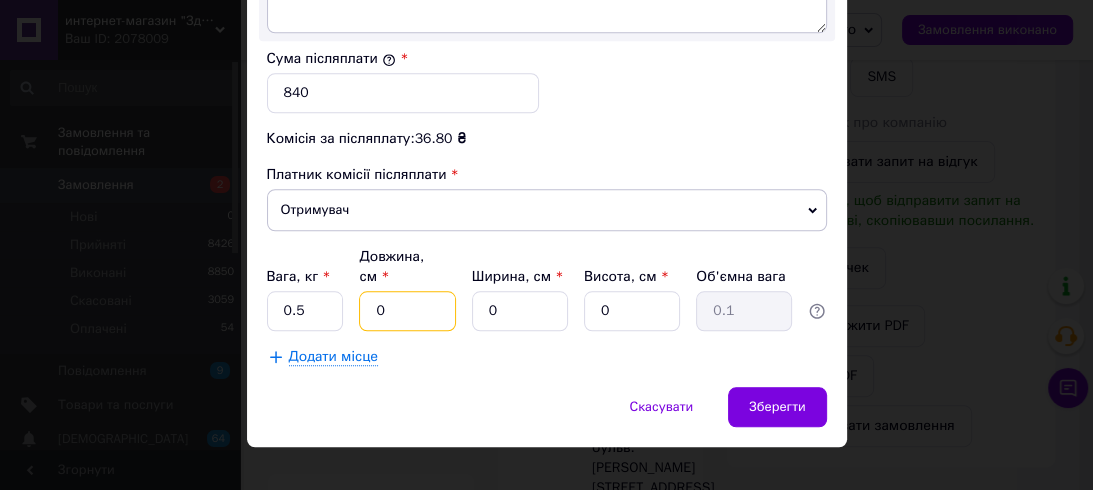 click on "0" at bounding box center [407, 311] 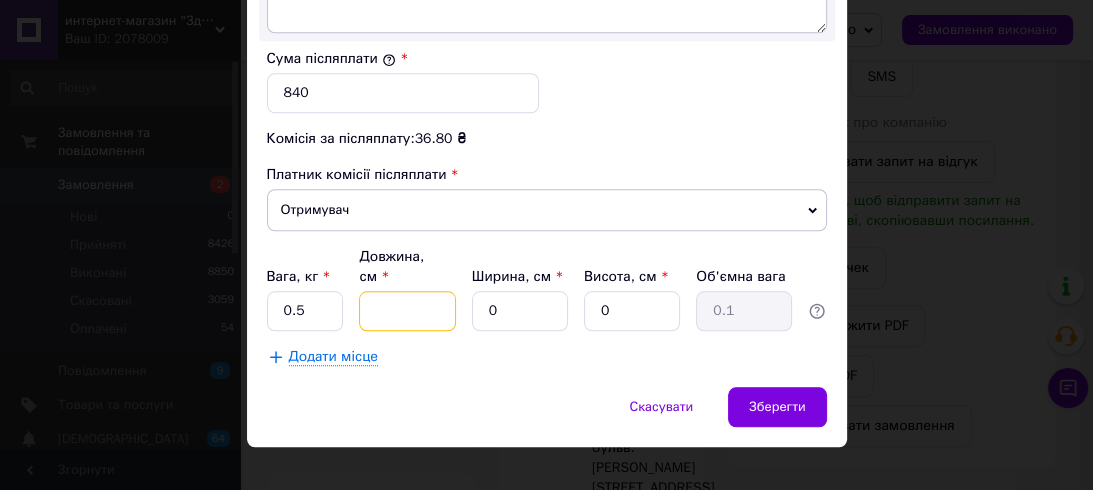 type 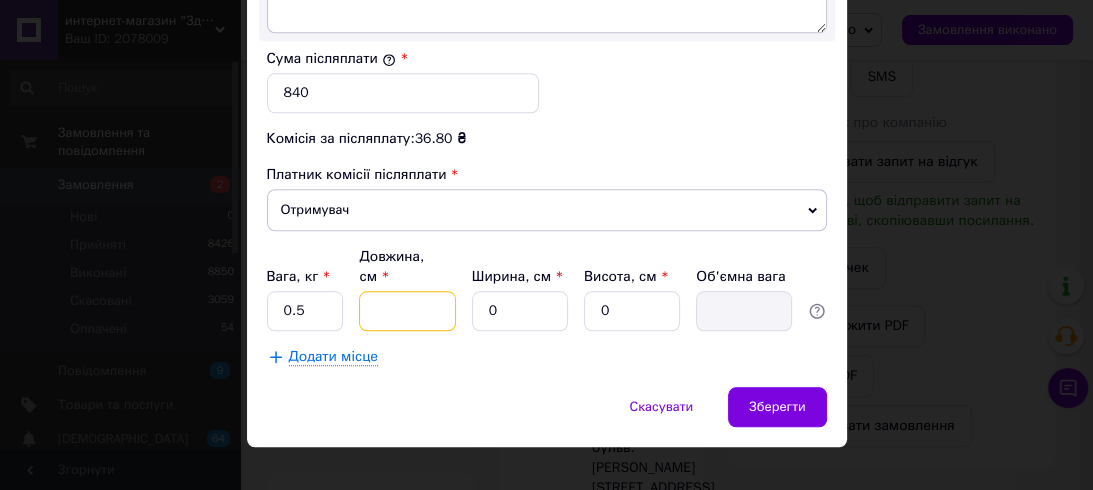 type on "2" 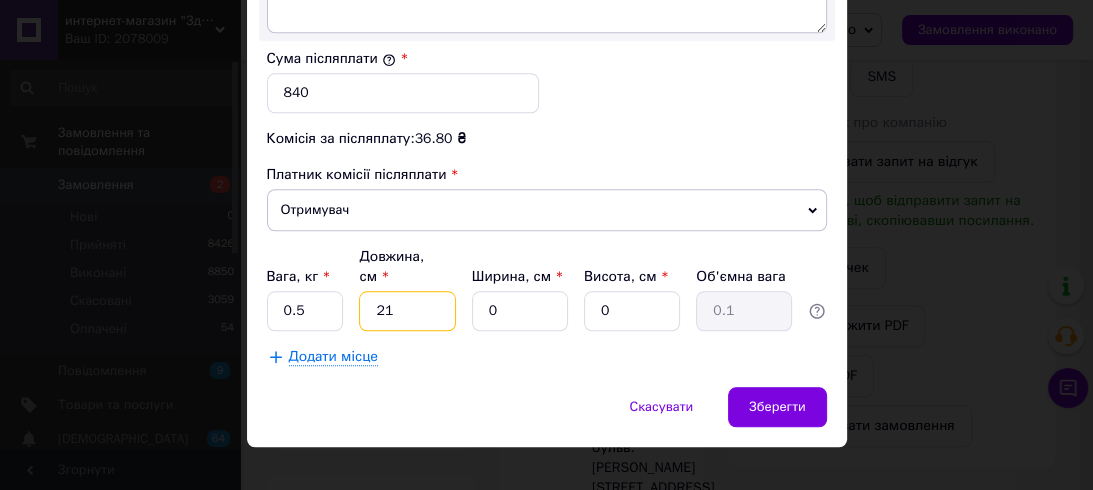 type on "21" 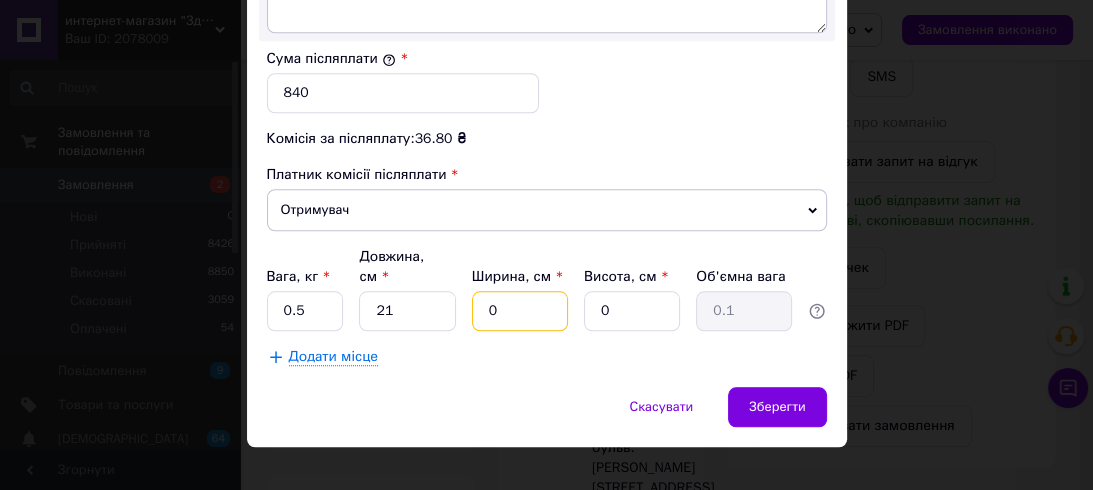 click on "0" at bounding box center (520, 311) 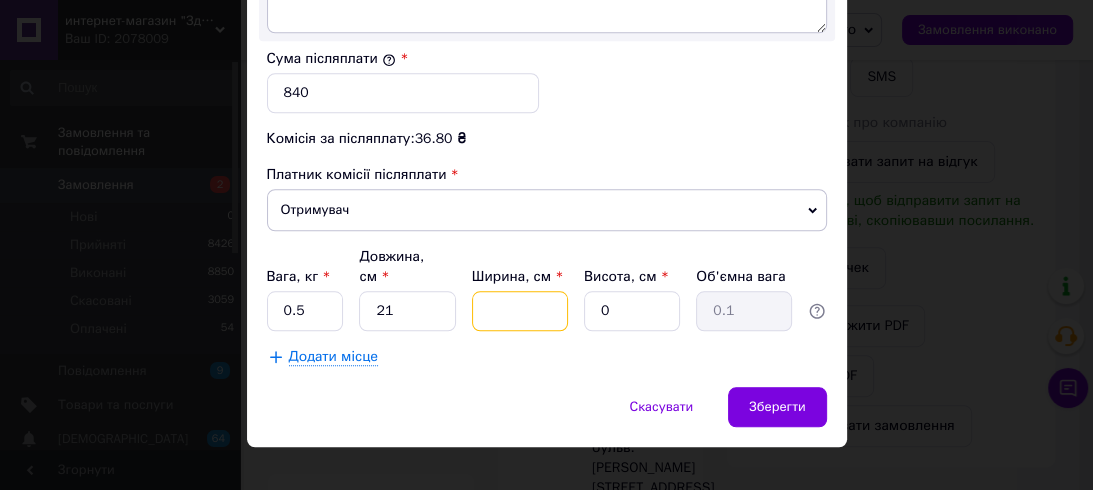 type 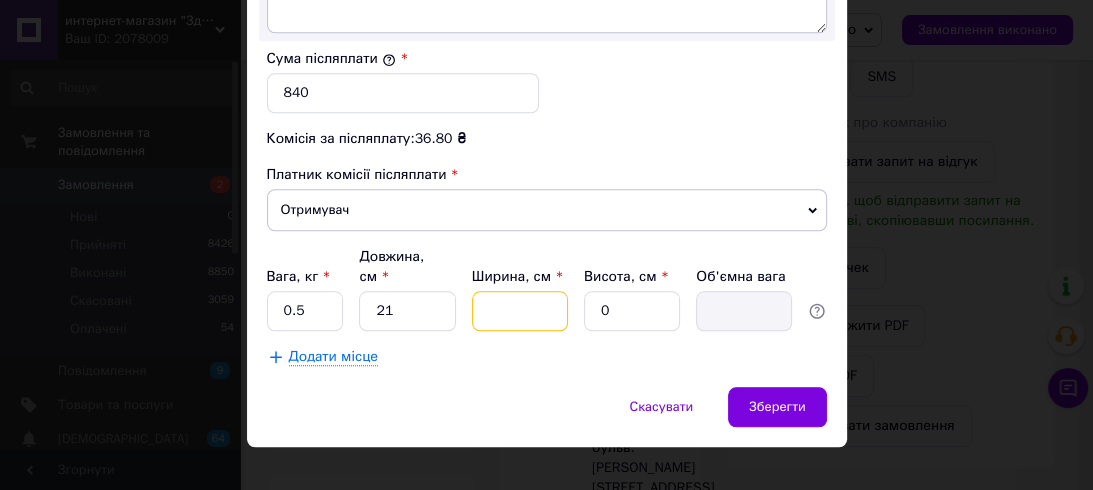 type on "1" 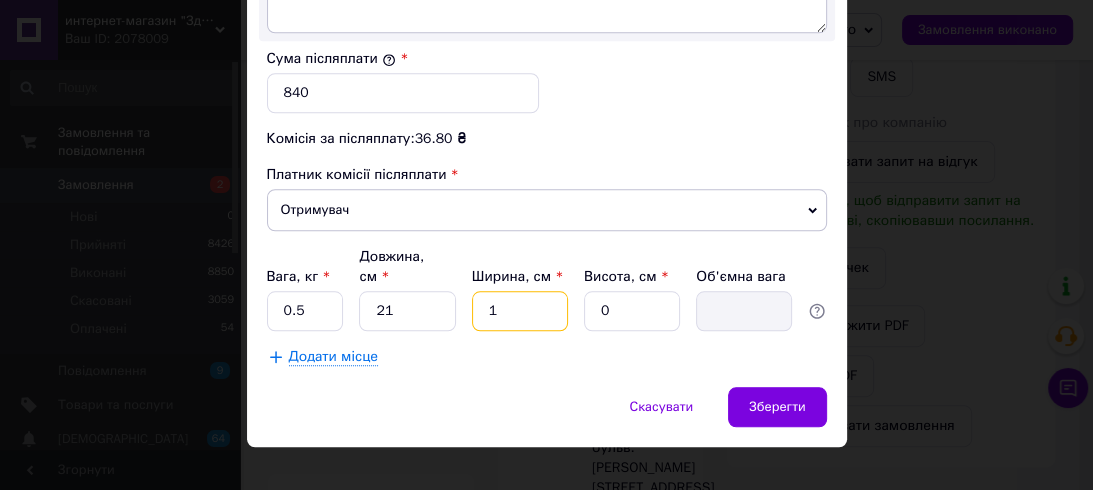type on "0.1" 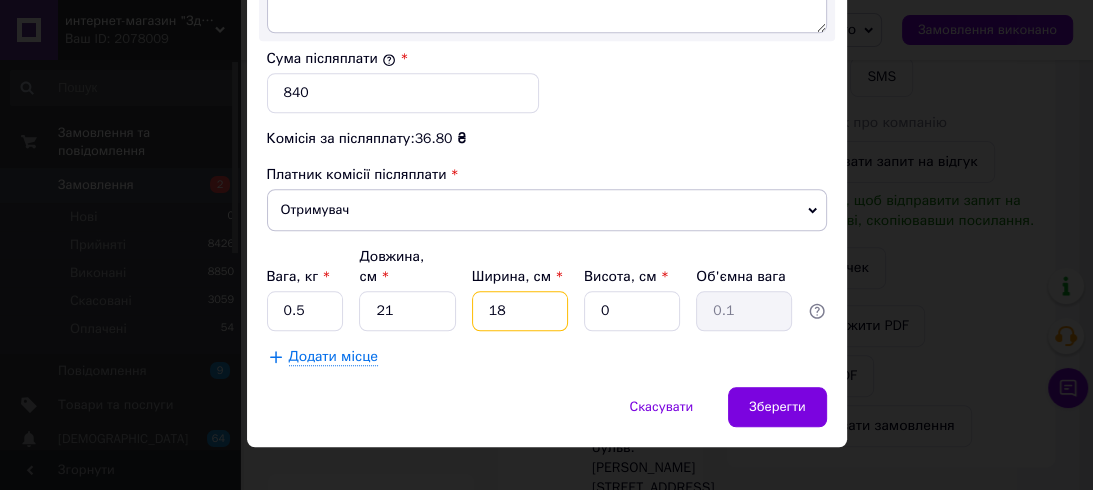 type on "18" 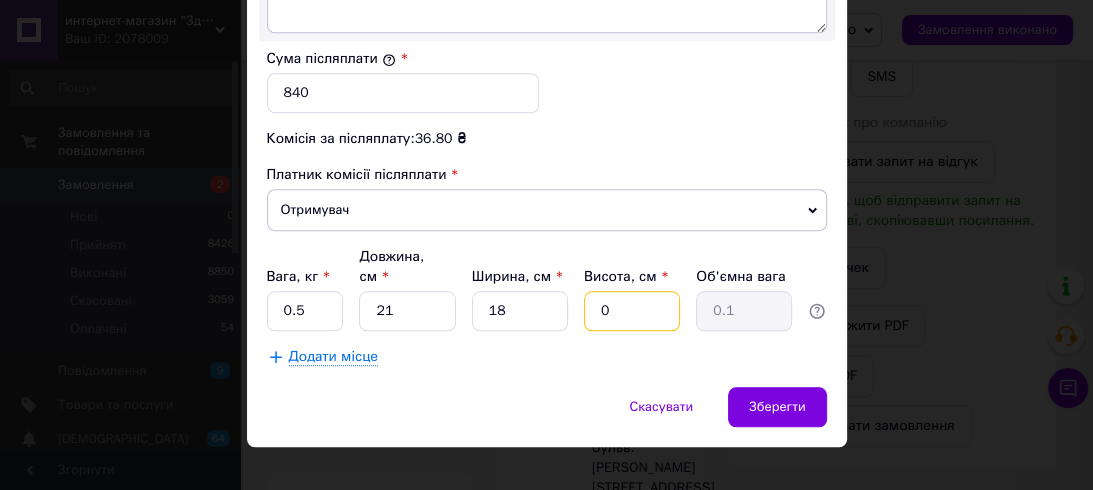 click on "0" at bounding box center [632, 311] 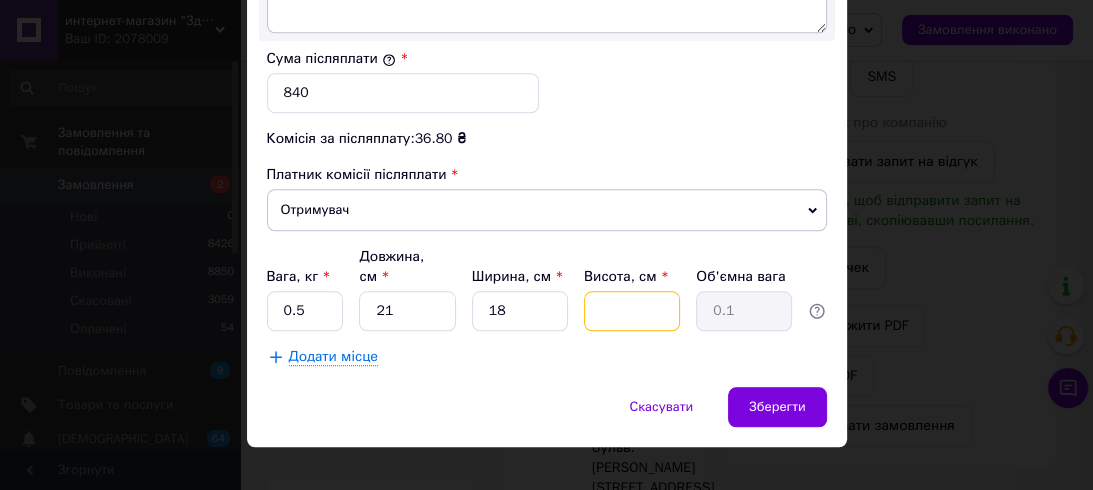 type 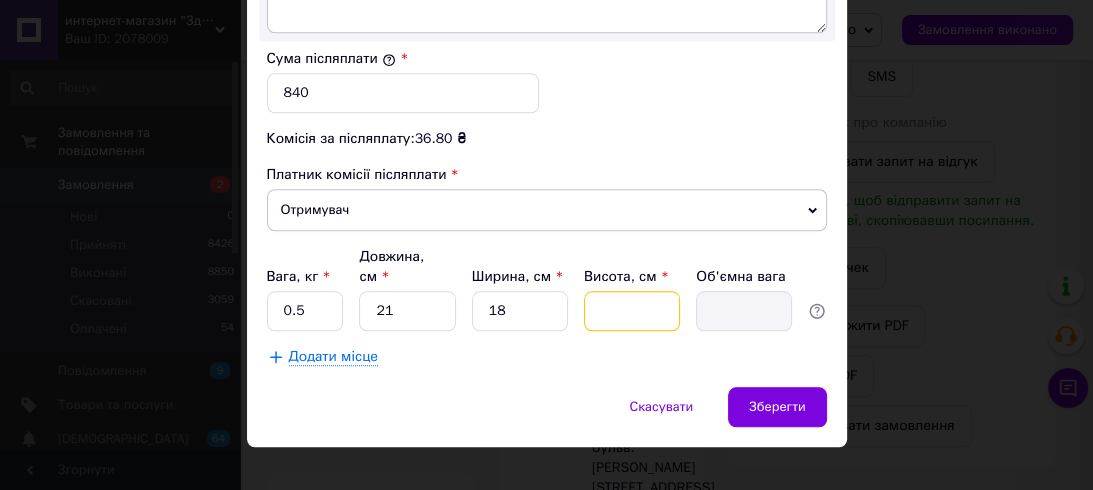 type on "7" 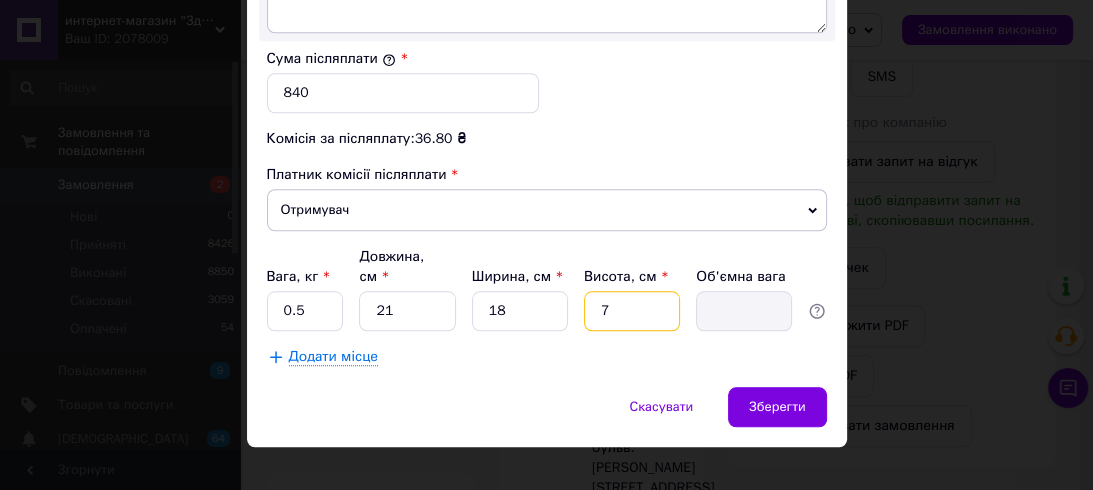 type on "0.66" 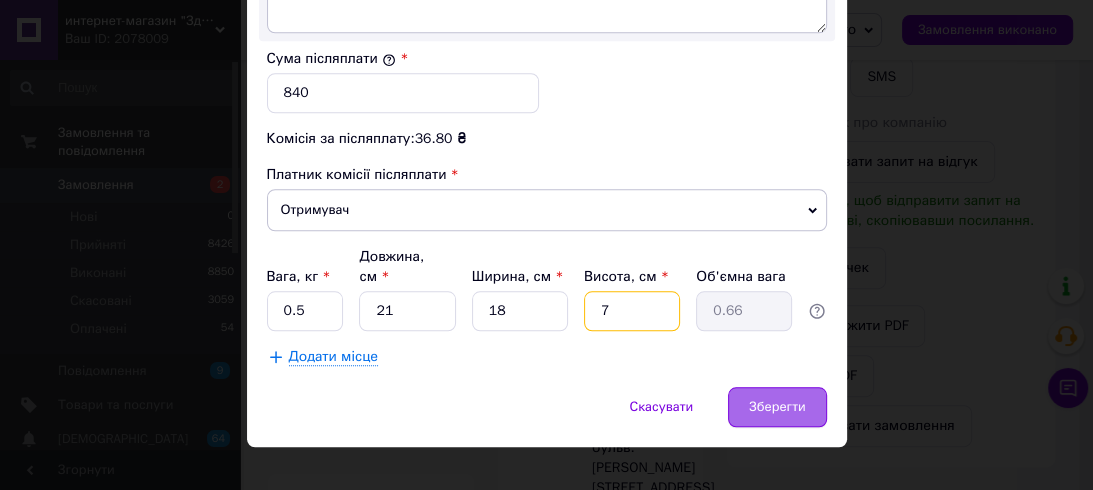 type on "7" 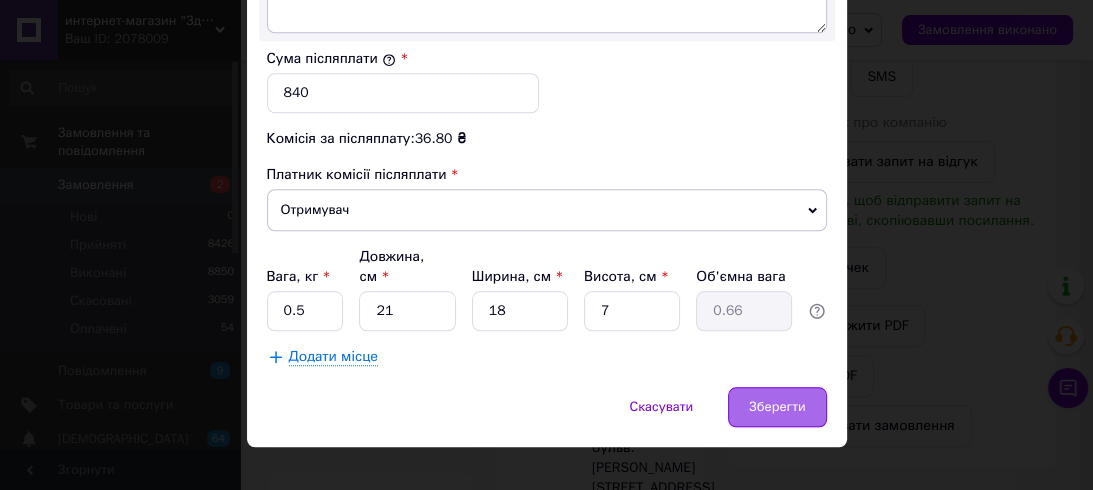 click on "Зберегти" at bounding box center [777, 407] 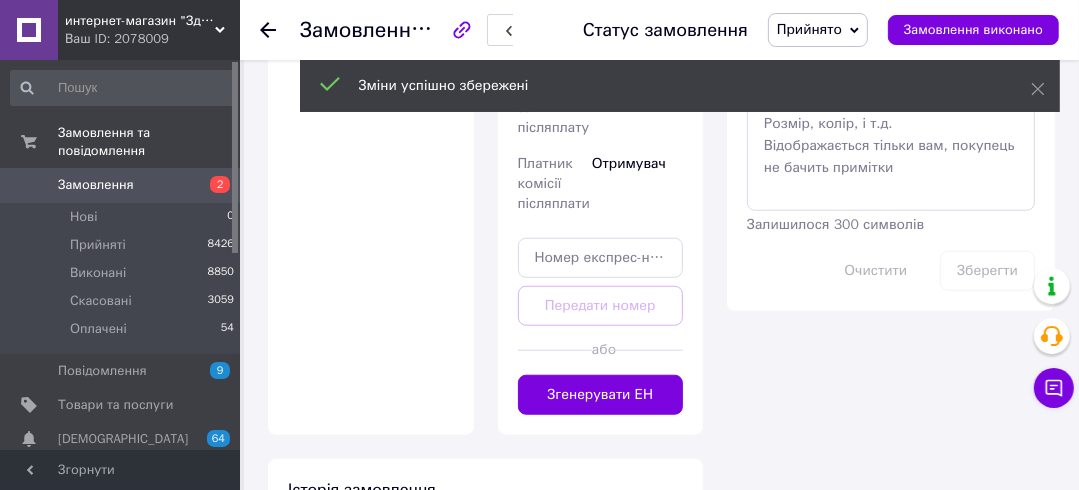 scroll, scrollTop: 1280, scrollLeft: 0, axis: vertical 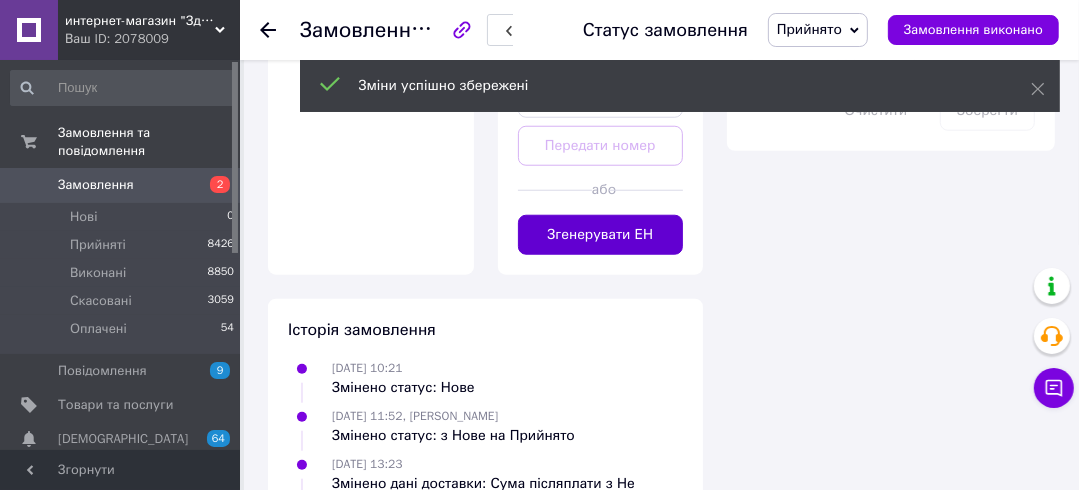 click on "Згенерувати ЕН" at bounding box center [601, 235] 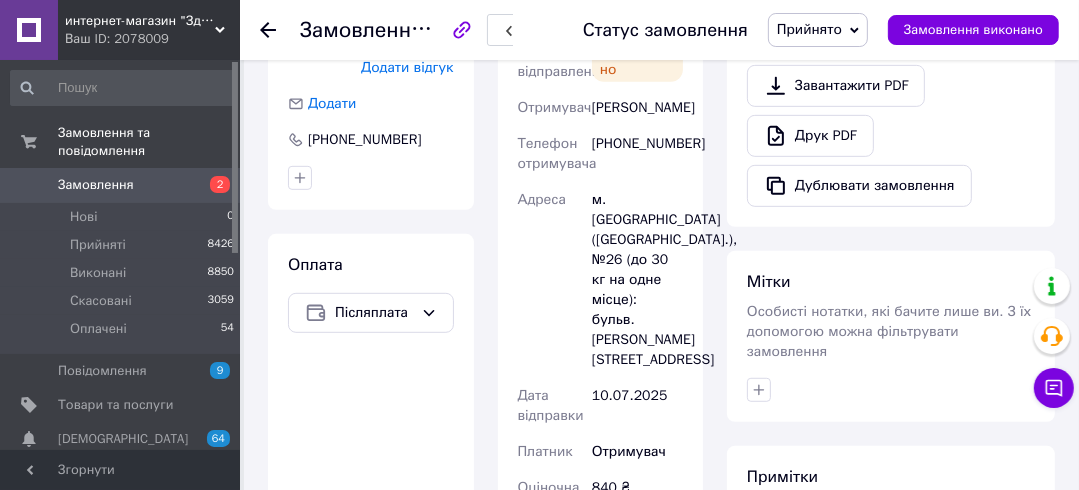 scroll, scrollTop: 640, scrollLeft: 0, axis: vertical 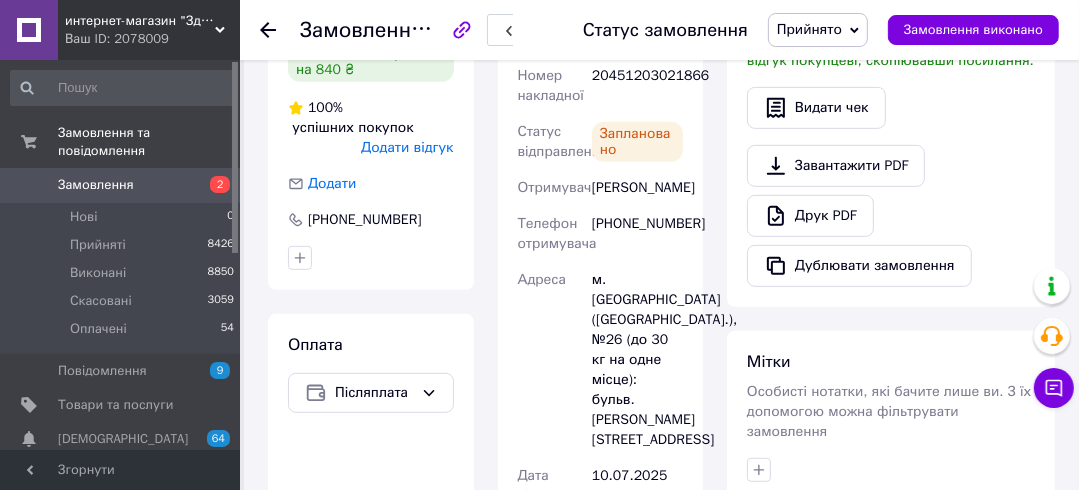 click 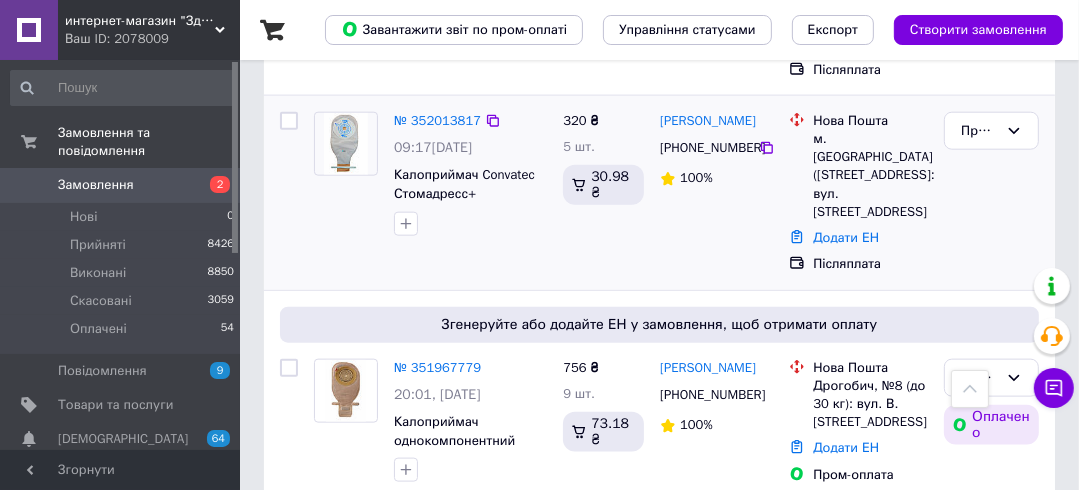 scroll, scrollTop: 1520, scrollLeft: 0, axis: vertical 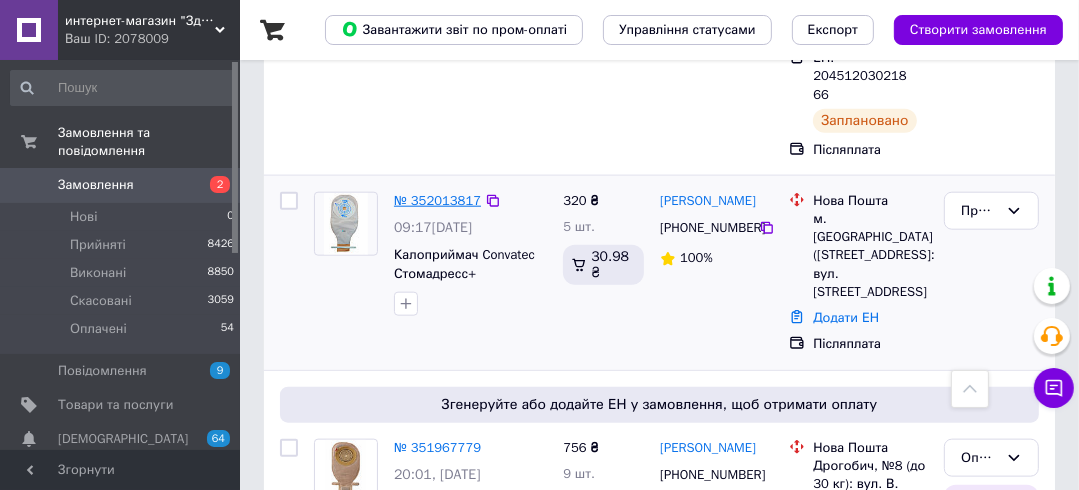 click on "№ 352013817" at bounding box center [437, 200] 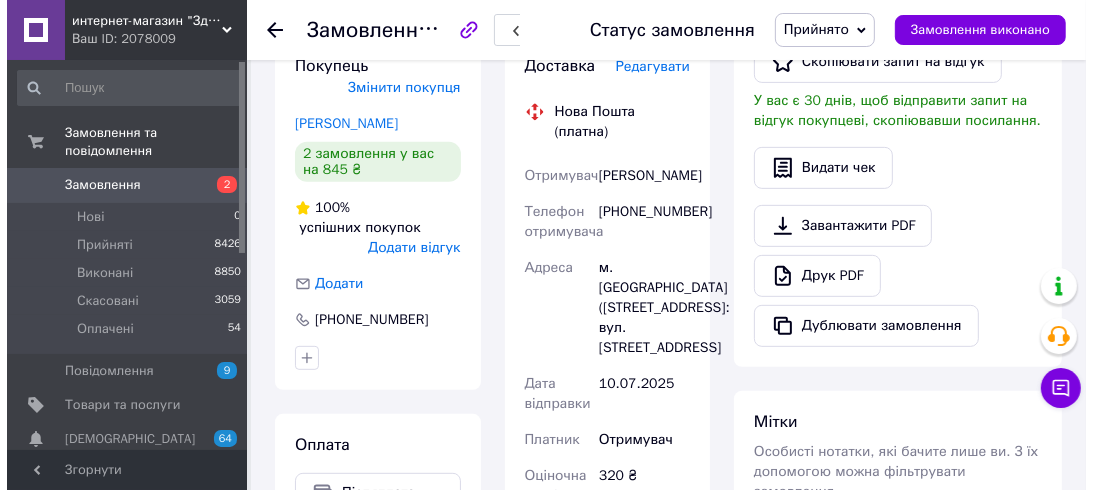 scroll, scrollTop: 420, scrollLeft: 0, axis: vertical 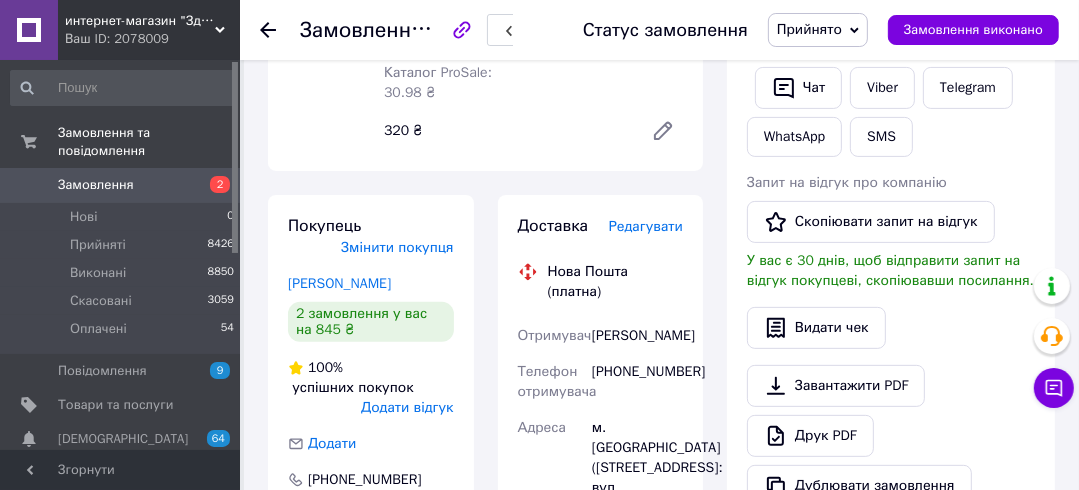 click on "Редагувати" at bounding box center (646, 226) 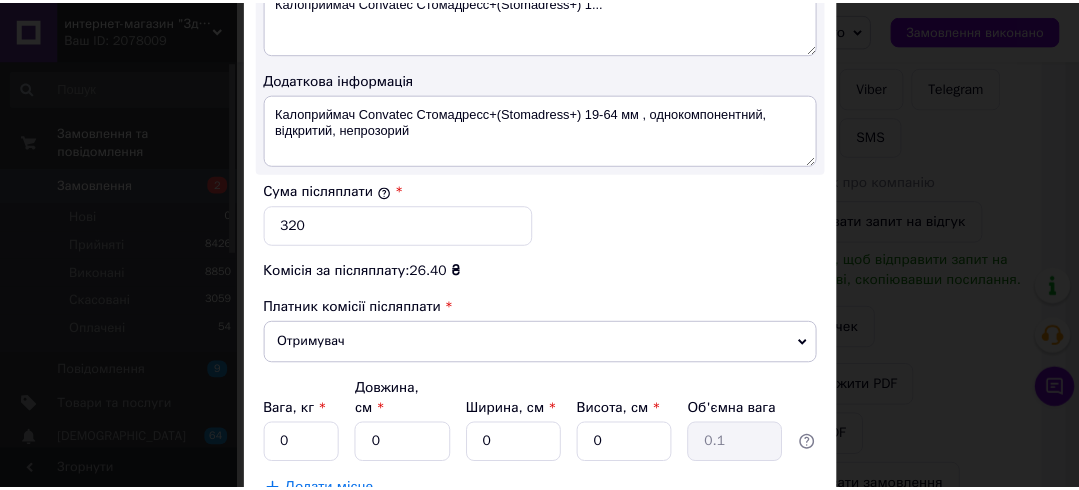 scroll, scrollTop: 1200, scrollLeft: 0, axis: vertical 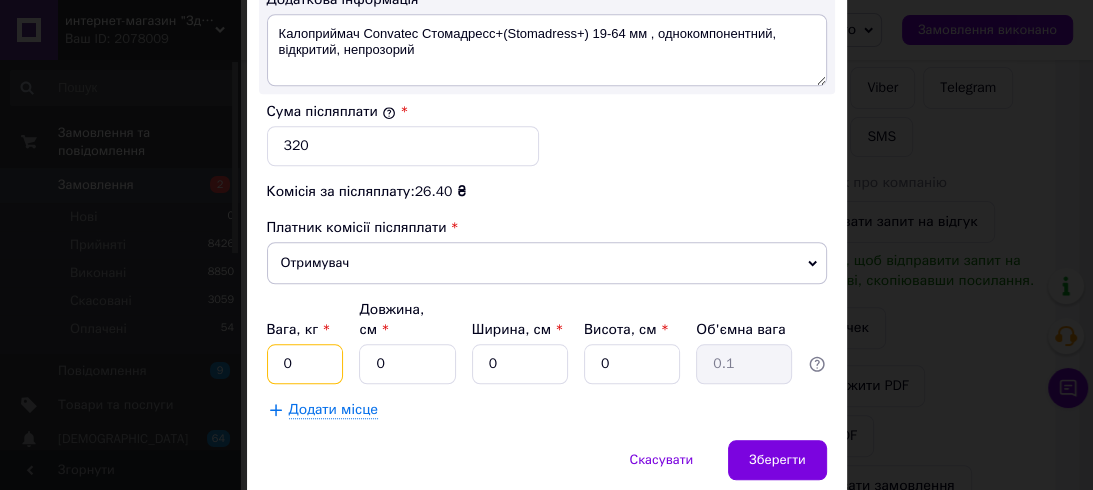 click on "0" at bounding box center (305, 364) 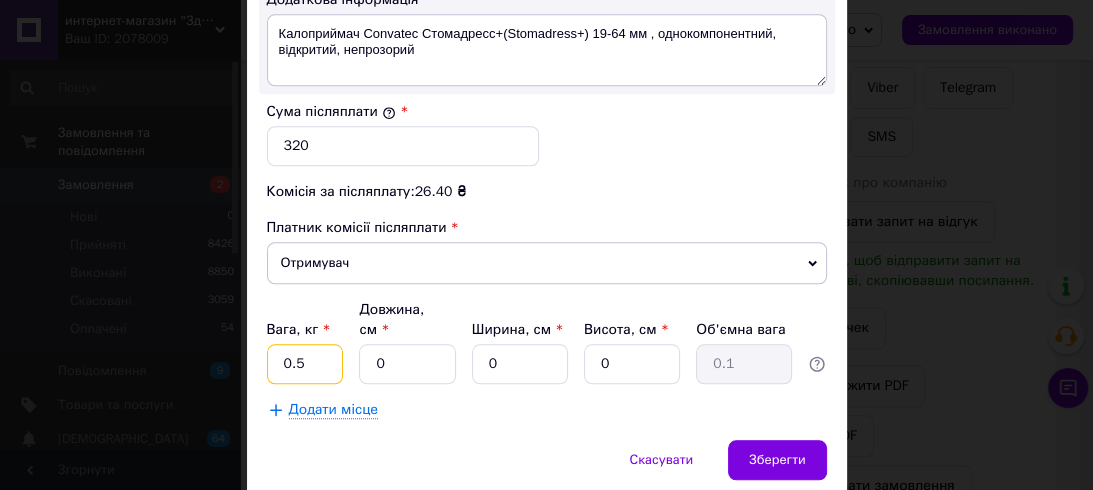 type on "0.5" 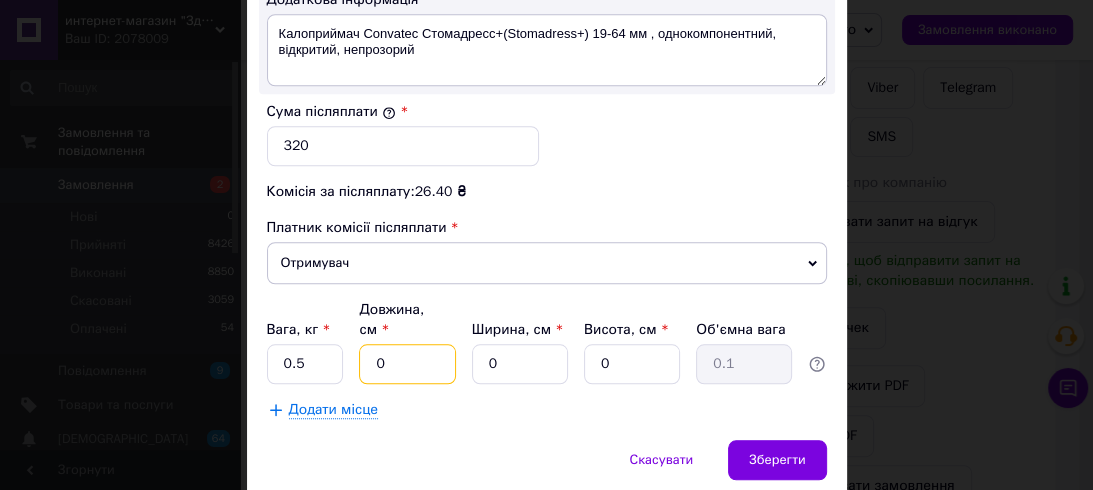click on "0" at bounding box center (407, 364) 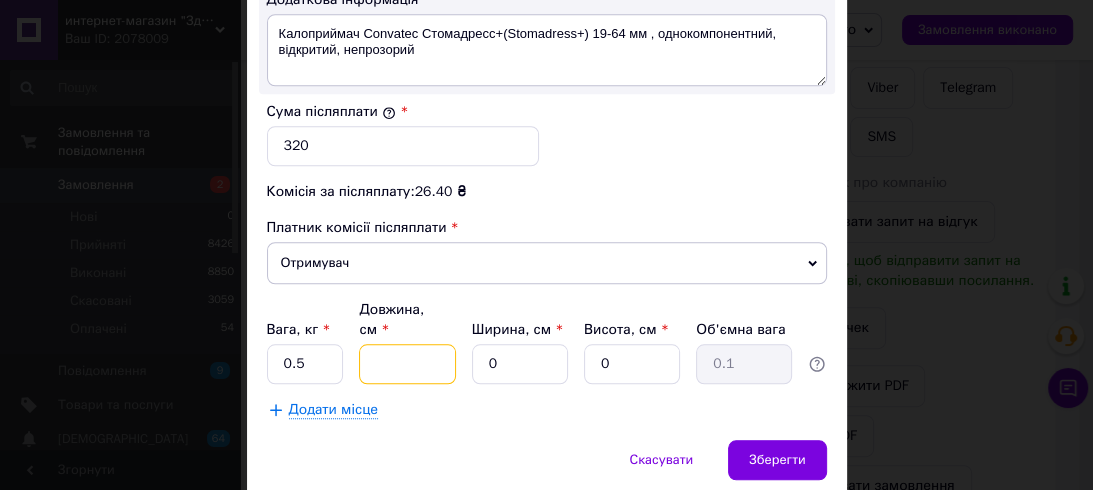 type 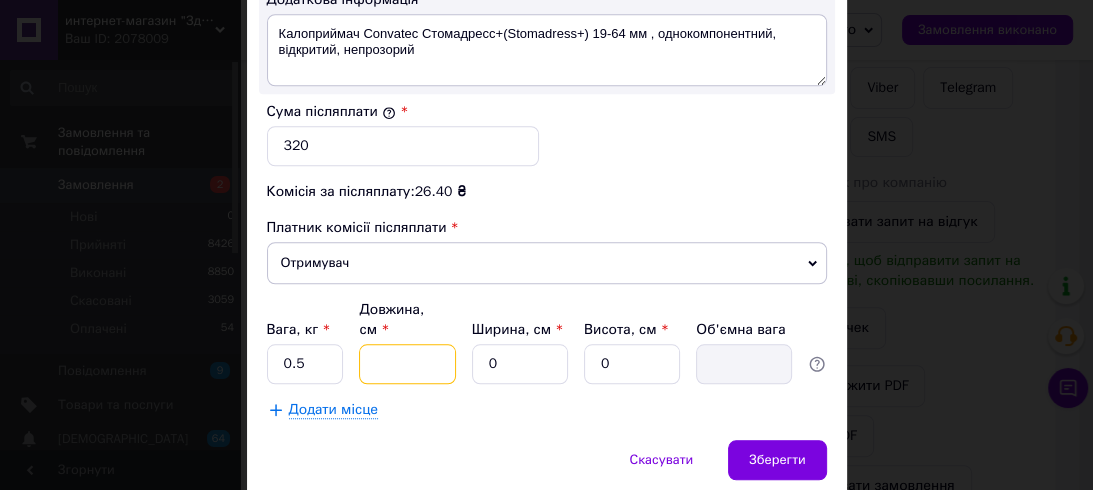 type on "2" 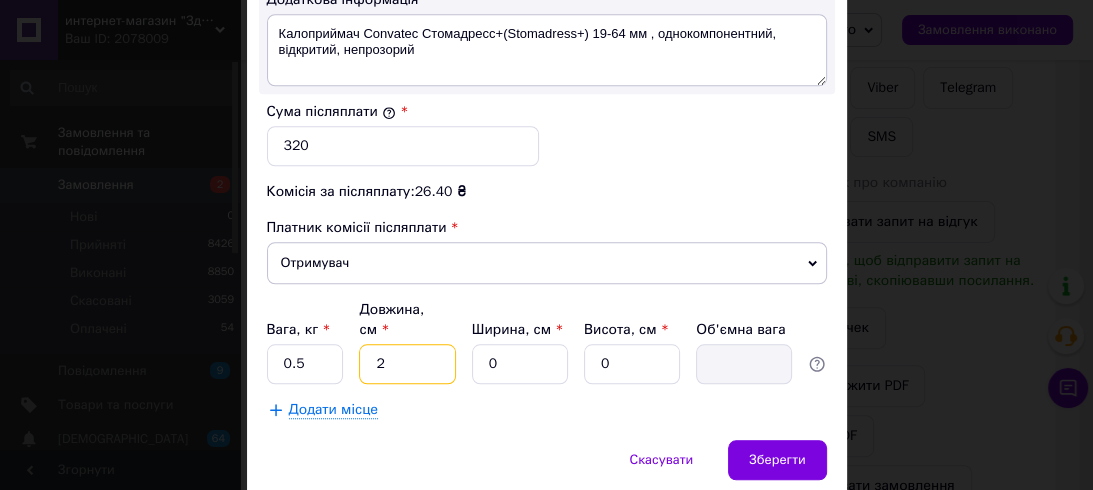 type on "0.1" 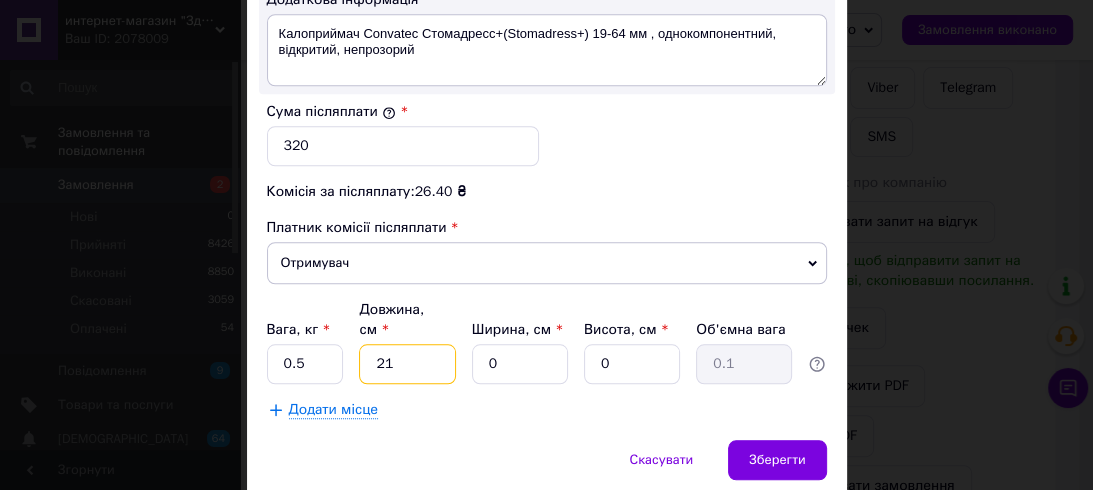 type on "21" 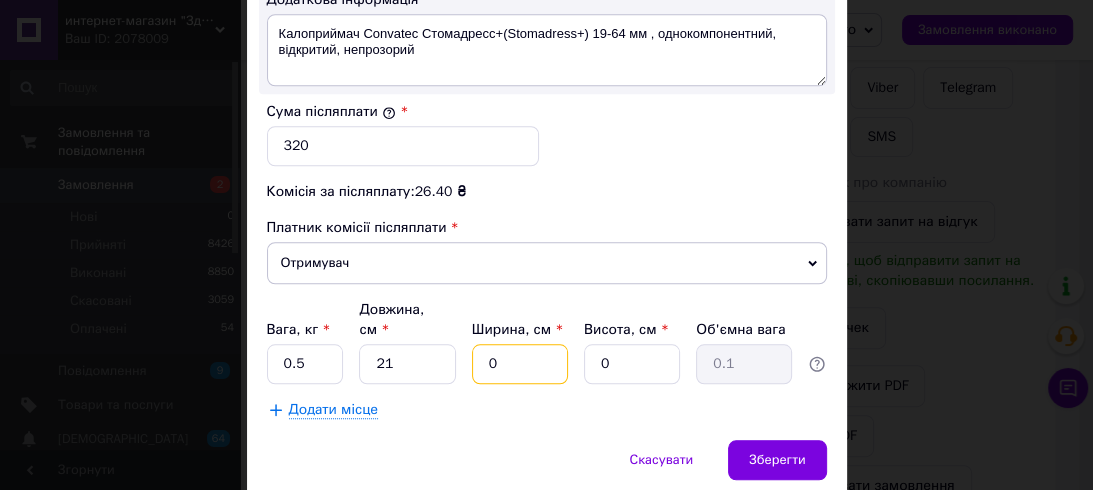 click on "0" at bounding box center (520, 364) 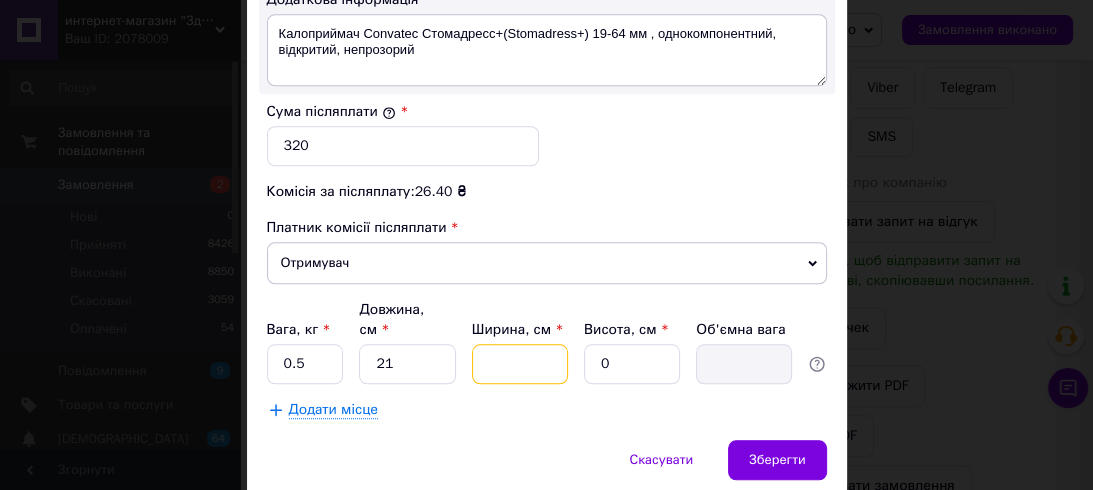 type on "1" 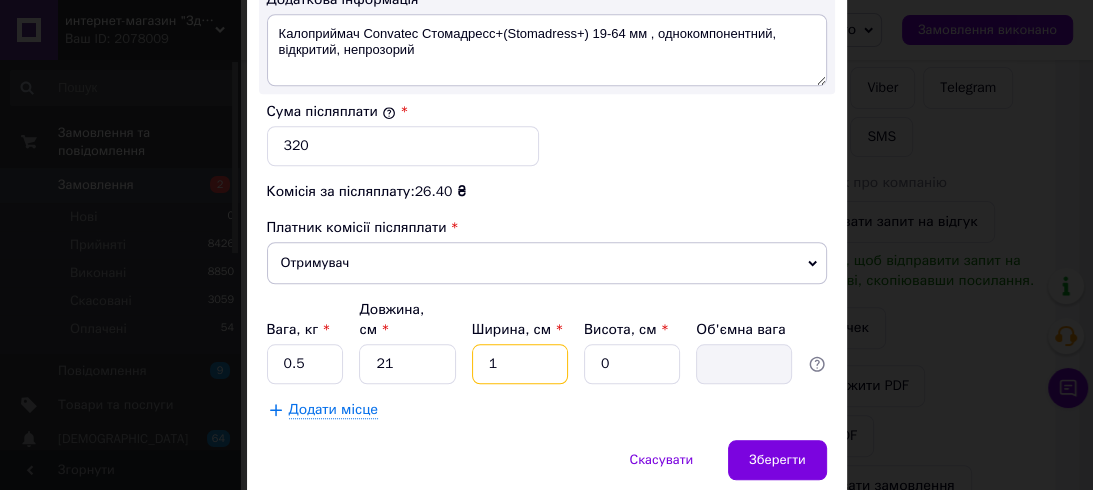 type on "0.1" 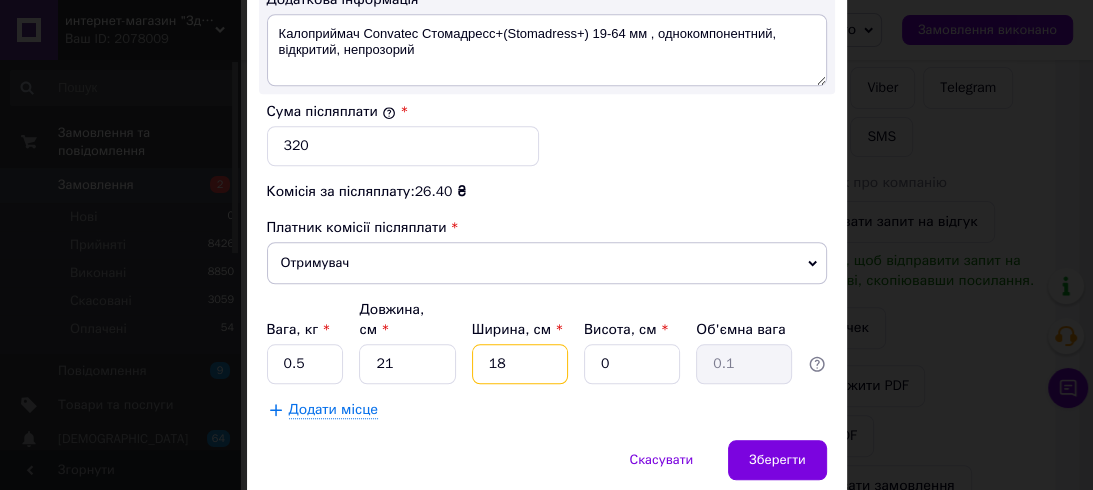 type on "18" 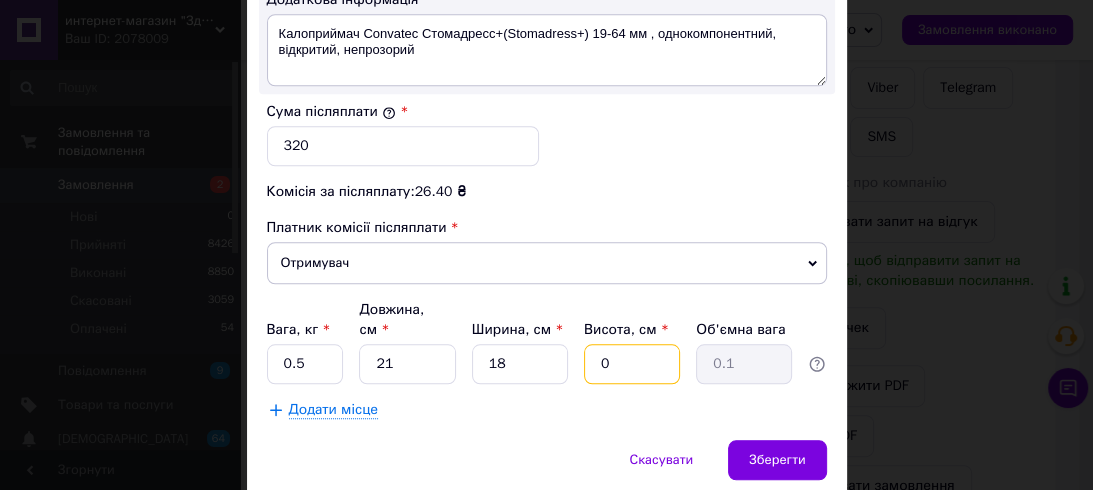 click on "0" at bounding box center (632, 364) 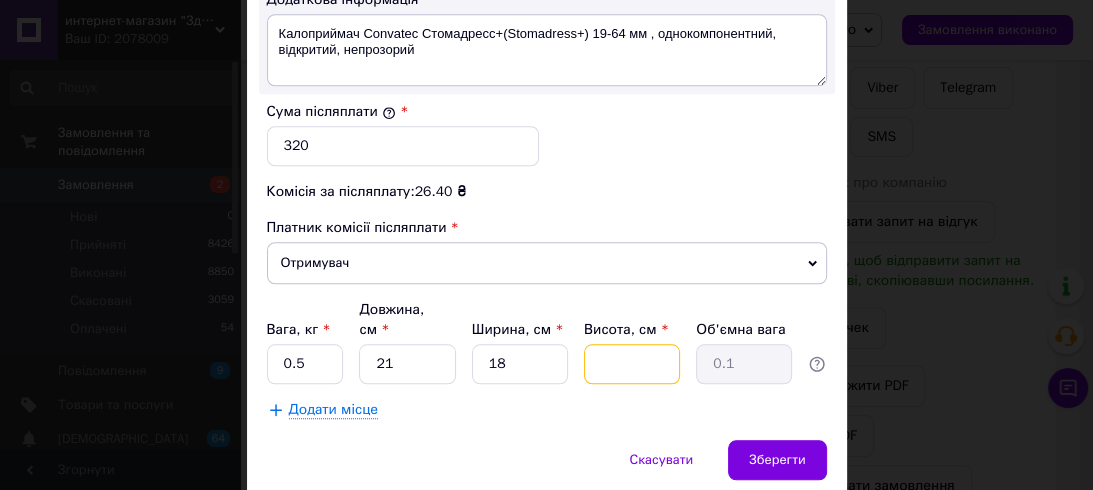 type 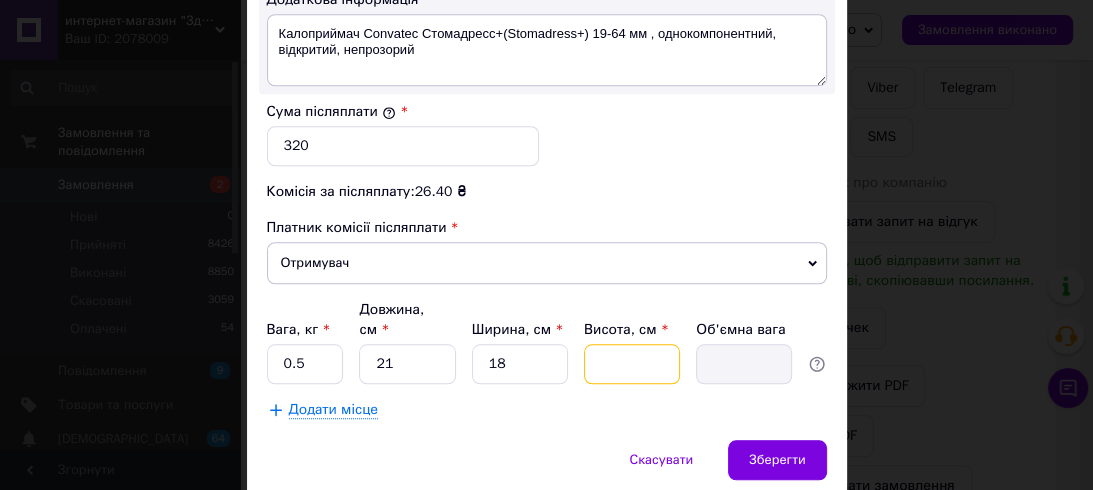 type on "7" 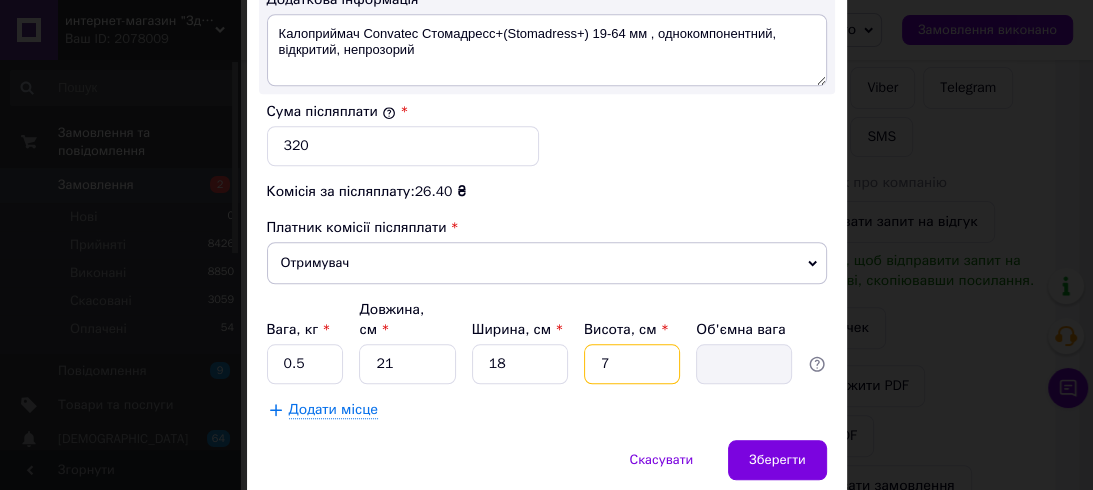 type on "0.66" 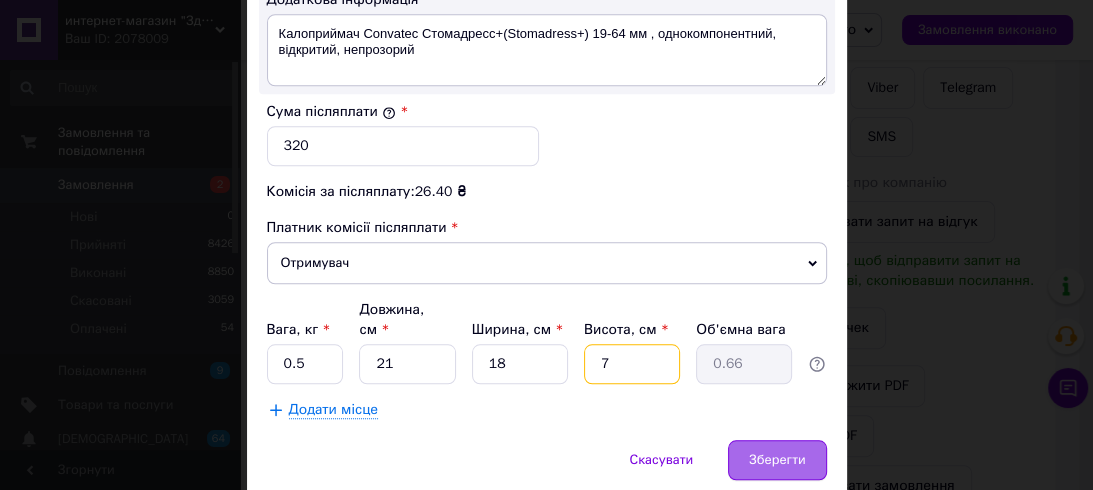type on "7" 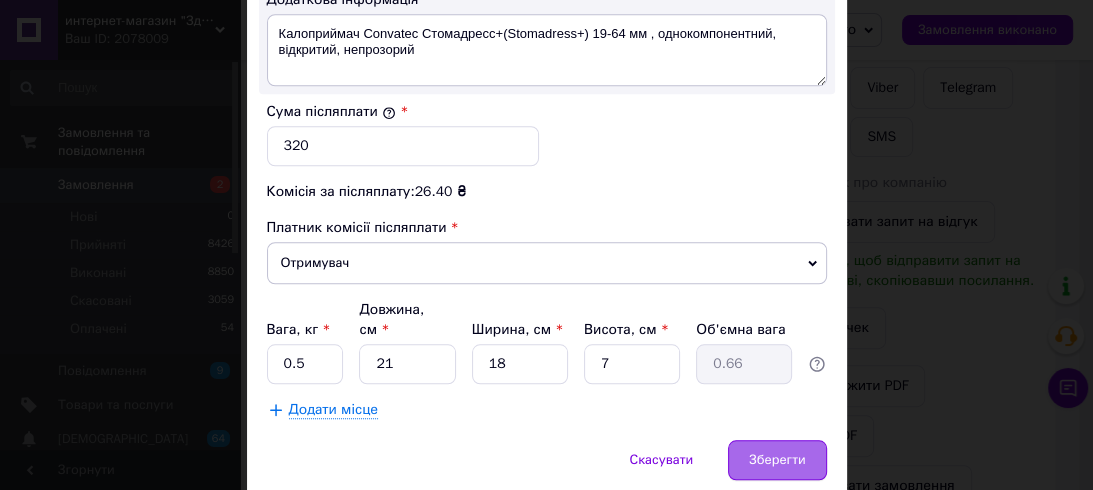 click on "Зберегти" at bounding box center (777, 460) 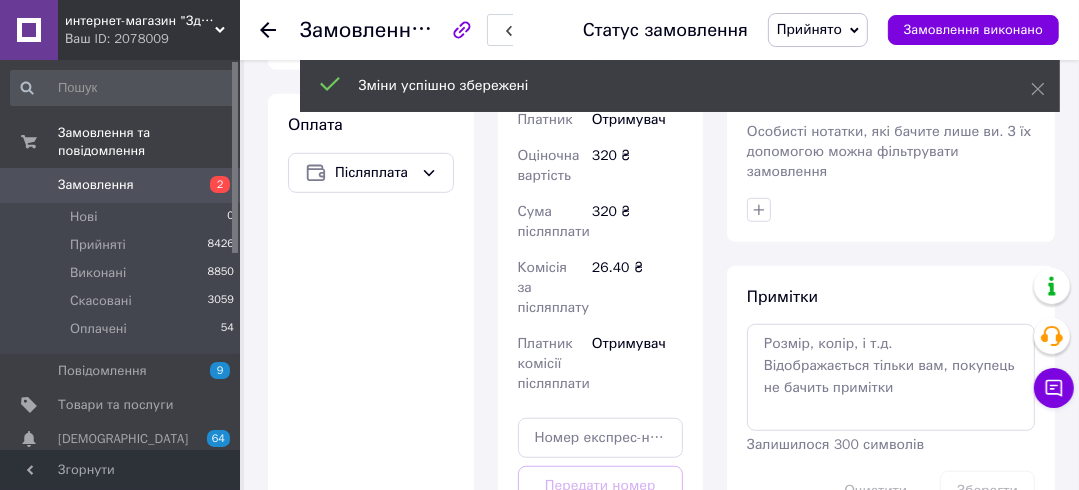 scroll, scrollTop: 1060, scrollLeft: 0, axis: vertical 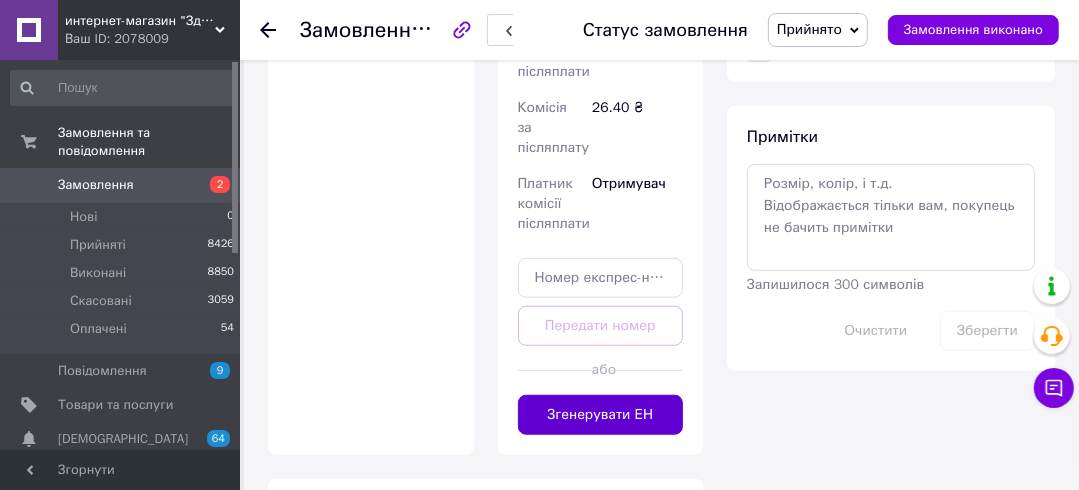 click on "Згенерувати ЕН" at bounding box center (601, 415) 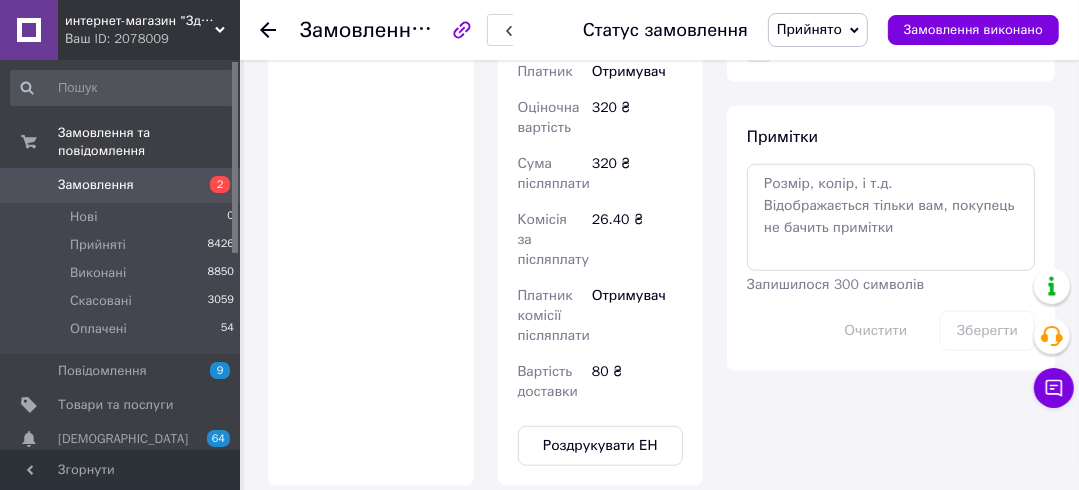 click on "Доставка Редагувати Нова Пошта (платна) Номер накладної 20451203026219 Статус відправлення Заплановано Отримувач Бородай Віра Телефон отримувача +380999827618 Адреса м. Полтава (Полтавська обл.), №29: вул. Охтирський Шлях, 18а Дата відправки 10.07.2025 Платник Отримувач Оціночна вартість 320 ₴ Сума післяплати 320 ₴ Комісія за післяплату 26.40 ₴ Платник комісії післяплати Отримувач Вартість доставки 80 ₴ Роздрукувати ЕН" at bounding box center [601, 20] 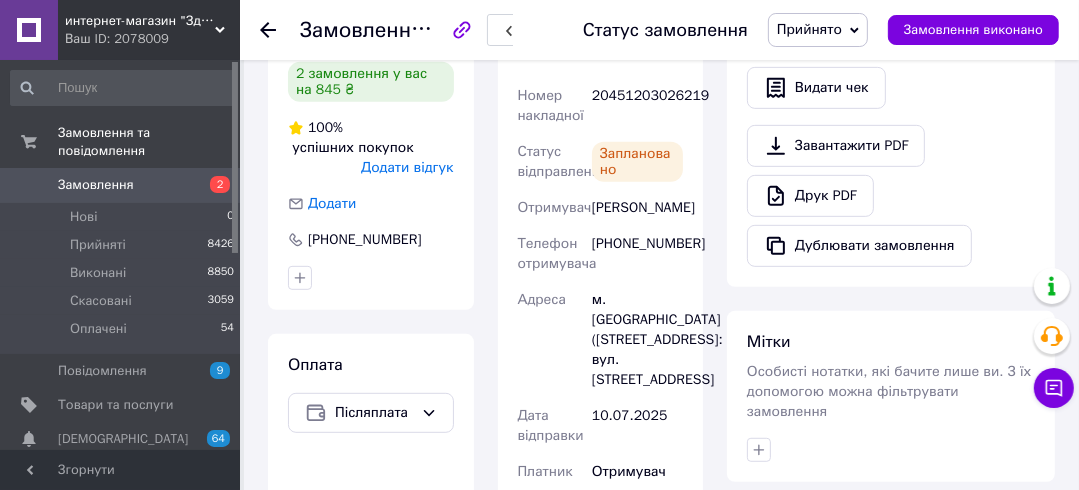scroll, scrollTop: 580, scrollLeft: 0, axis: vertical 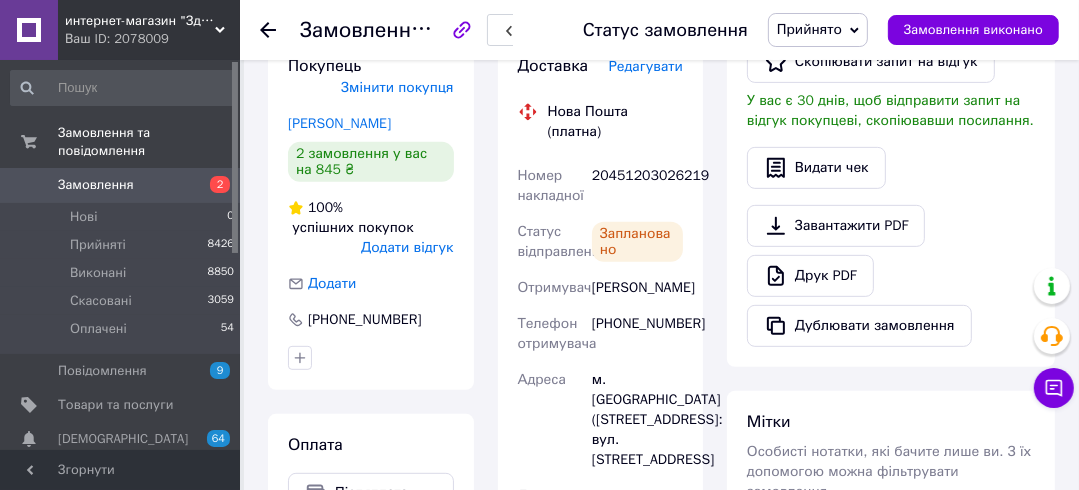 click 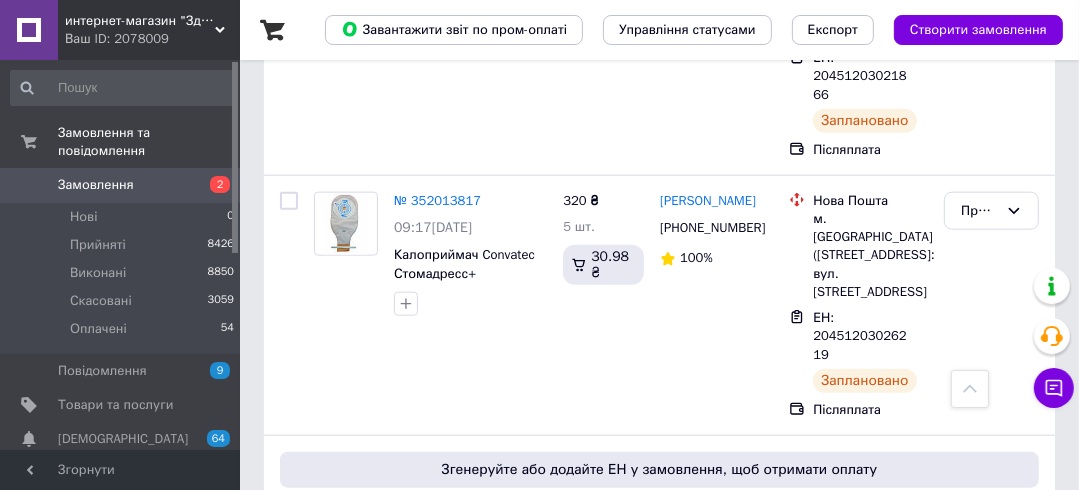 scroll, scrollTop: 1680, scrollLeft: 0, axis: vertical 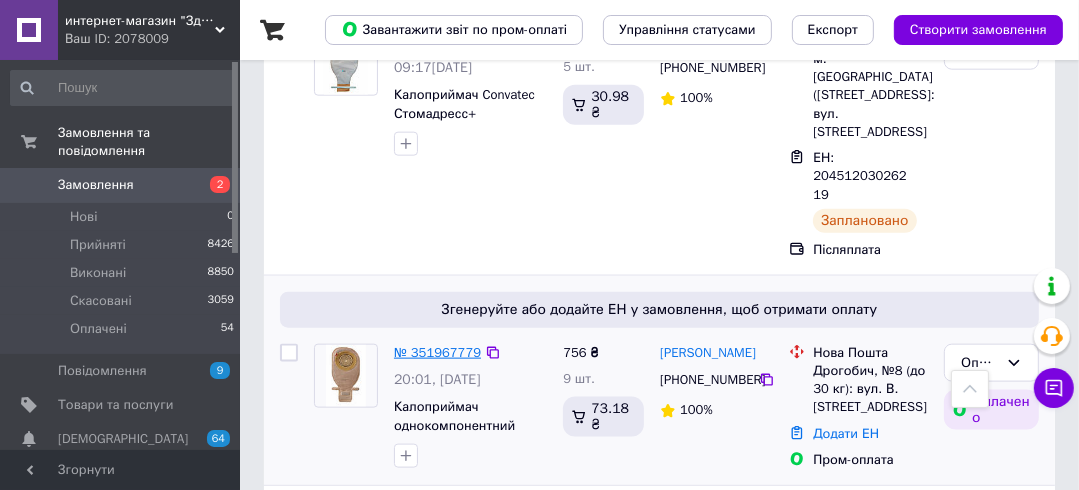 click on "№ 351967779" at bounding box center [437, 352] 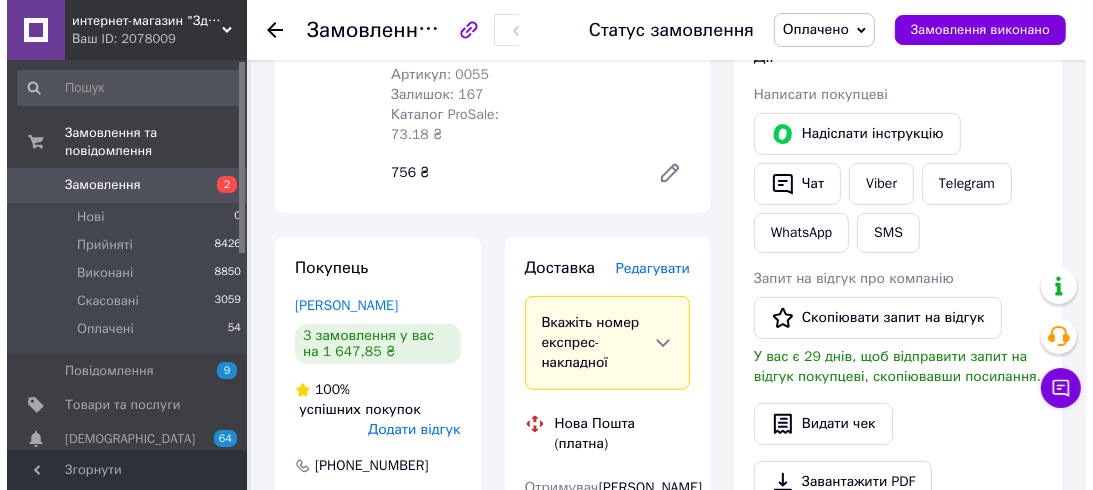 scroll, scrollTop: 560, scrollLeft: 0, axis: vertical 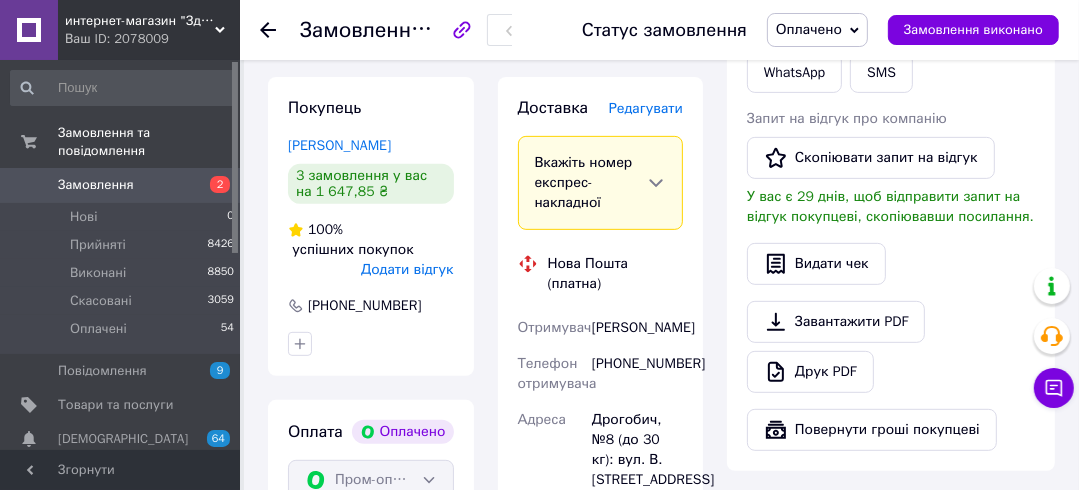 click on "Редагувати" at bounding box center [646, 108] 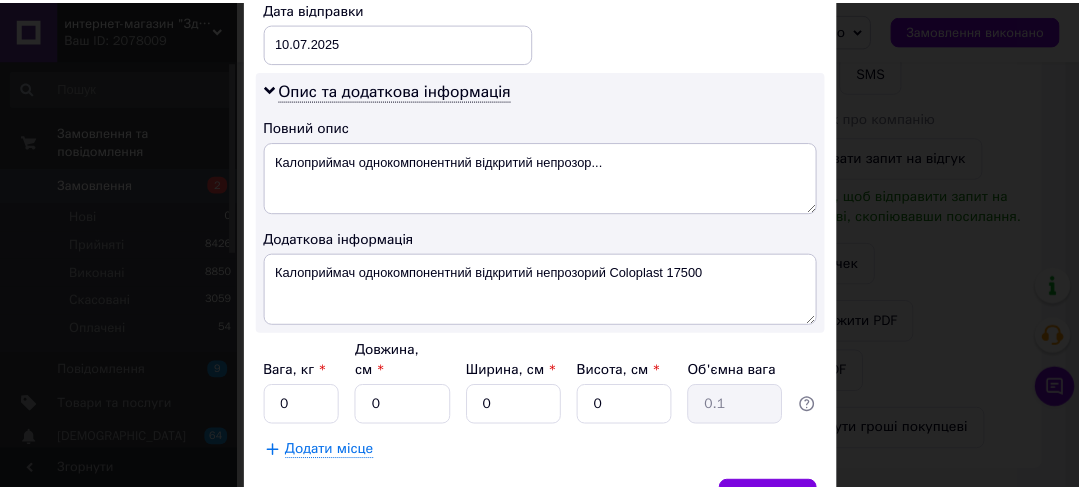 scroll, scrollTop: 1040, scrollLeft: 0, axis: vertical 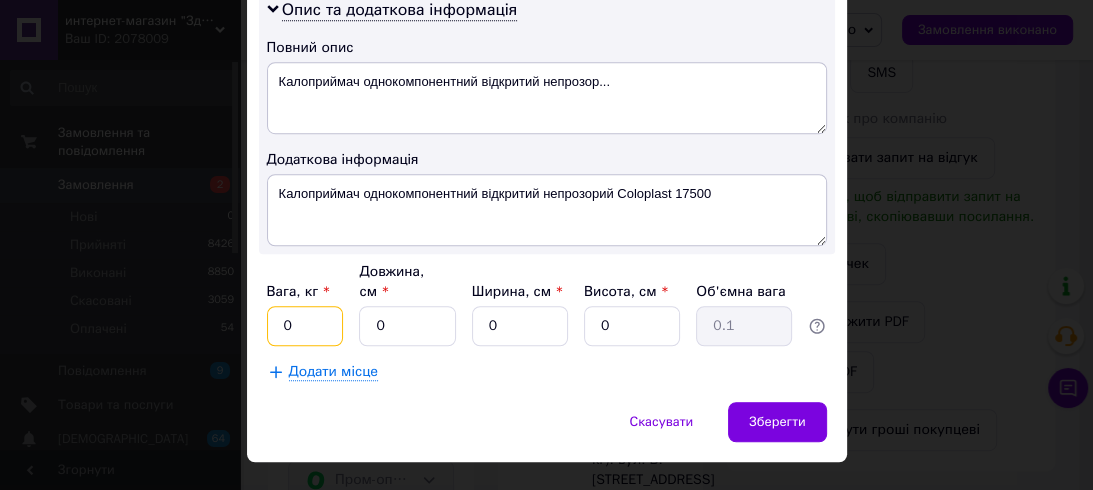 click on "0" at bounding box center (305, 326) 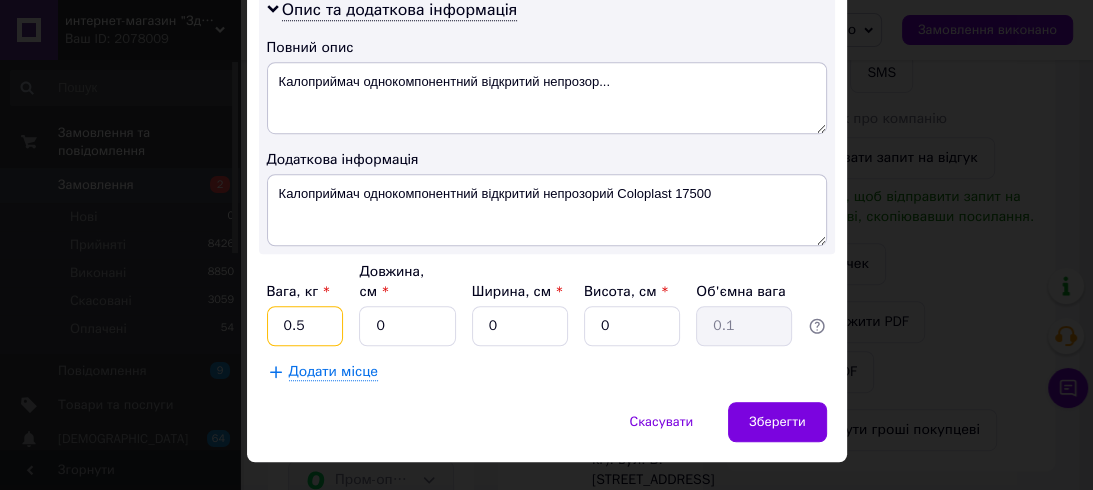 type on "0.5" 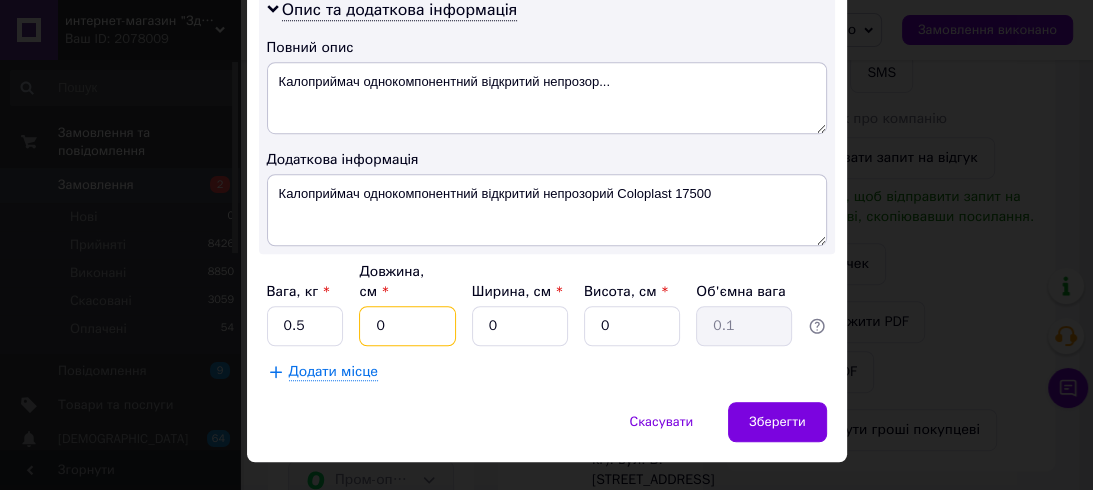 click on "0" at bounding box center (407, 326) 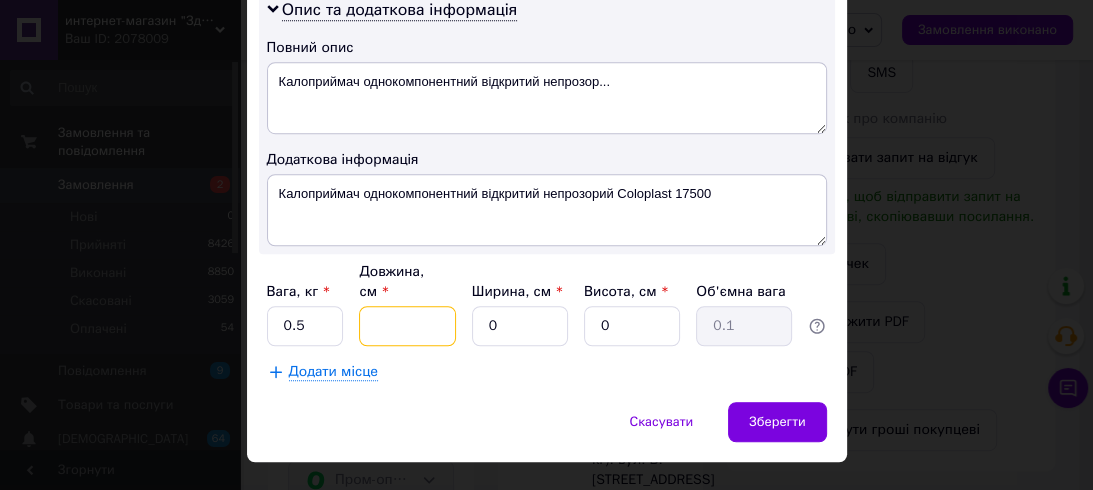 type 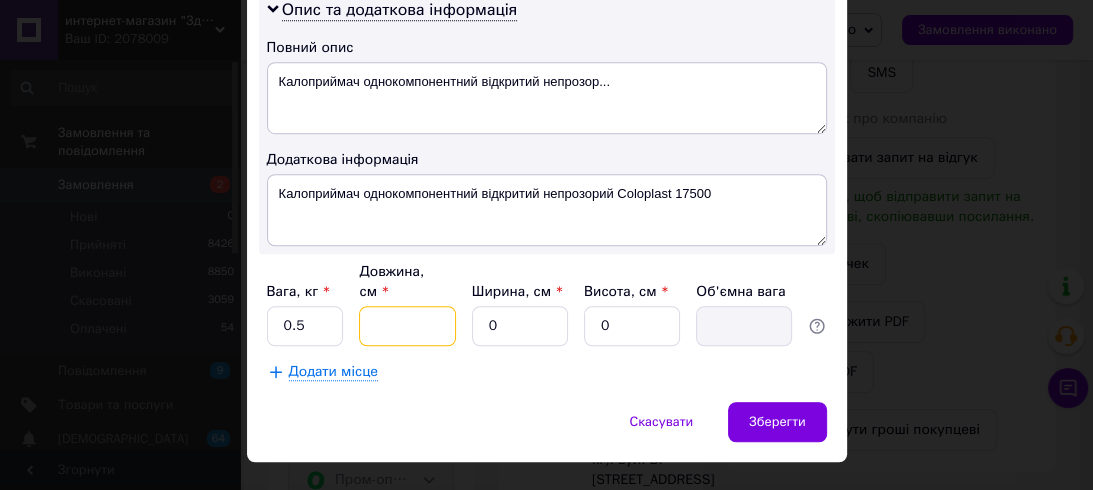 type on "2" 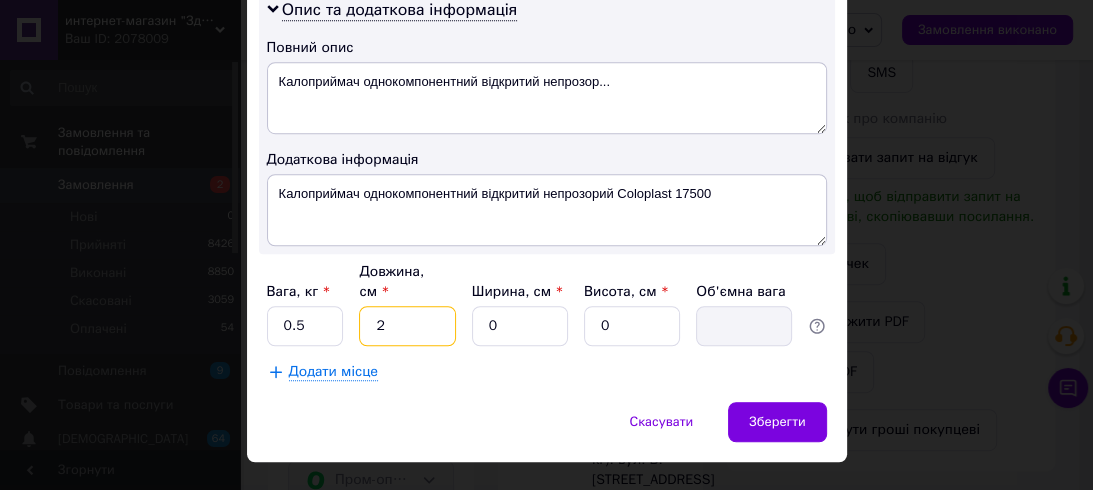 type on "0.1" 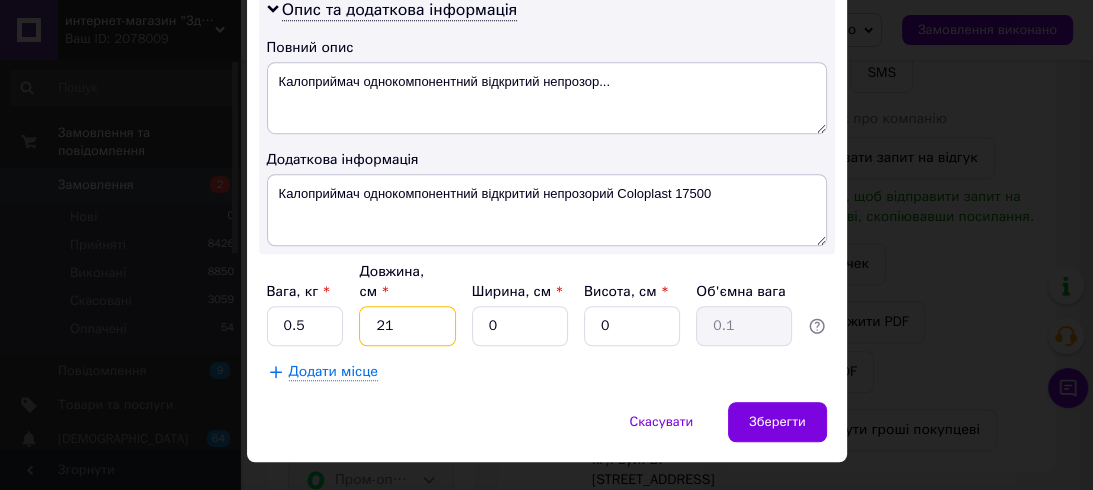 type on "21" 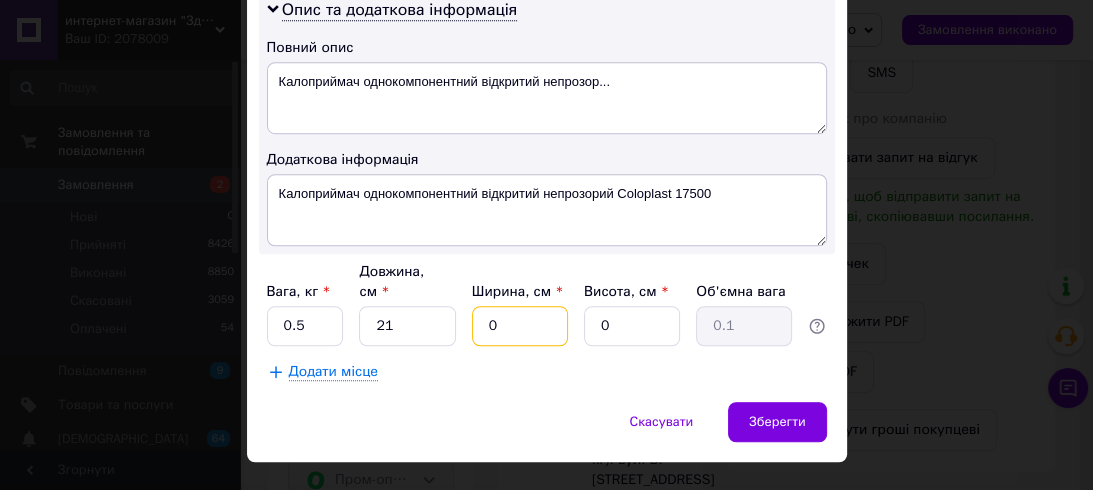 click on "0" at bounding box center [520, 326] 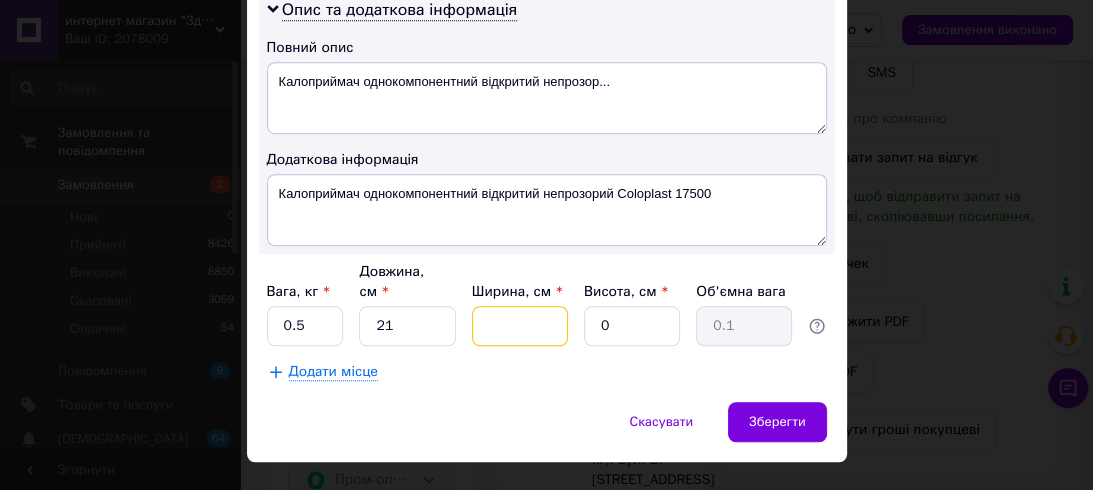 type 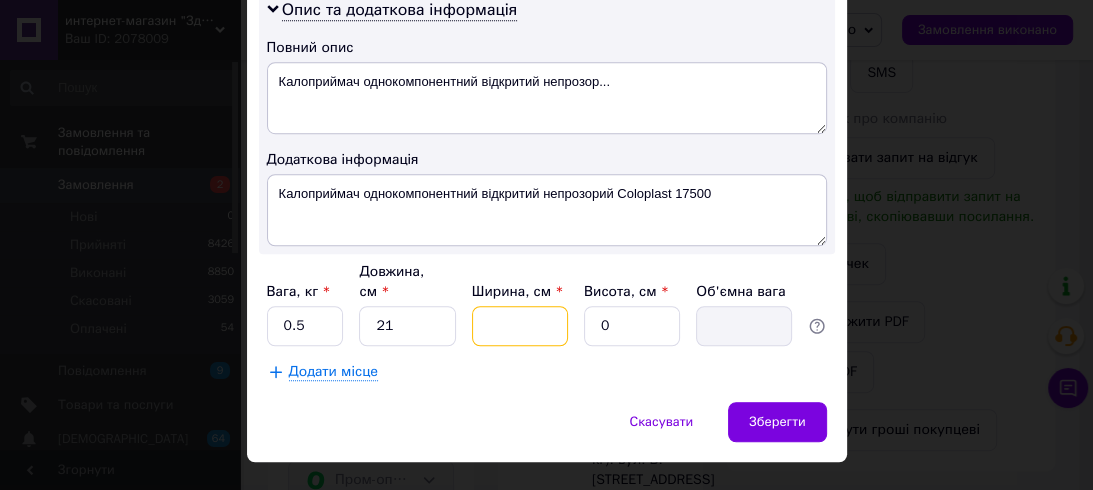 type on "1" 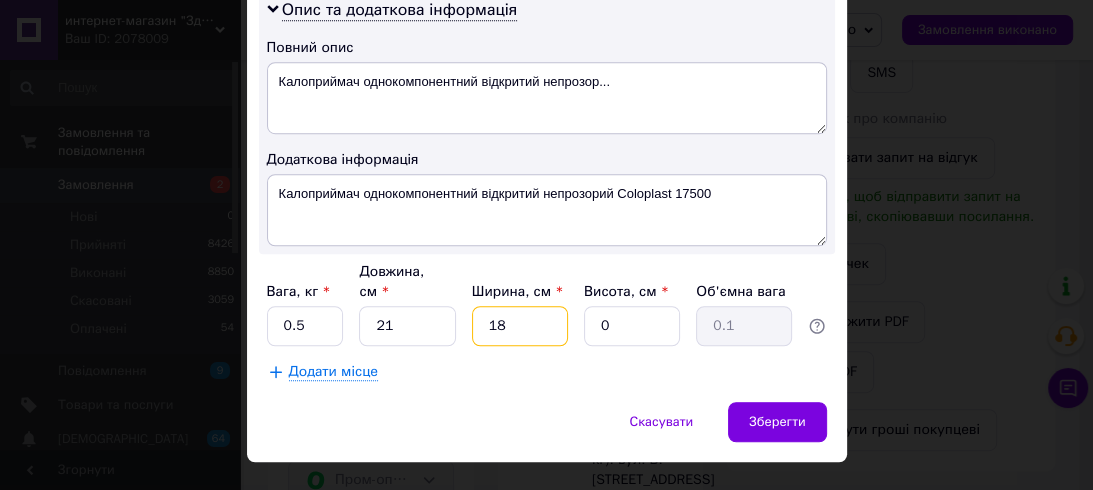 type on "18" 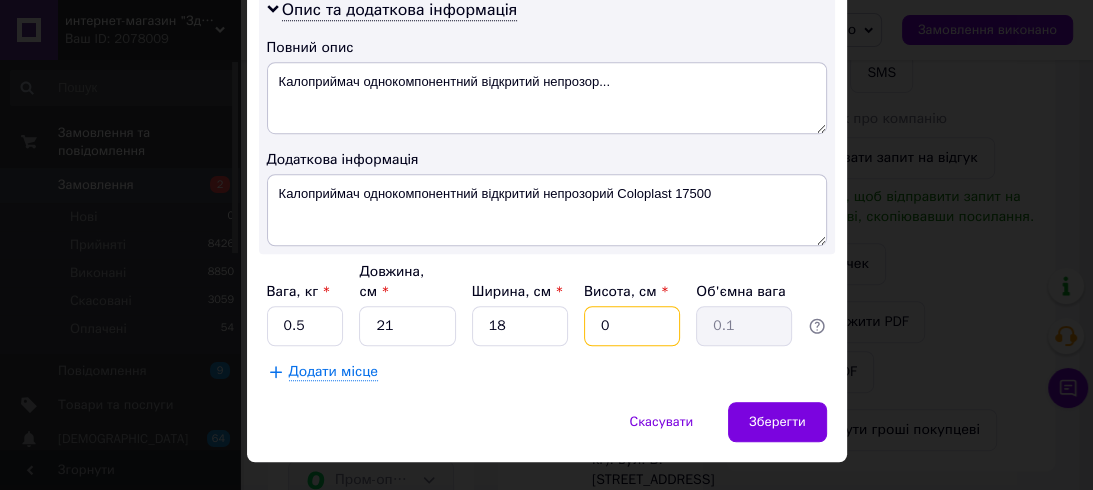 click on "0" at bounding box center (632, 326) 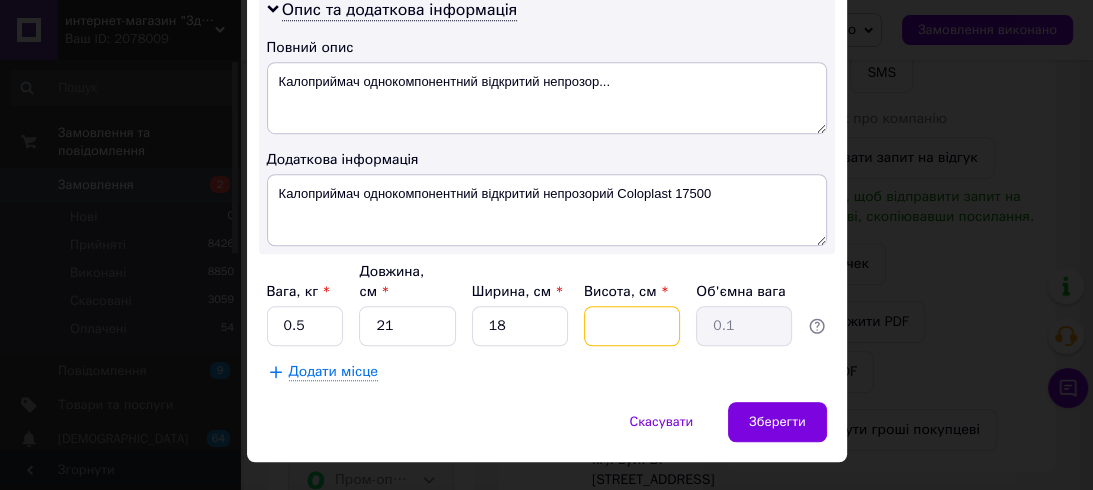 type 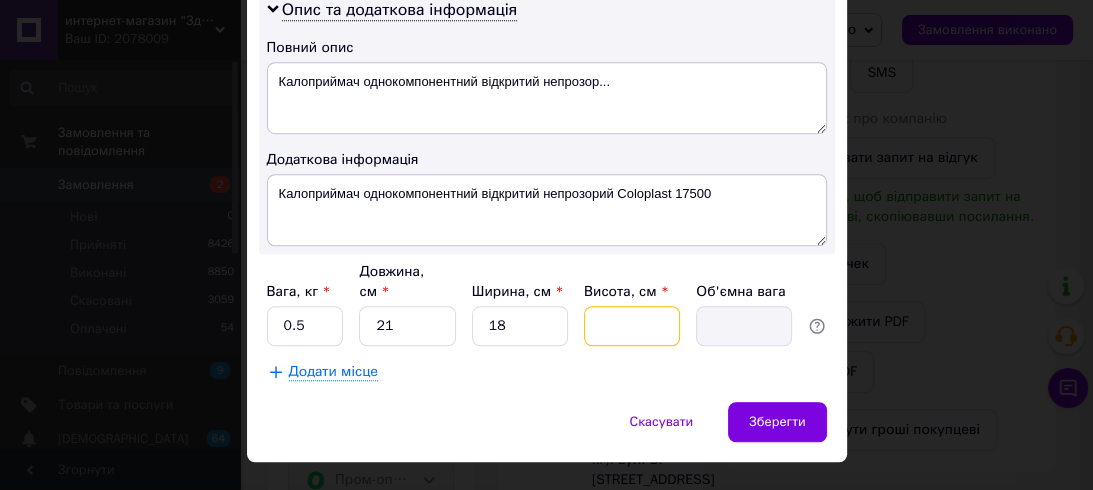 type on "5" 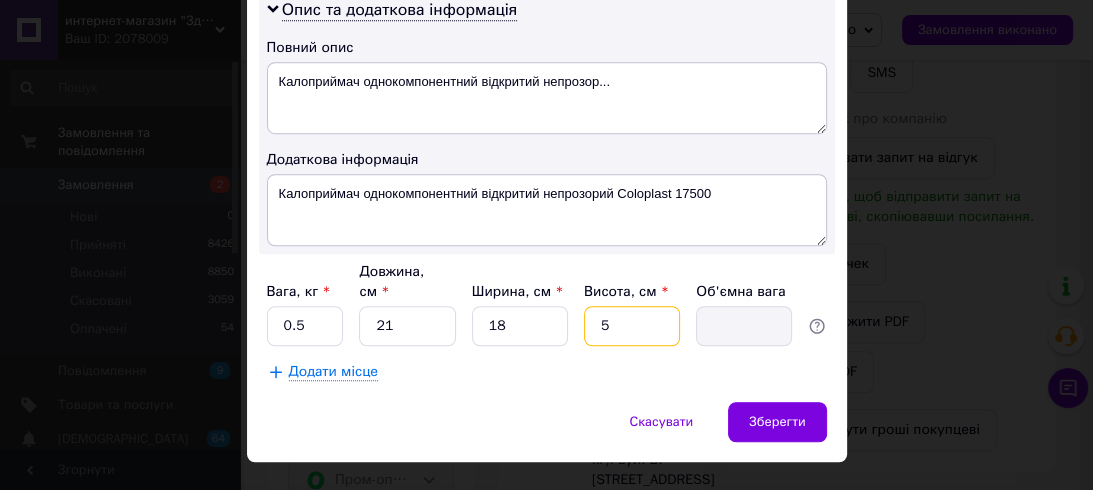 type on "0.47" 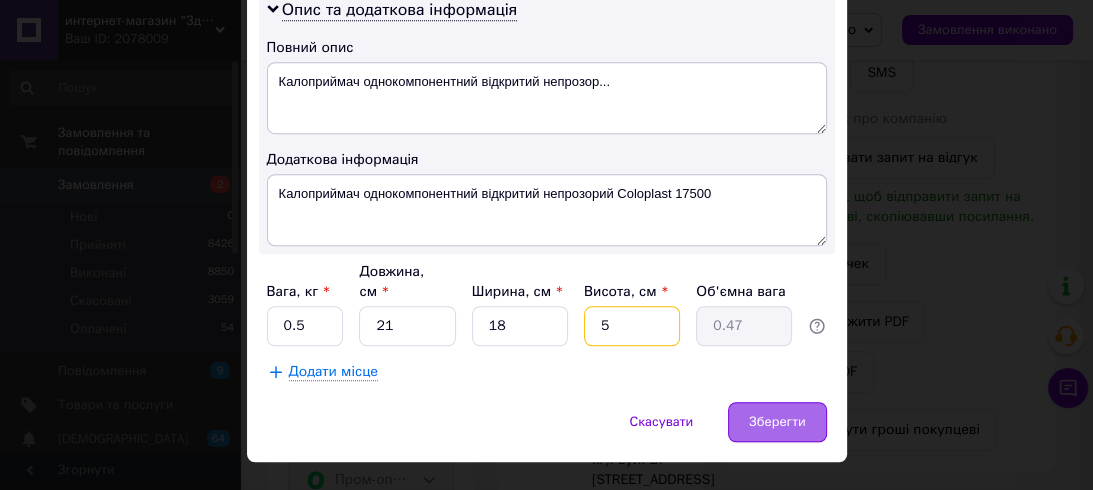 type on "5" 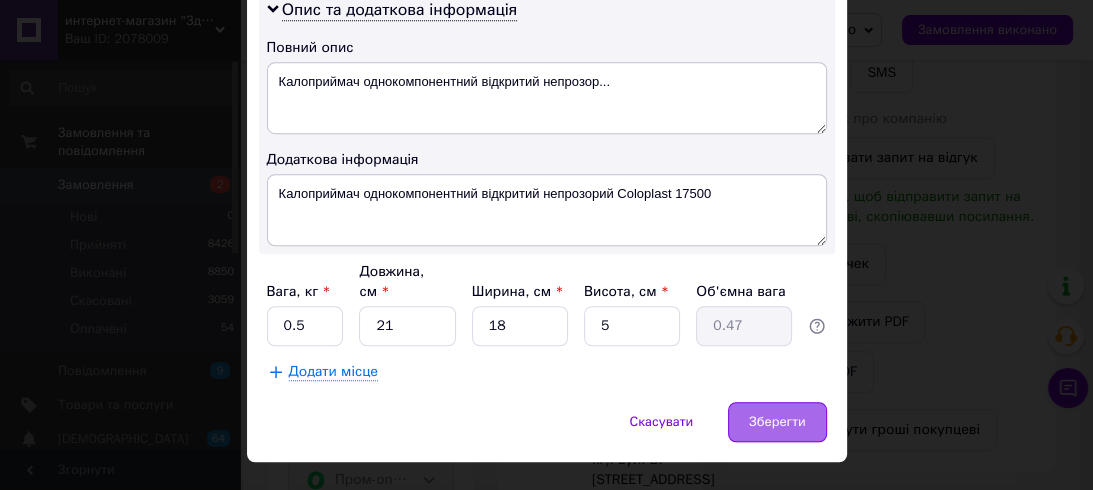 click on "Зберегти" at bounding box center [777, 422] 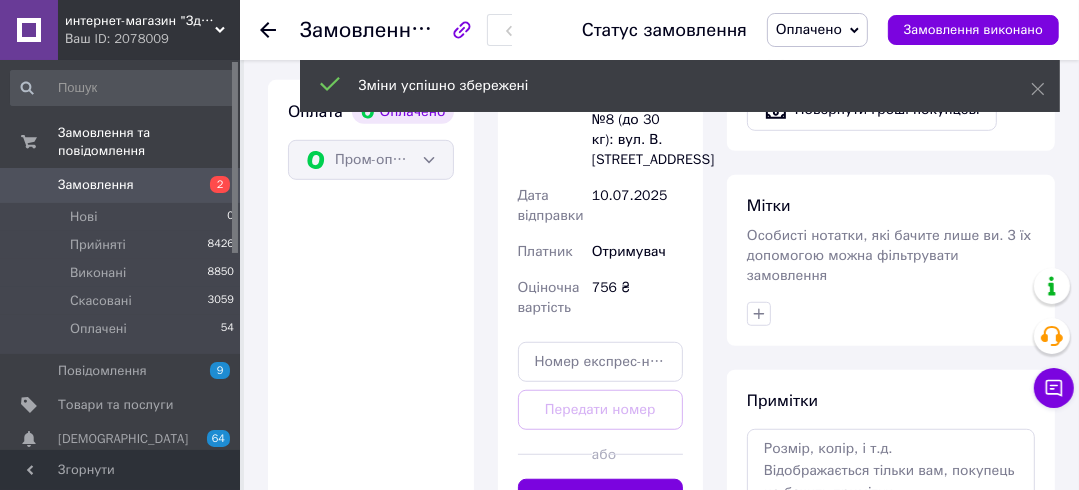 scroll, scrollTop: 1040, scrollLeft: 0, axis: vertical 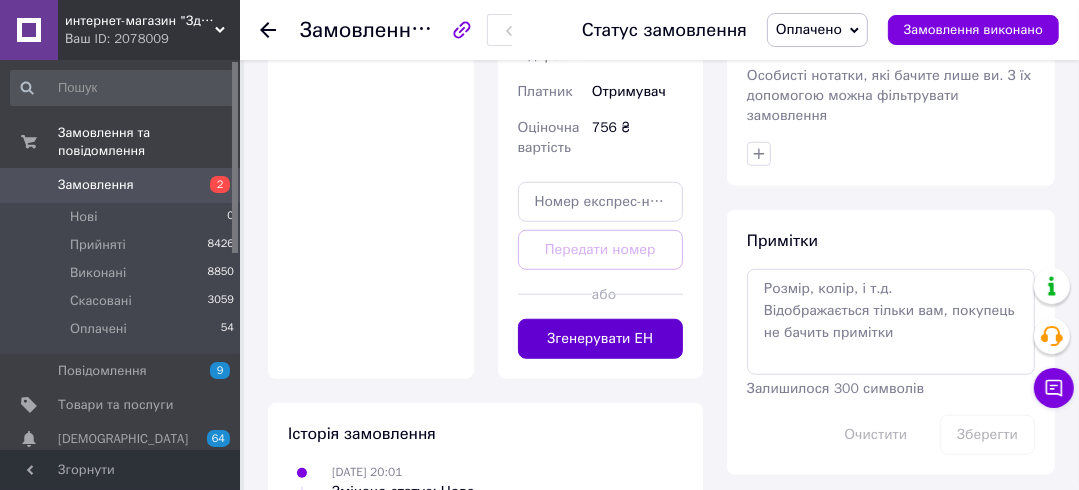 click on "Згенерувати ЕН" at bounding box center (601, 339) 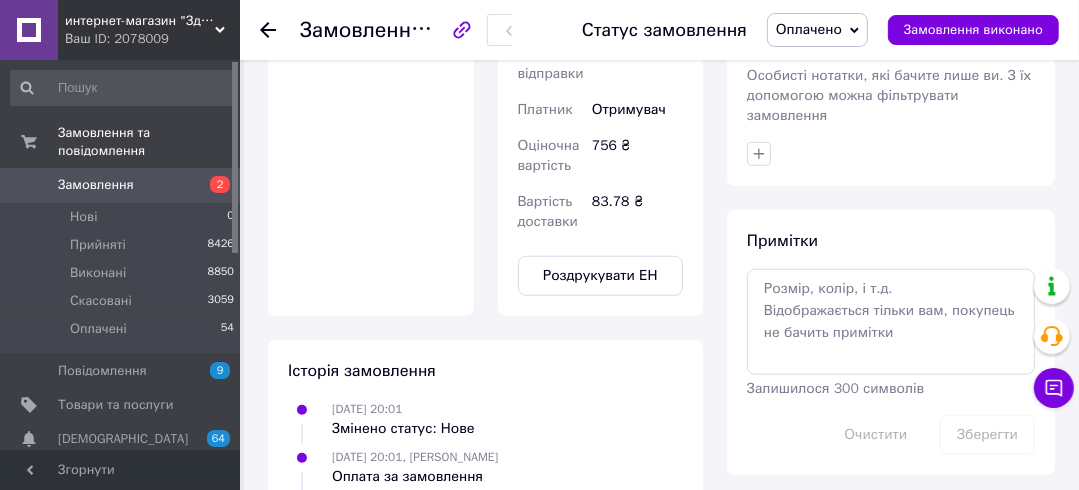 scroll, scrollTop: 18, scrollLeft: 0, axis: vertical 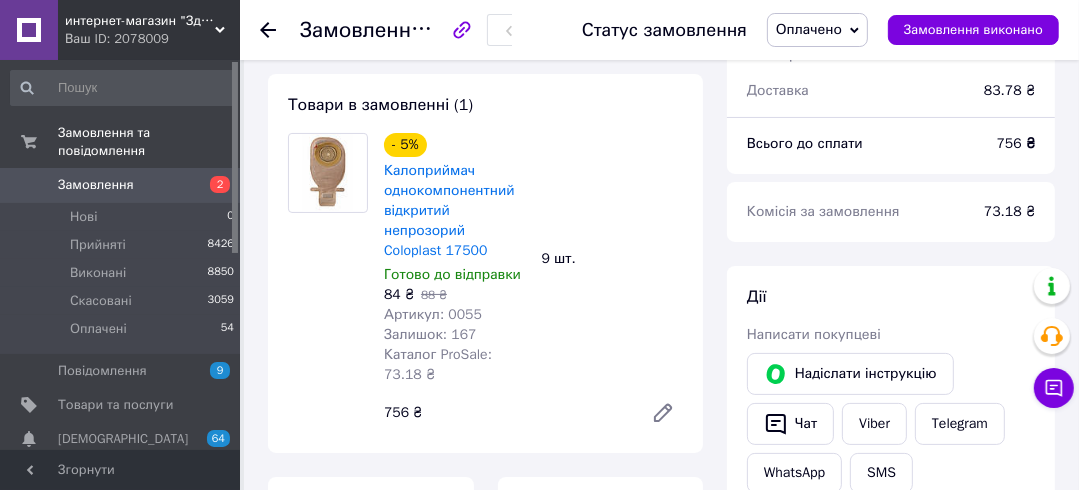 click 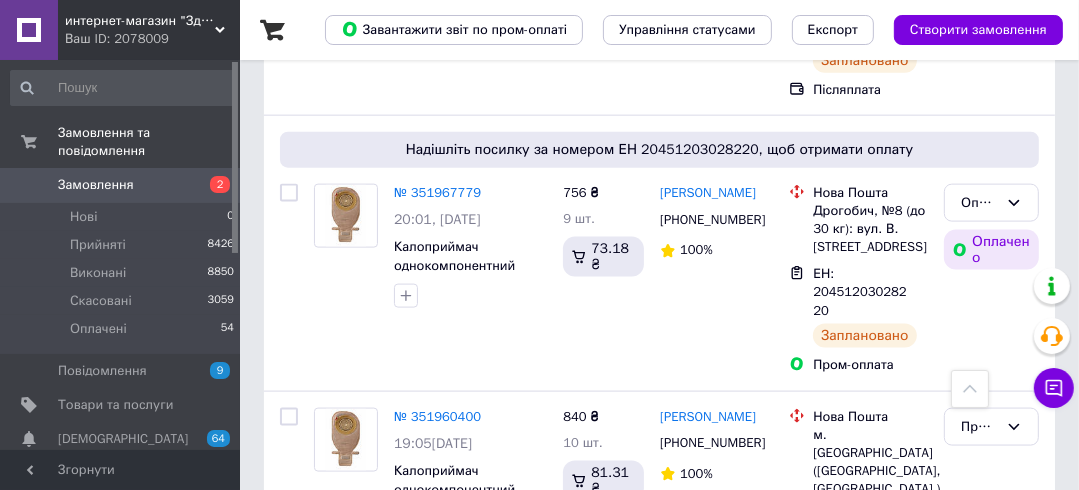 scroll, scrollTop: 2000, scrollLeft: 0, axis: vertical 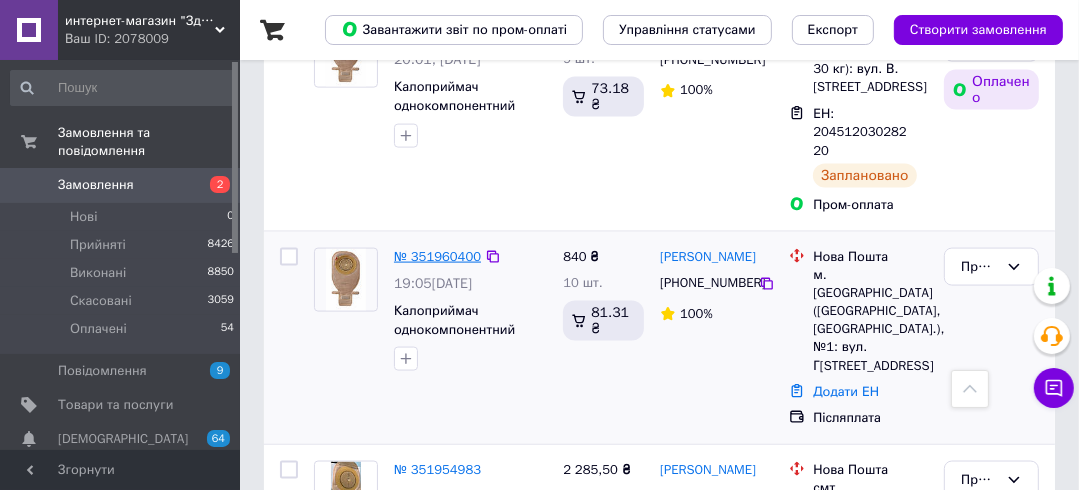 click on "№ 351960400" at bounding box center [437, 256] 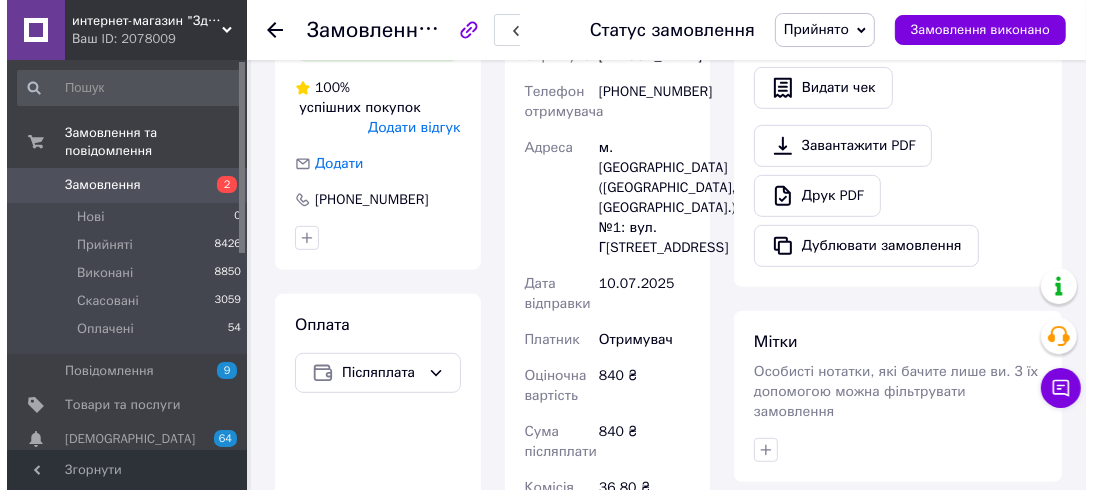 scroll, scrollTop: 420, scrollLeft: 0, axis: vertical 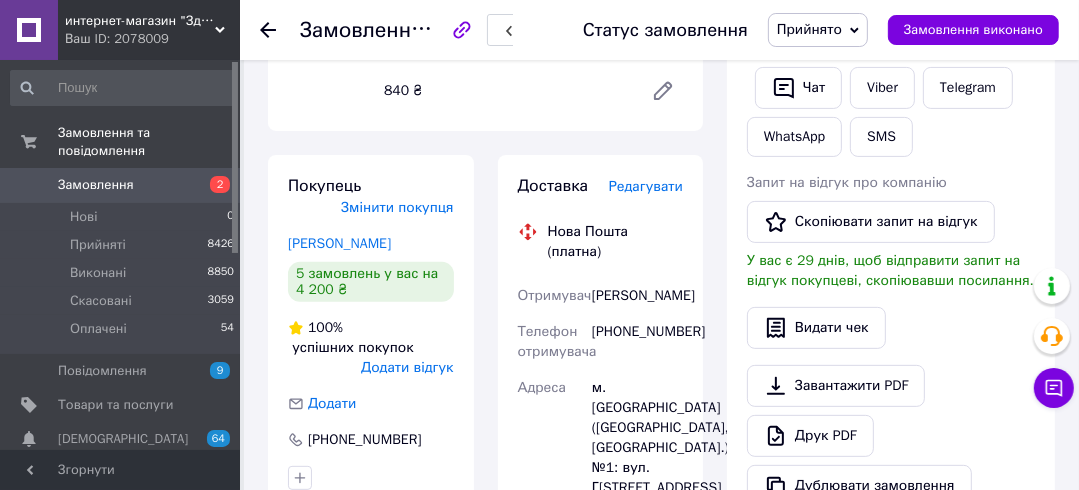 click on "Редагувати" at bounding box center [646, 186] 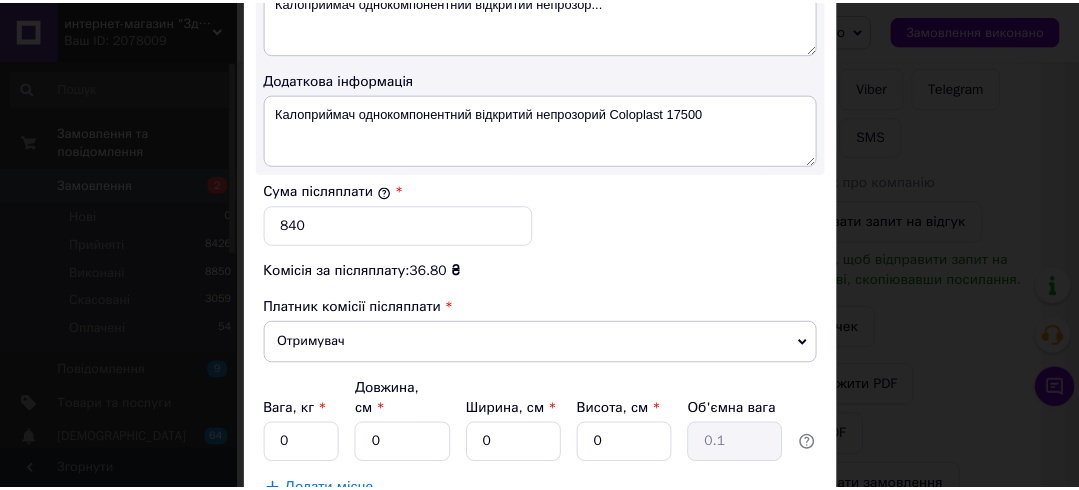 scroll, scrollTop: 1200, scrollLeft: 0, axis: vertical 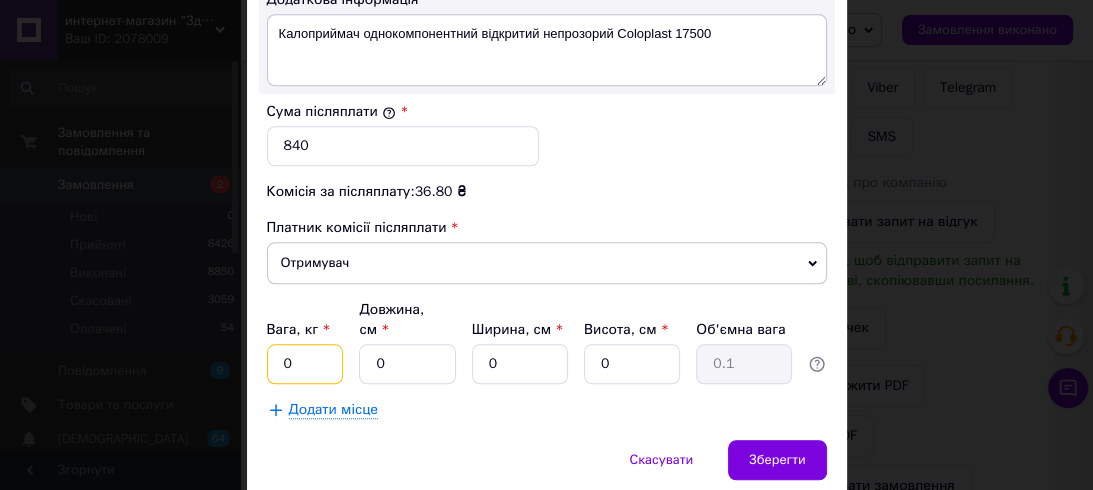 click on "0" at bounding box center [305, 364] 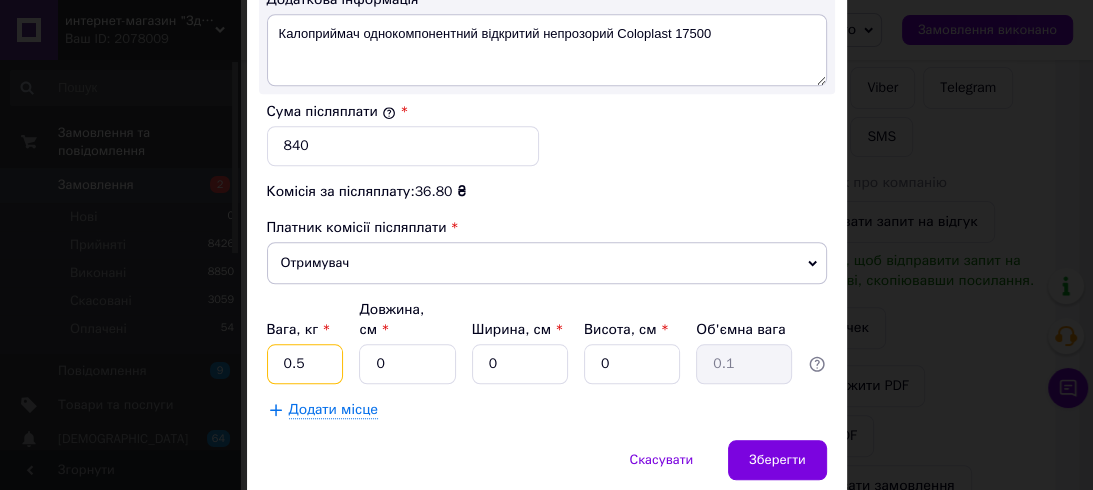 type on "0.5" 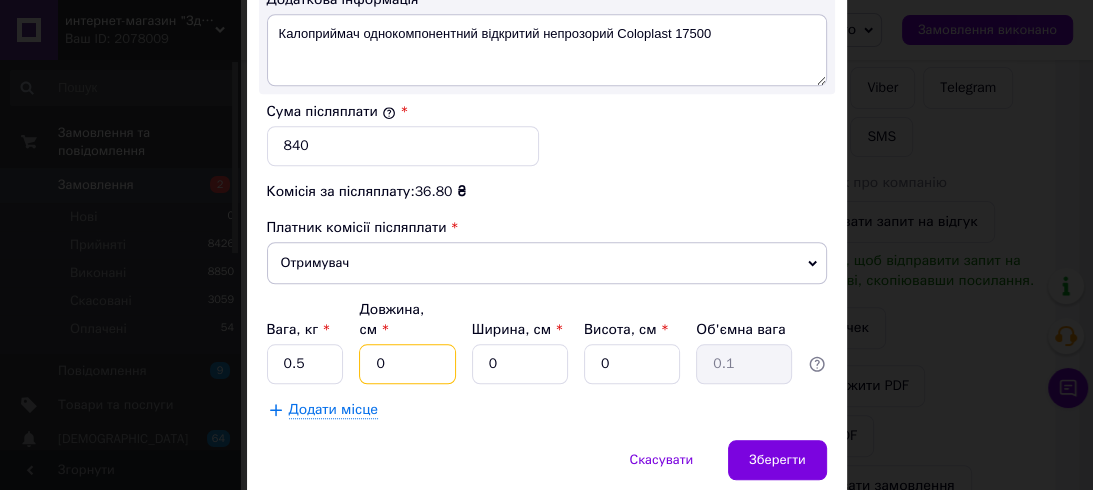 click on "0" at bounding box center [407, 364] 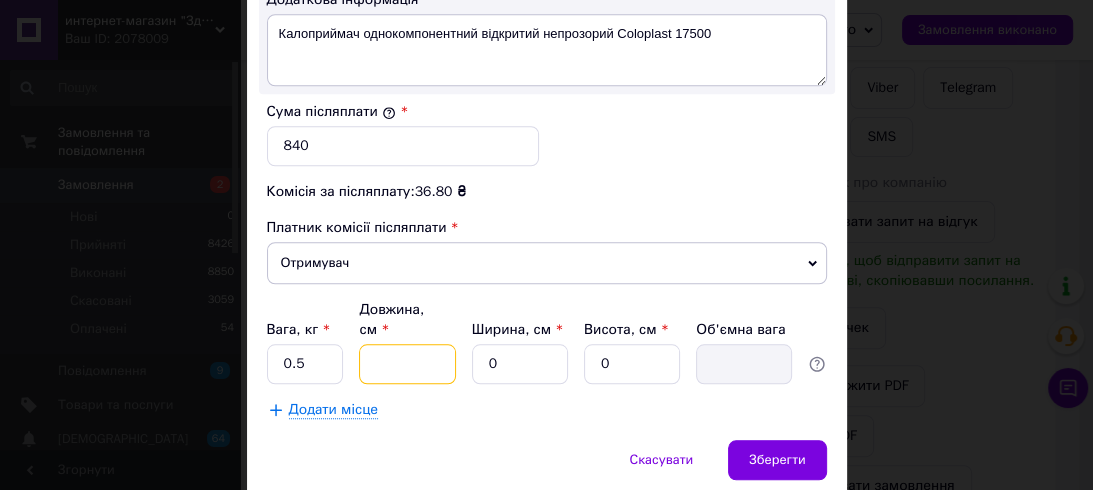 type on "2" 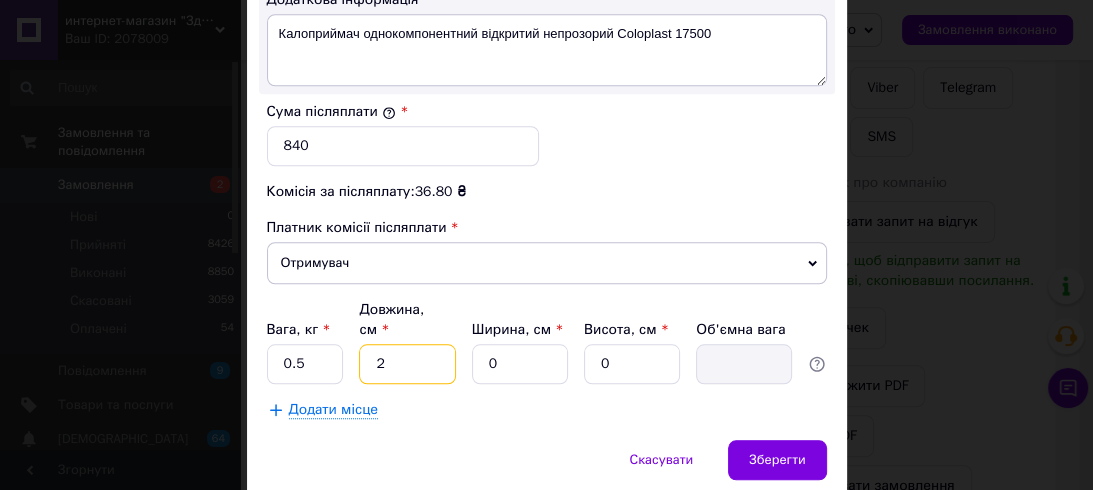 type on "0.1" 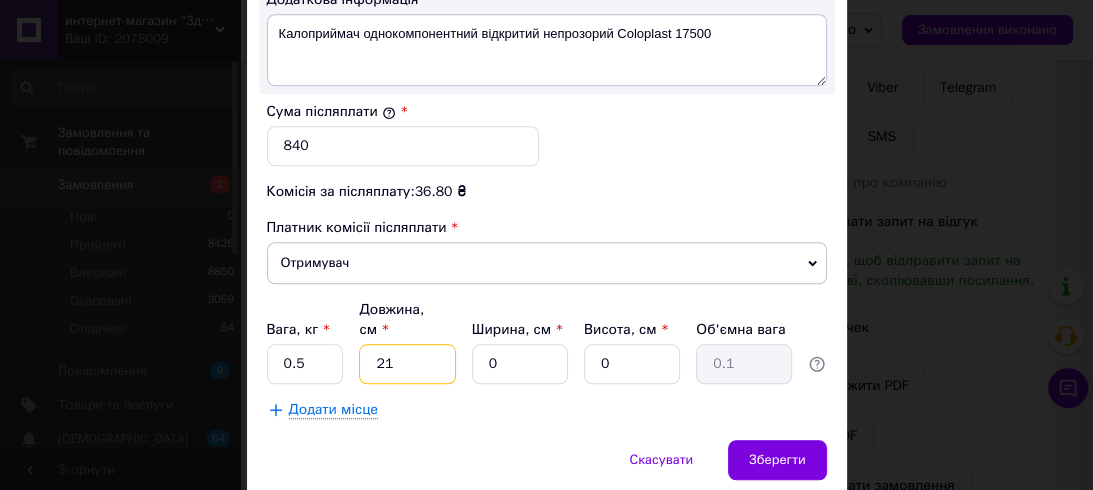 type on "21" 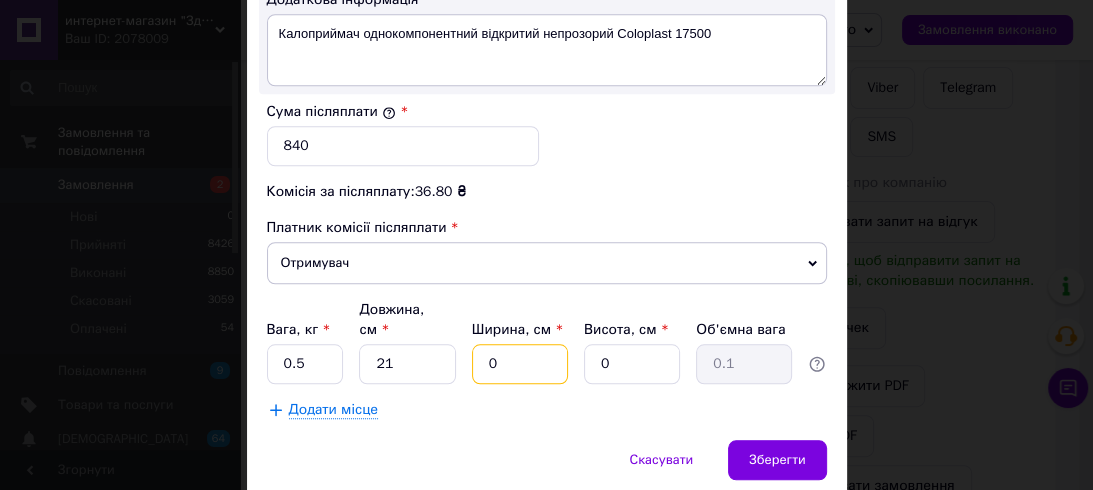 click on "0" at bounding box center (520, 364) 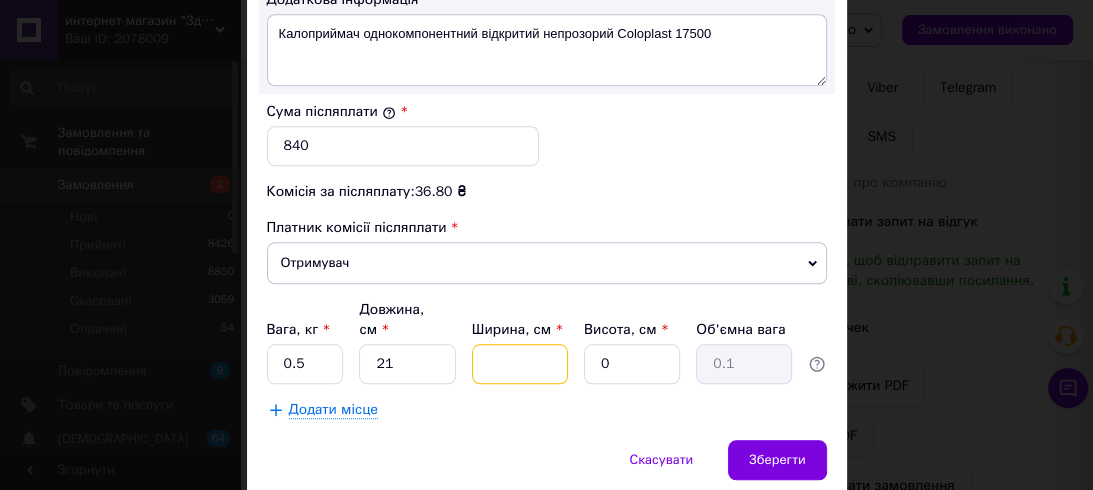 type 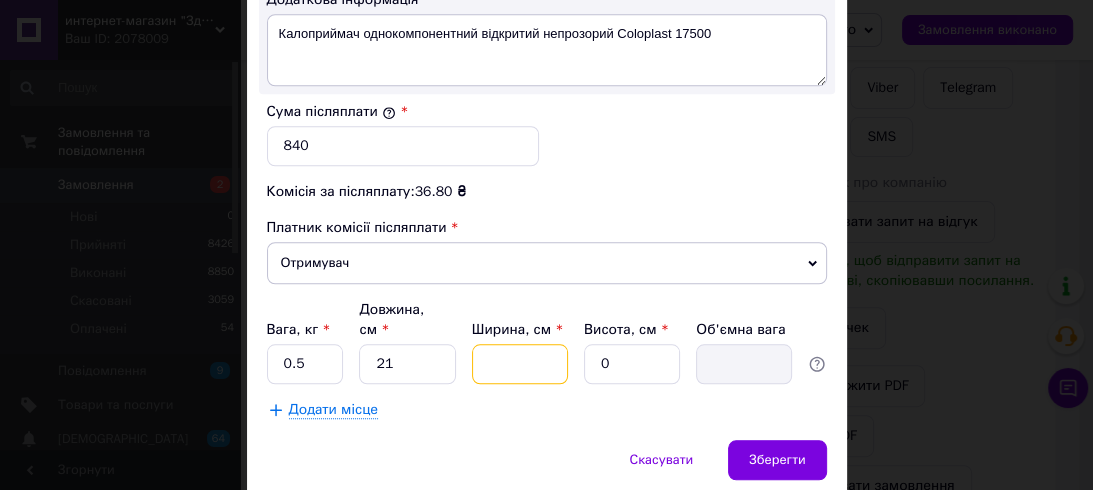 type on "1" 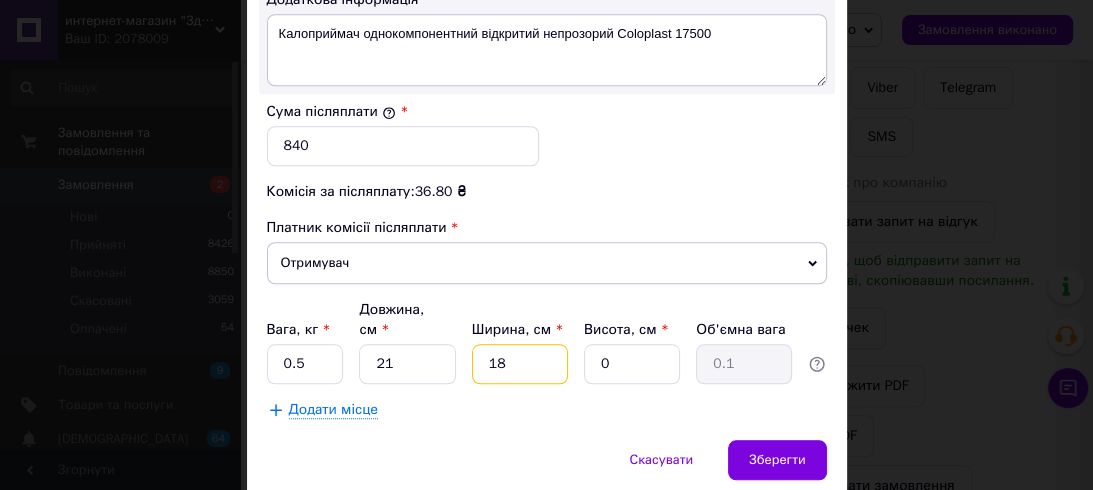 type on "18" 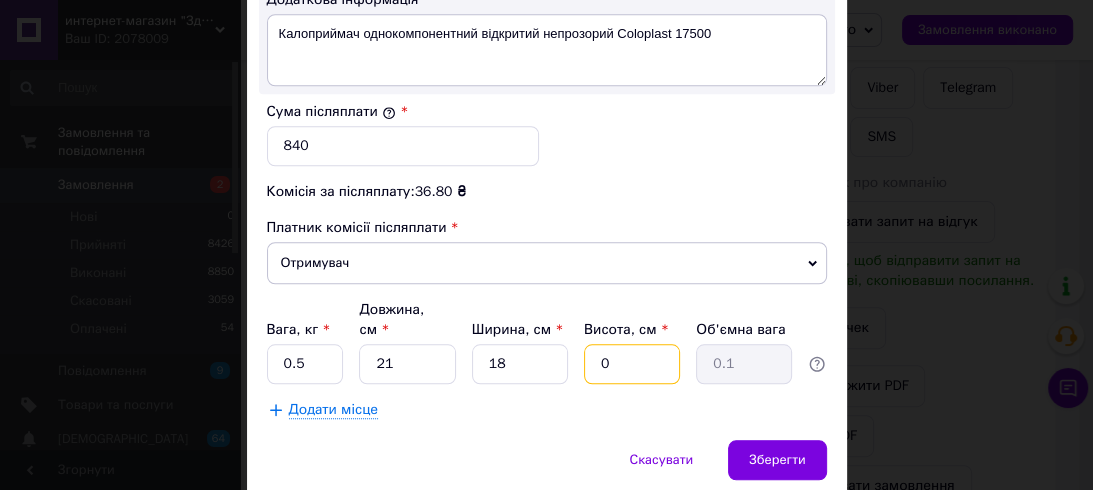 click on "0" at bounding box center [632, 364] 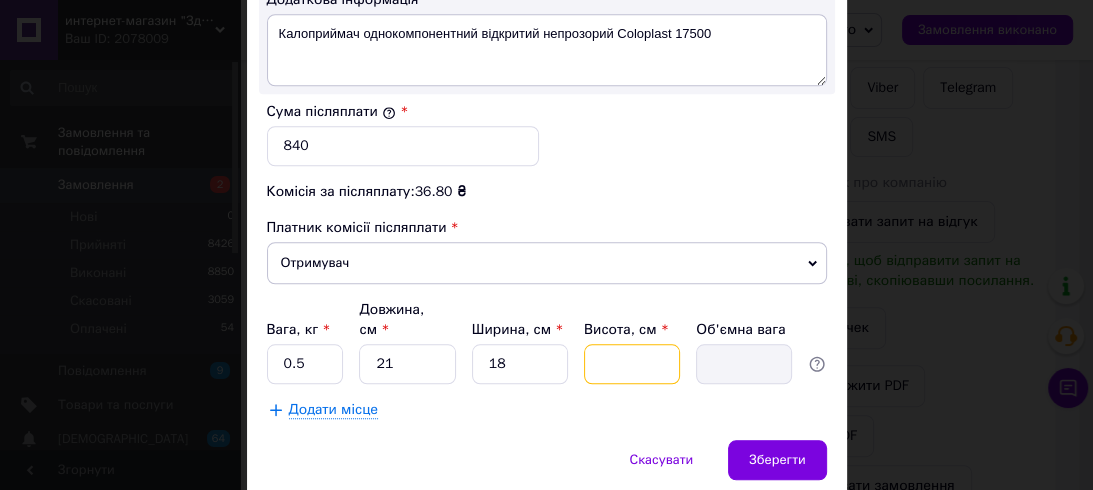 type on "6" 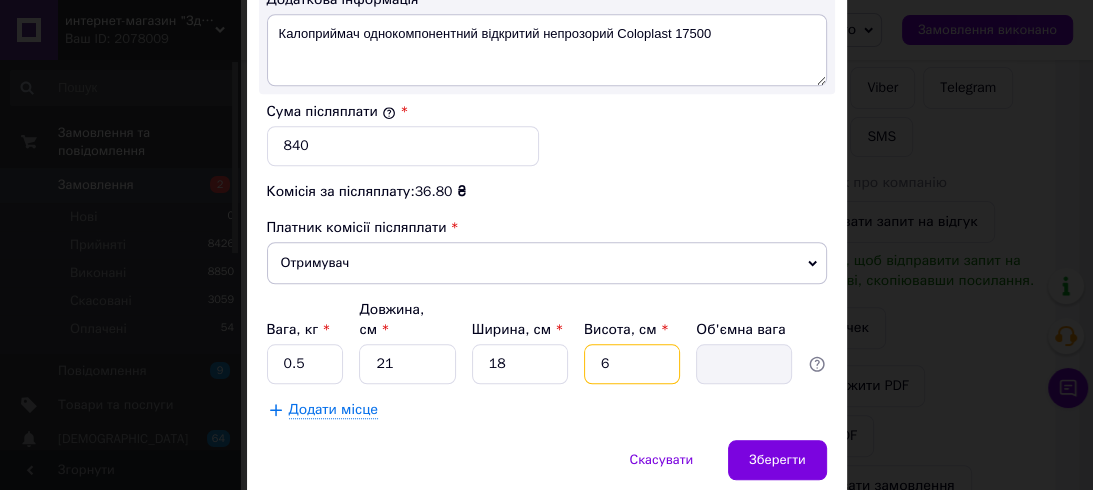 type on "0.57" 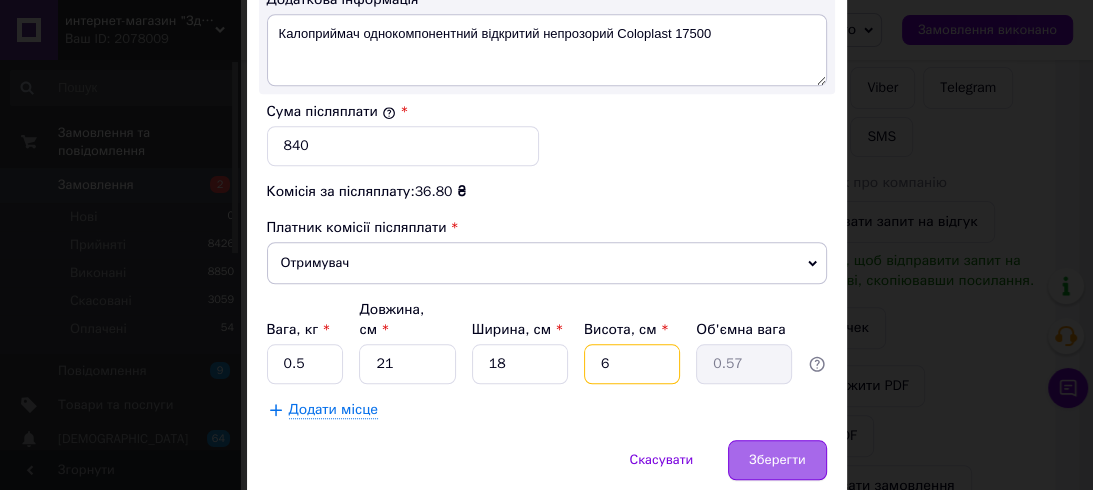type on "6" 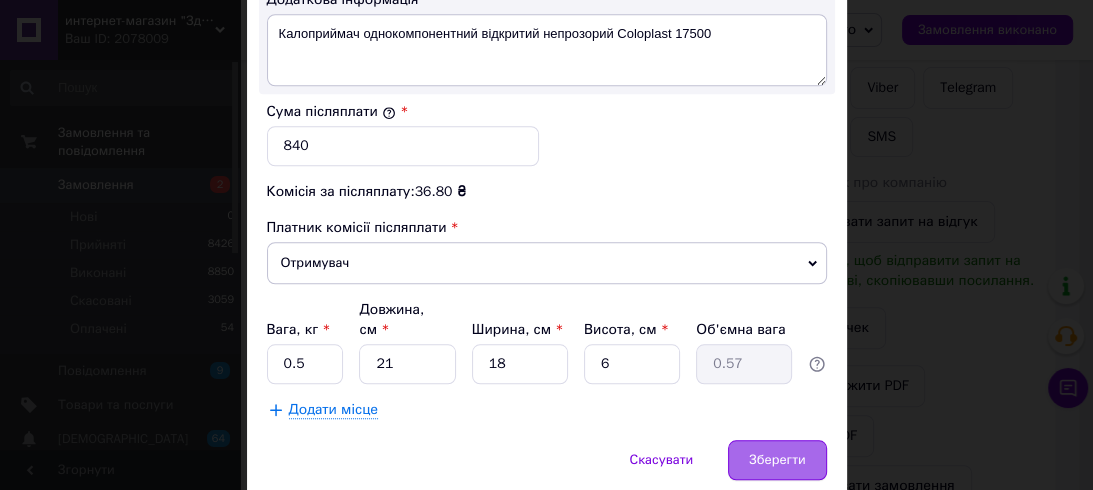 click on "Зберегти" at bounding box center (777, 460) 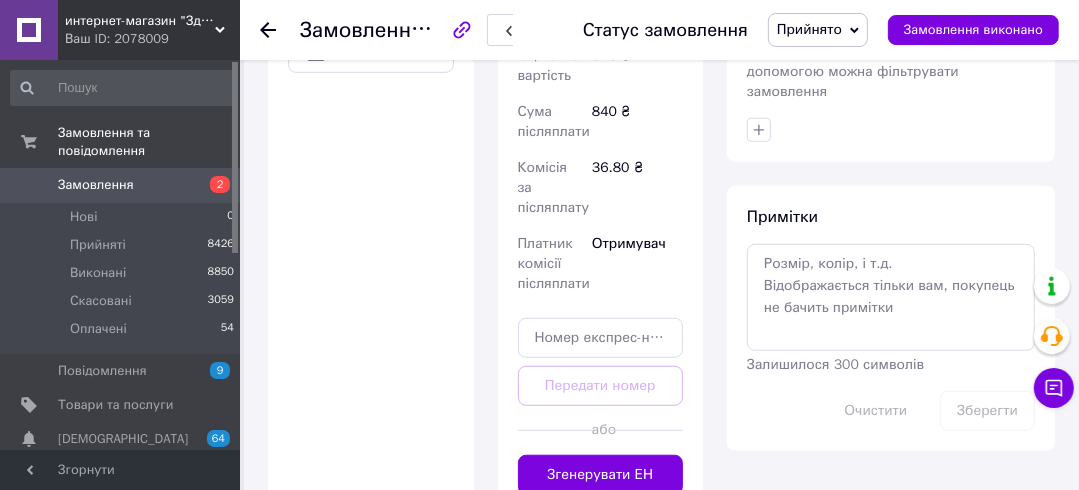 scroll, scrollTop: 1140, scrollLeft: 0, axis: vertical 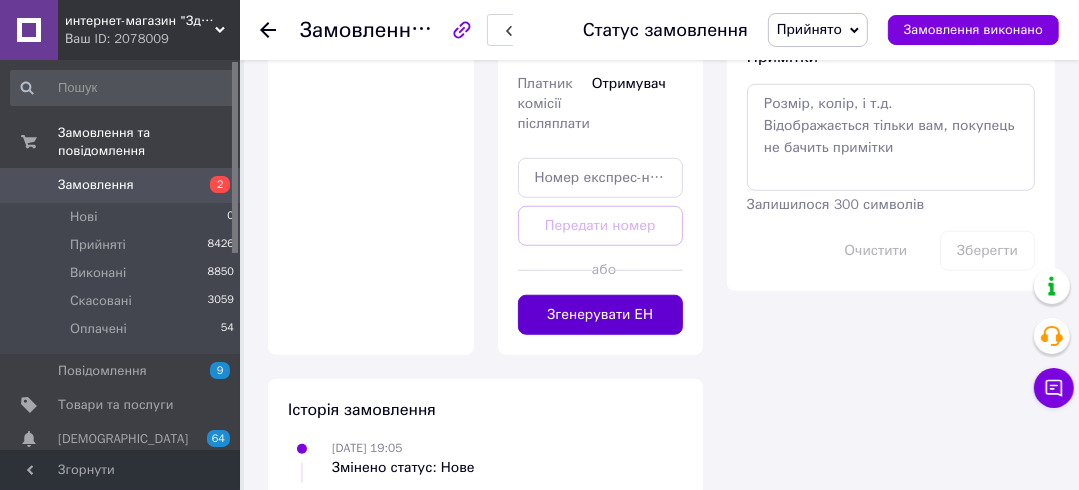 click on "Згенерувати ЕН" at bounding box center (601, 315) 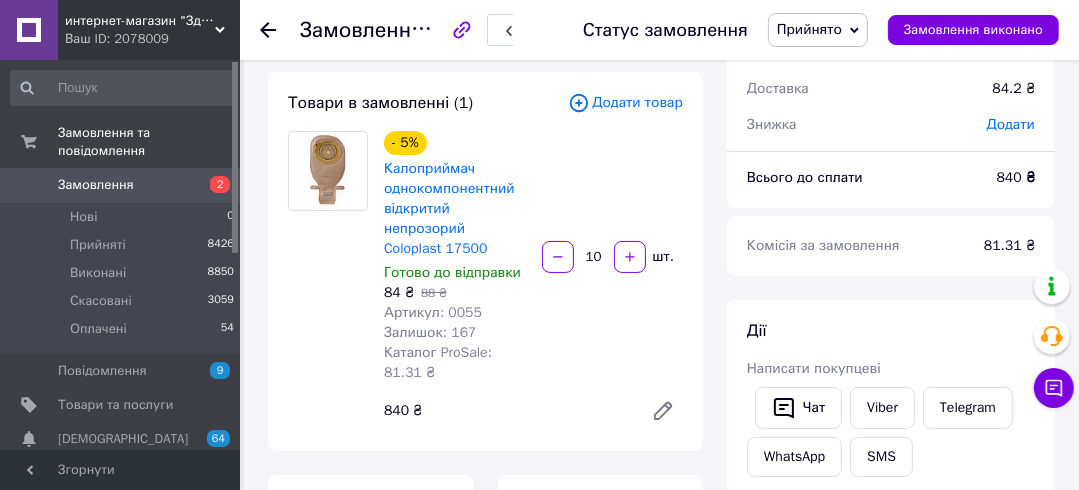 scroll, scrollTop: 0, scrollLeft: 0, axis: both 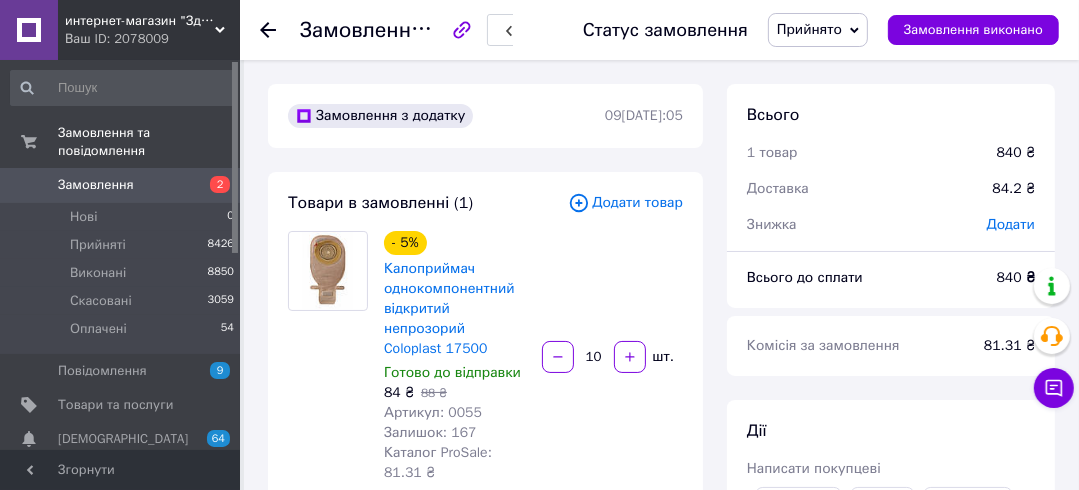 click 